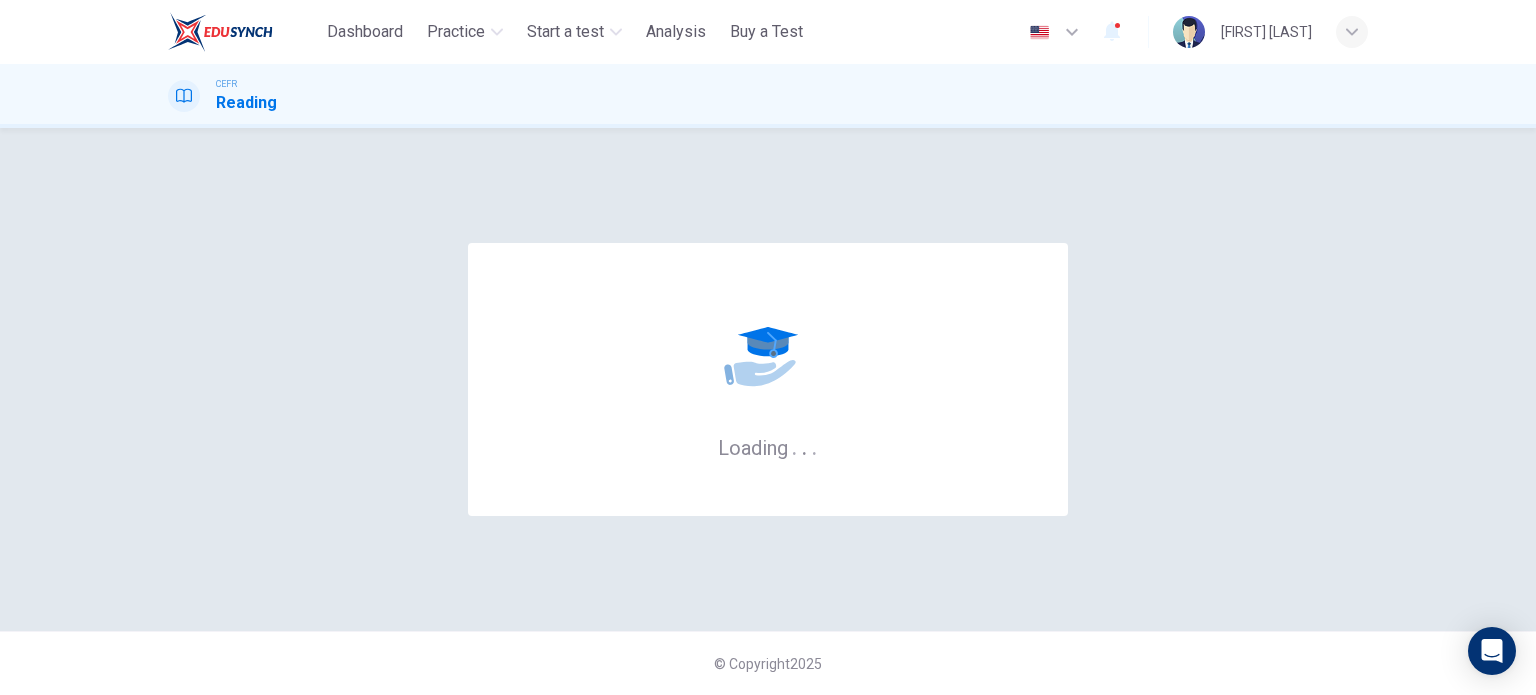 scroll, scrollTop: 0, scrollLeft: 0, axis: both 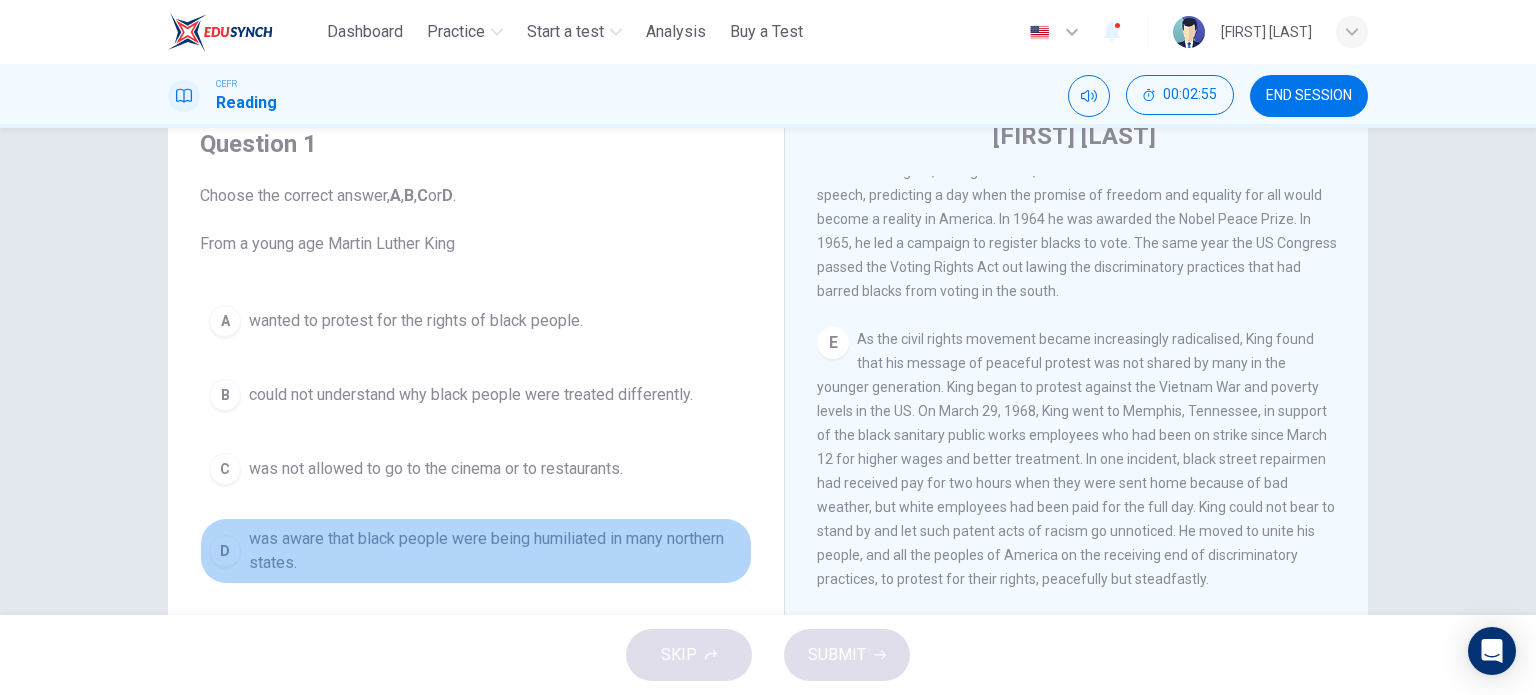 click on "was aware that black people were being humiliated in many northern states." at bounding box center (496, 551) 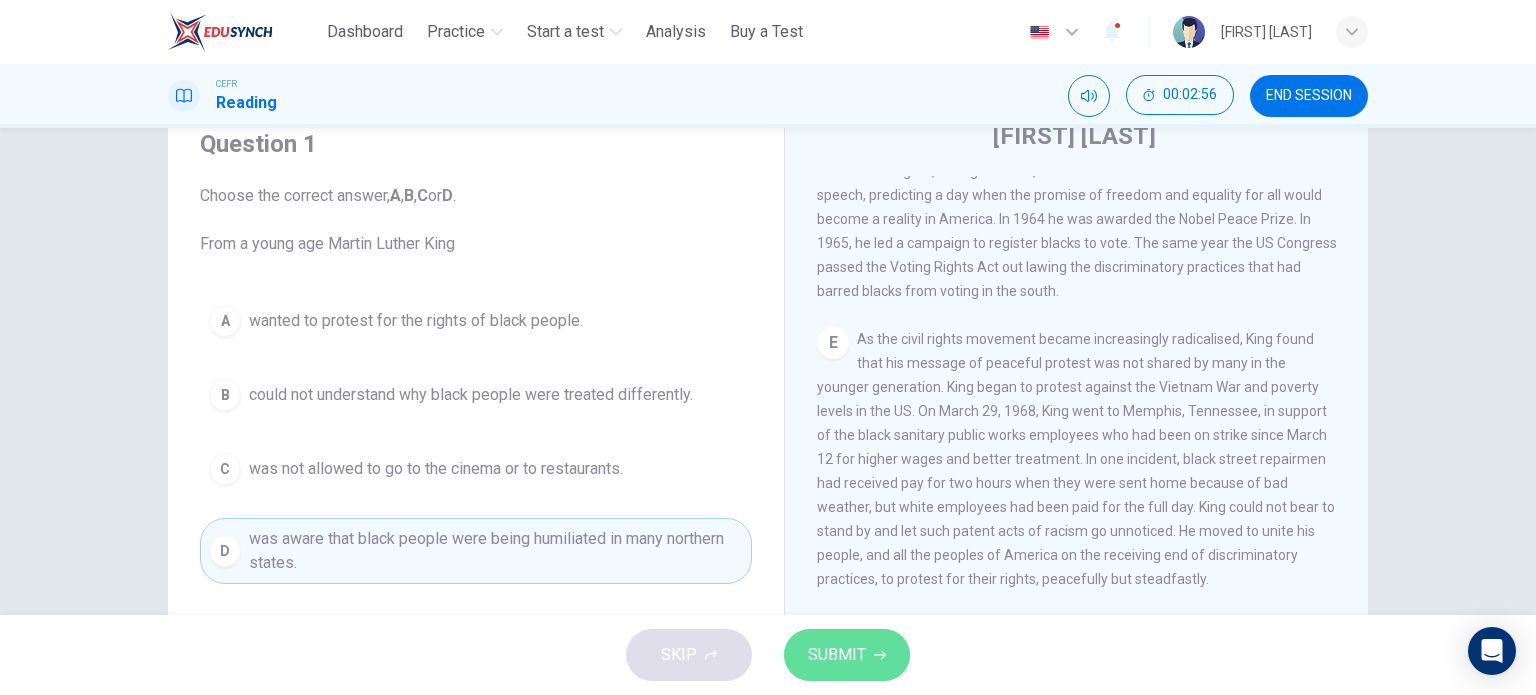 click on "SUBMIT" at bounding box center [837, 655] 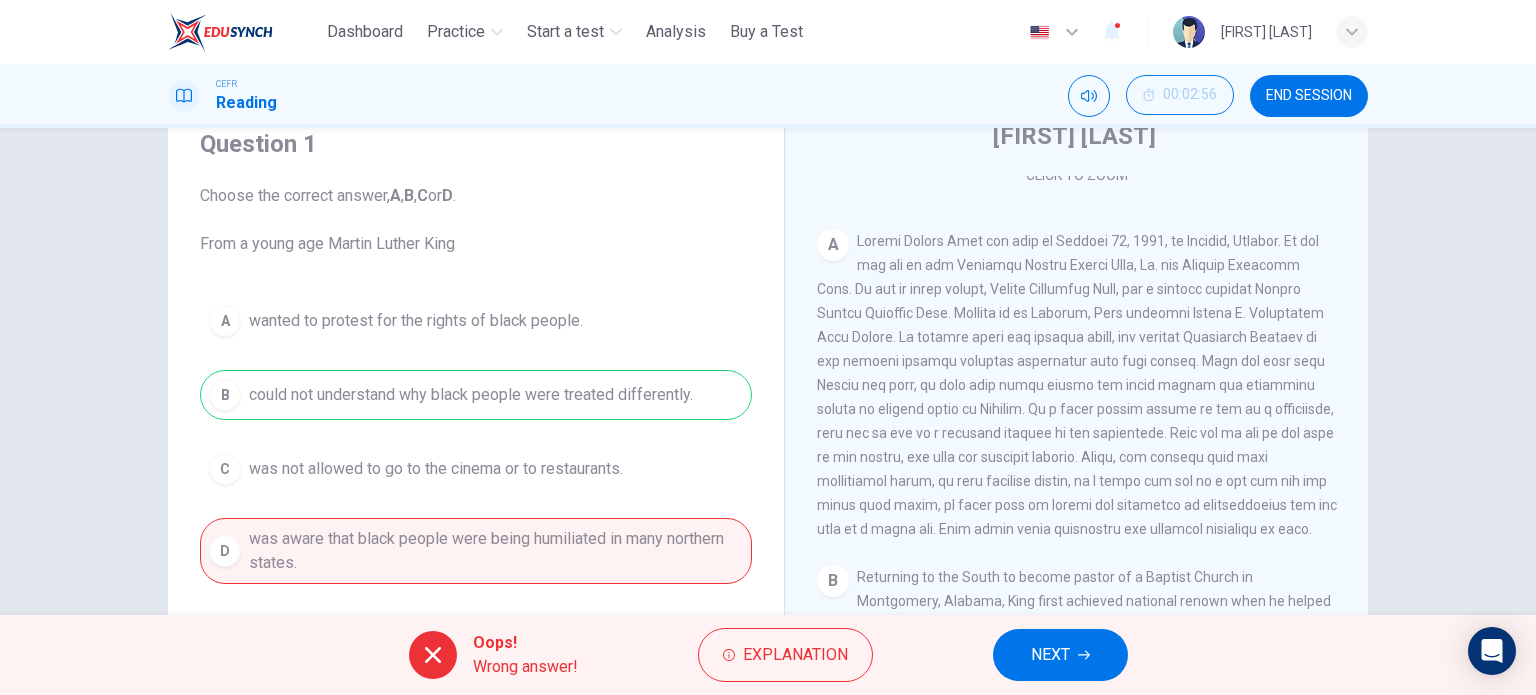 scroll, scrollTop: 372, scrollLeft: 0, axis: vertical 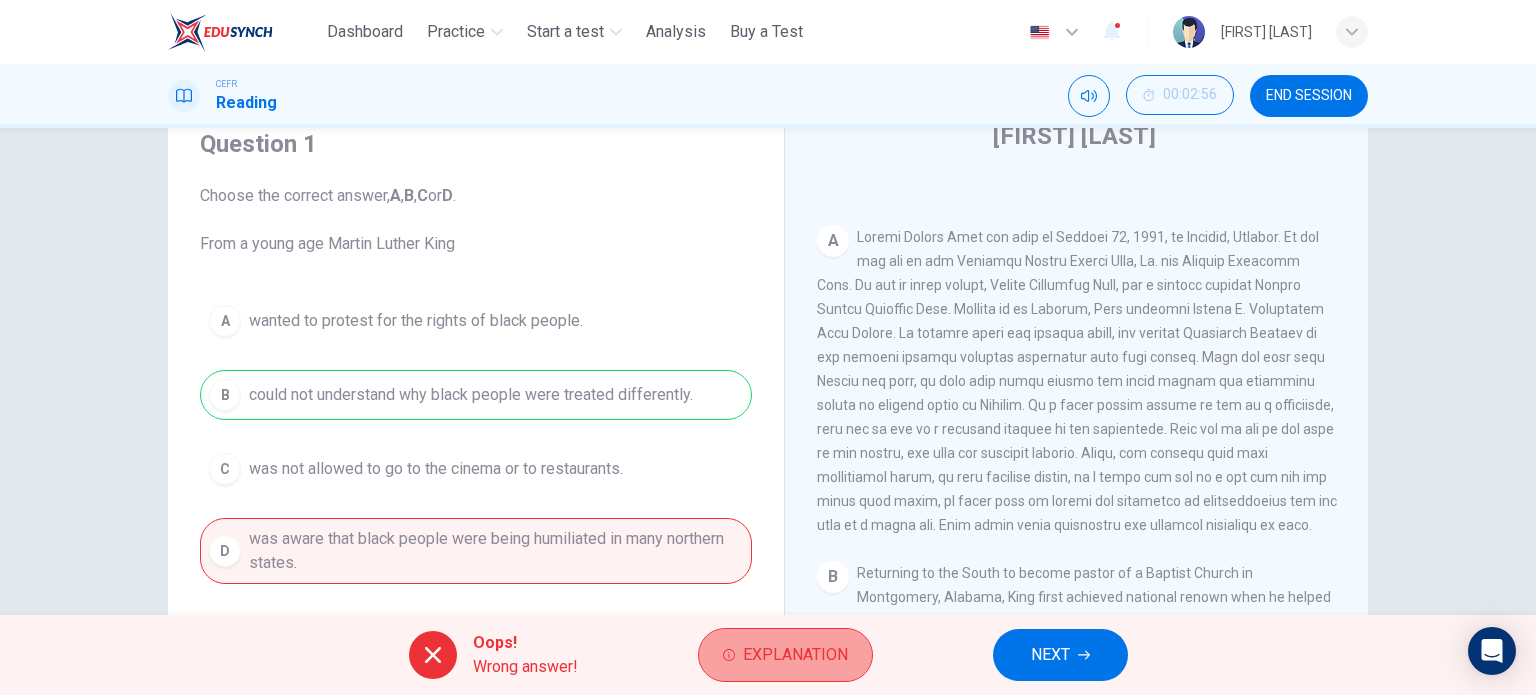 click on "Explanation" at bounding box center (795, 655) 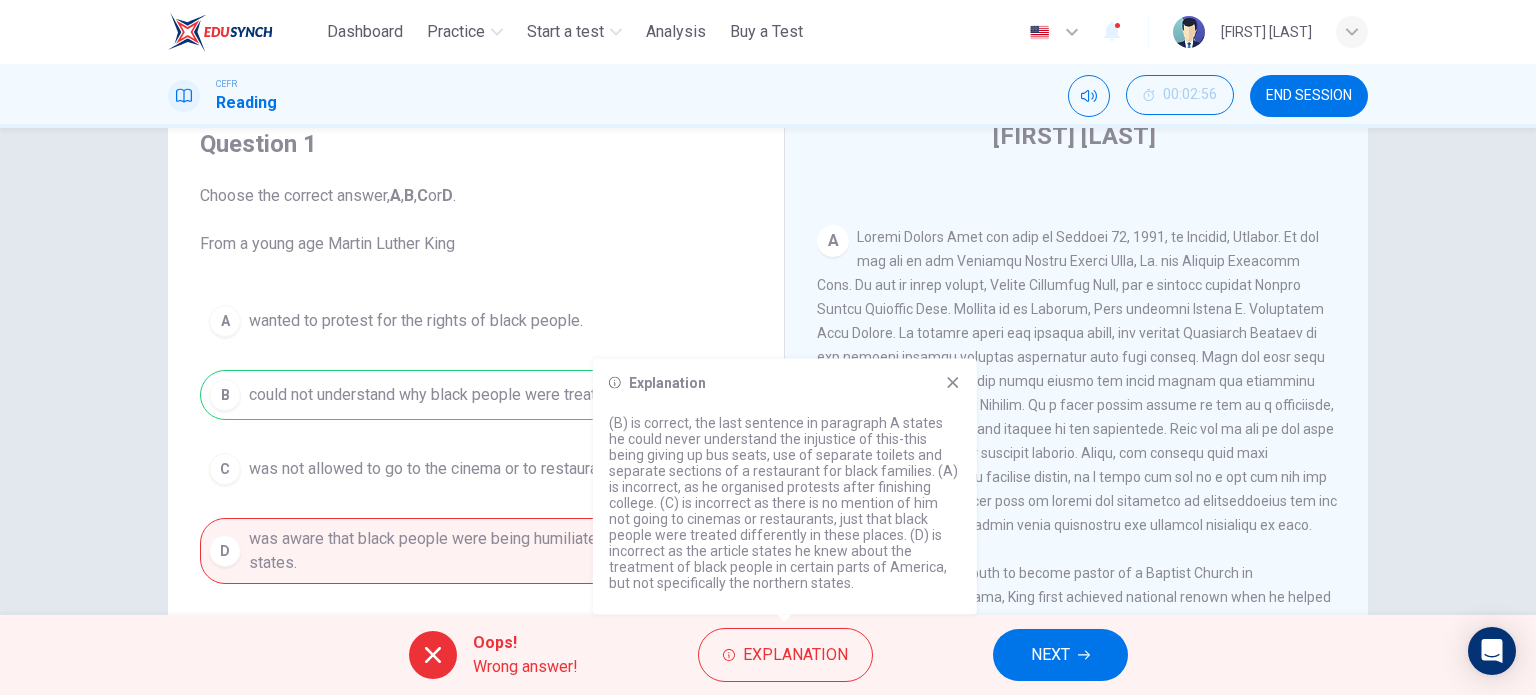click at bounding box center (1077, 381) 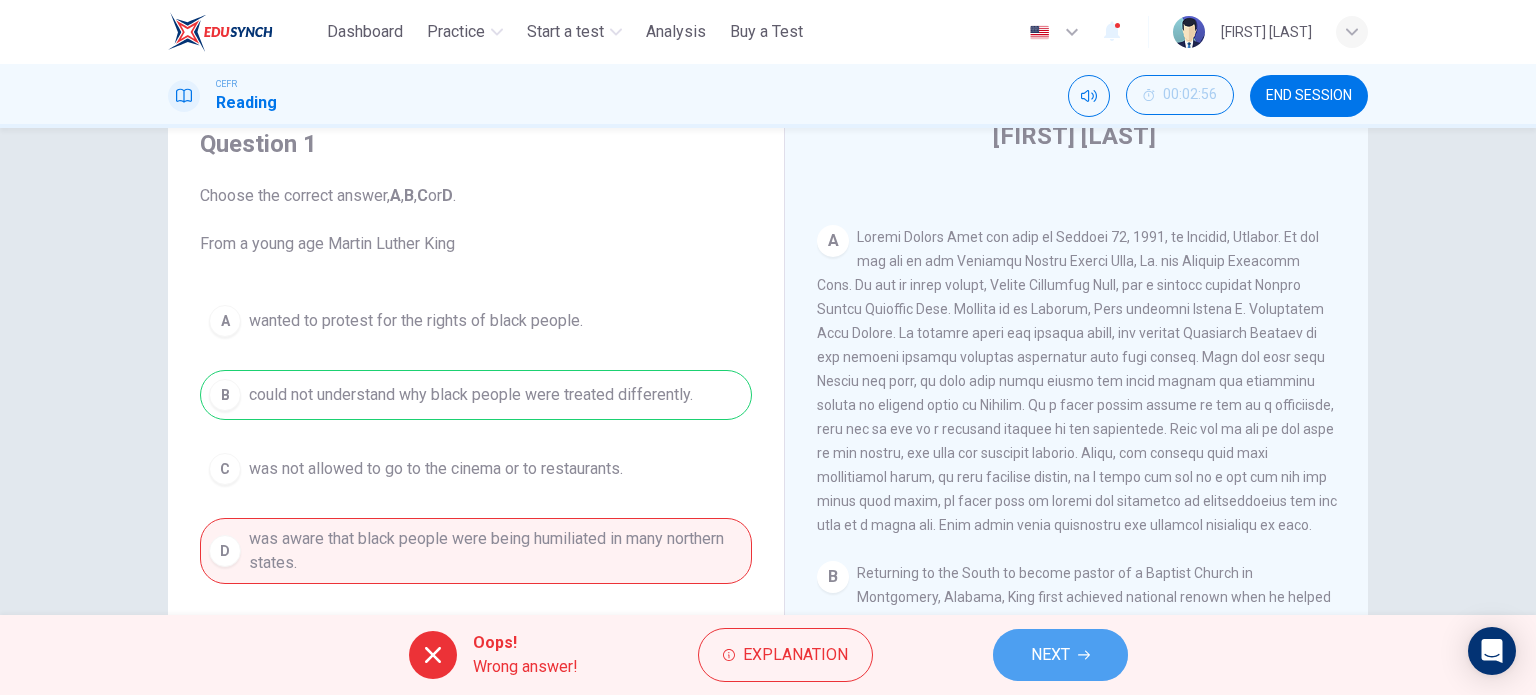 click on "NEXT" at bounding box center [1050, 655] 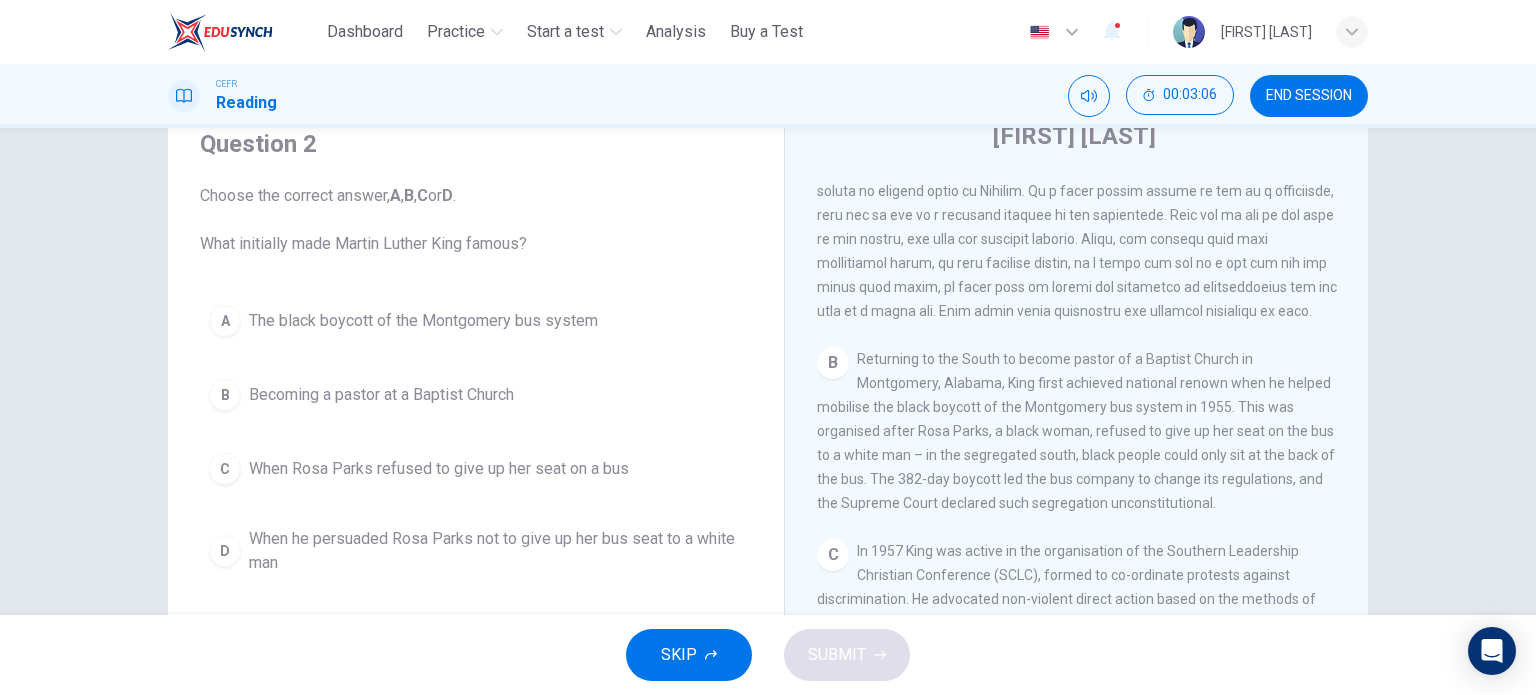 scroll, scrollTop: 592, scrollLeft: 0, axis: vertical 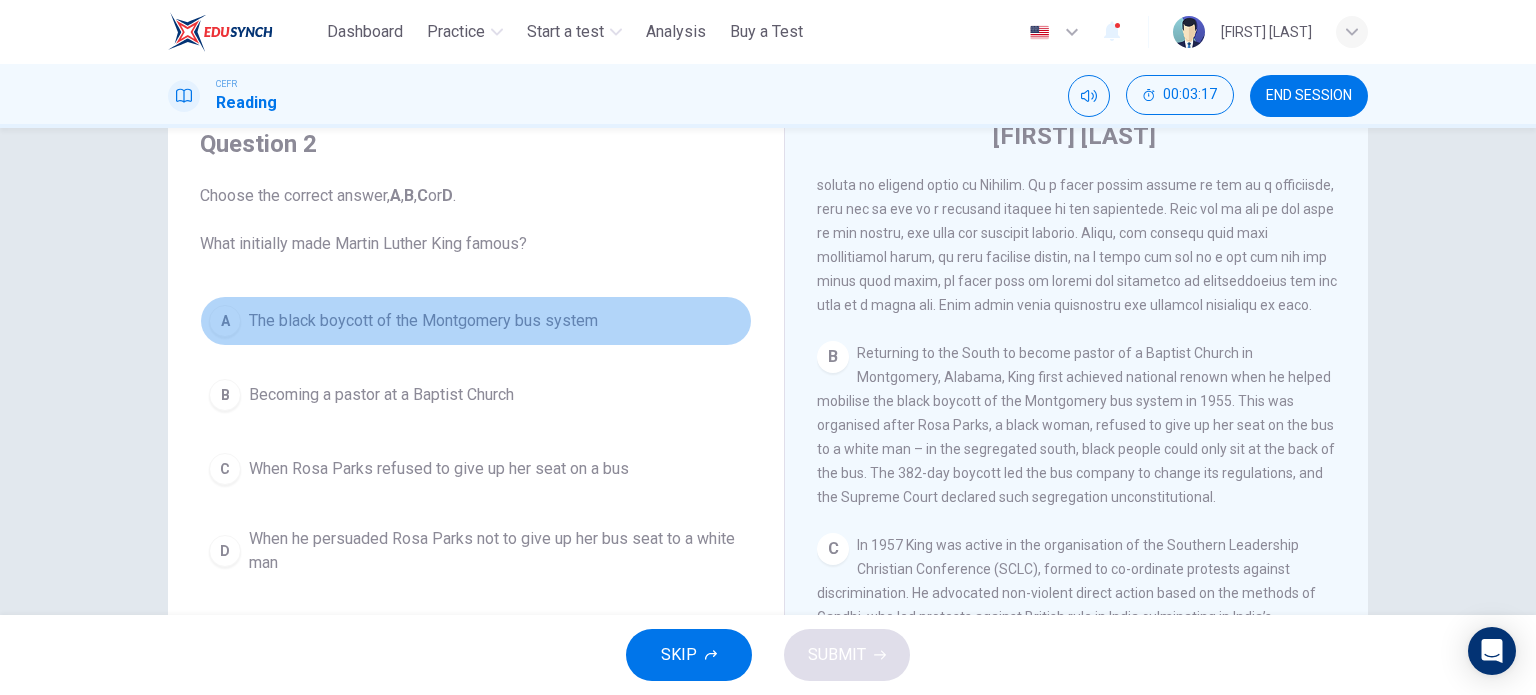 click on "A The black boycott of the Montgomery bus system" at bounding box center [476, 321] 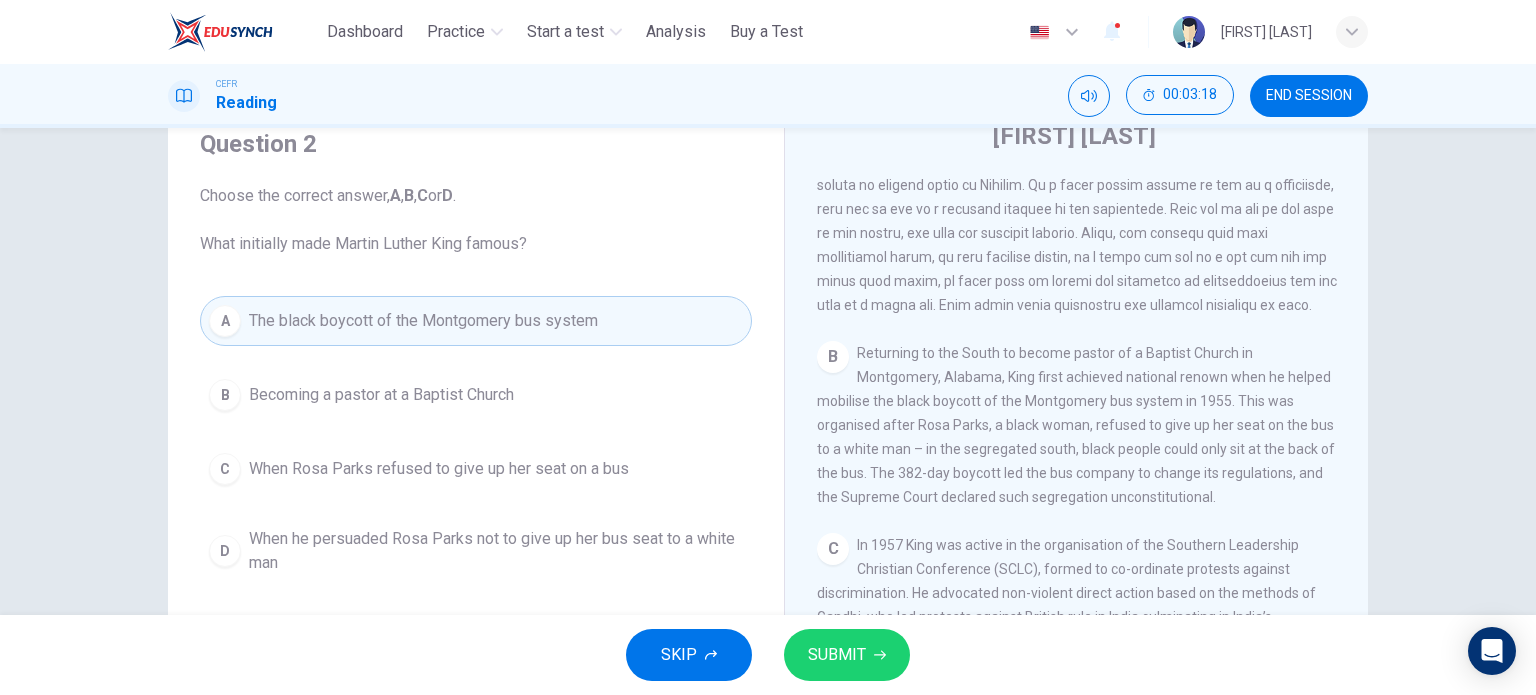 click on "SUBMIT" at bounding box center [837, 655] 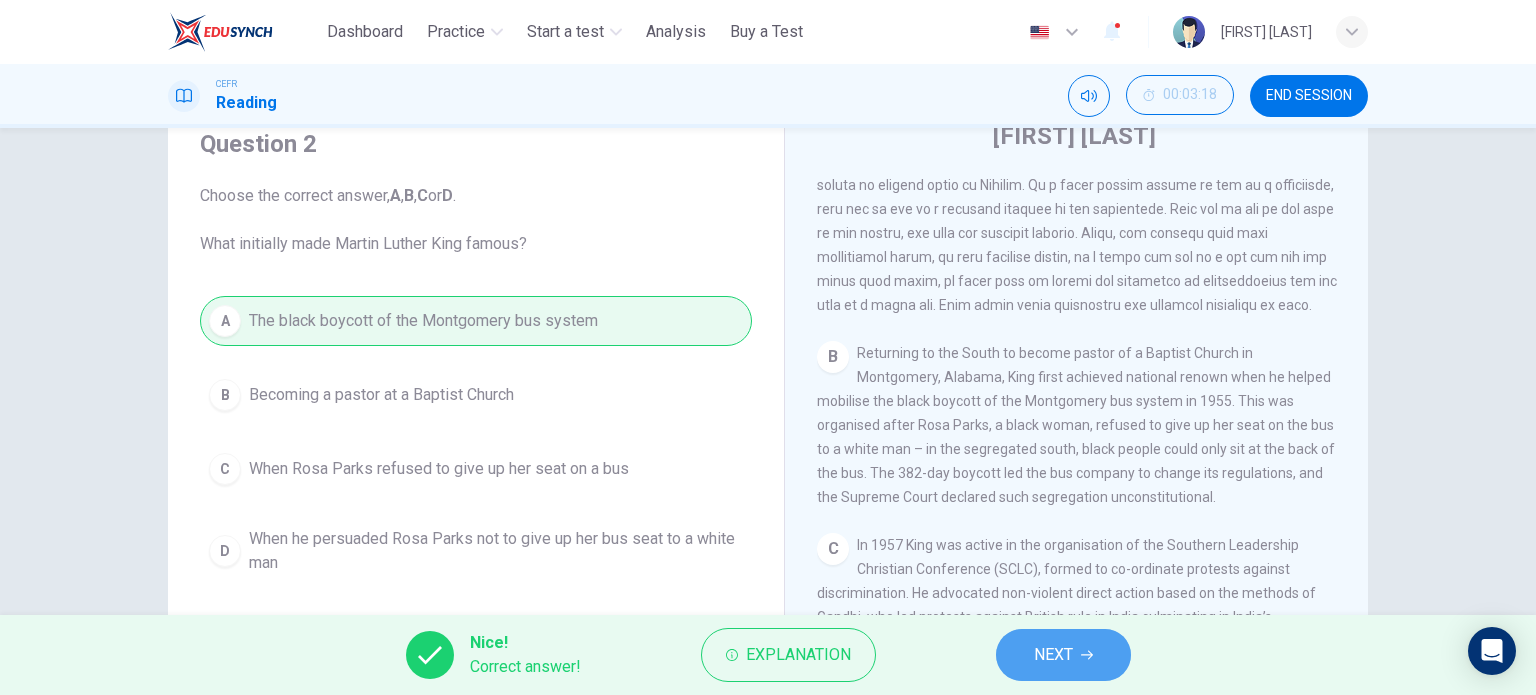 click on "NEXT" at bounding box center [1053, 655] 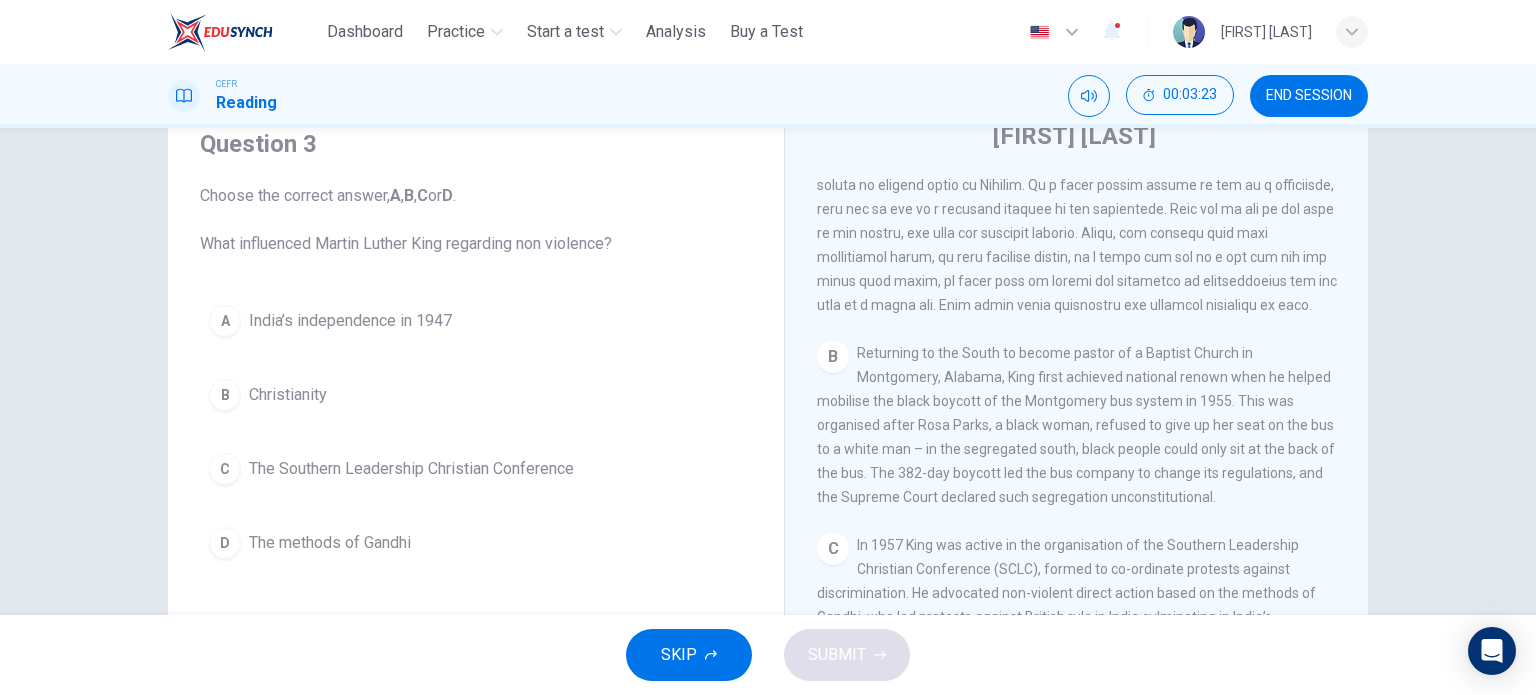 click on "D The methods of Gandhi" at bounding box center (476, 543) 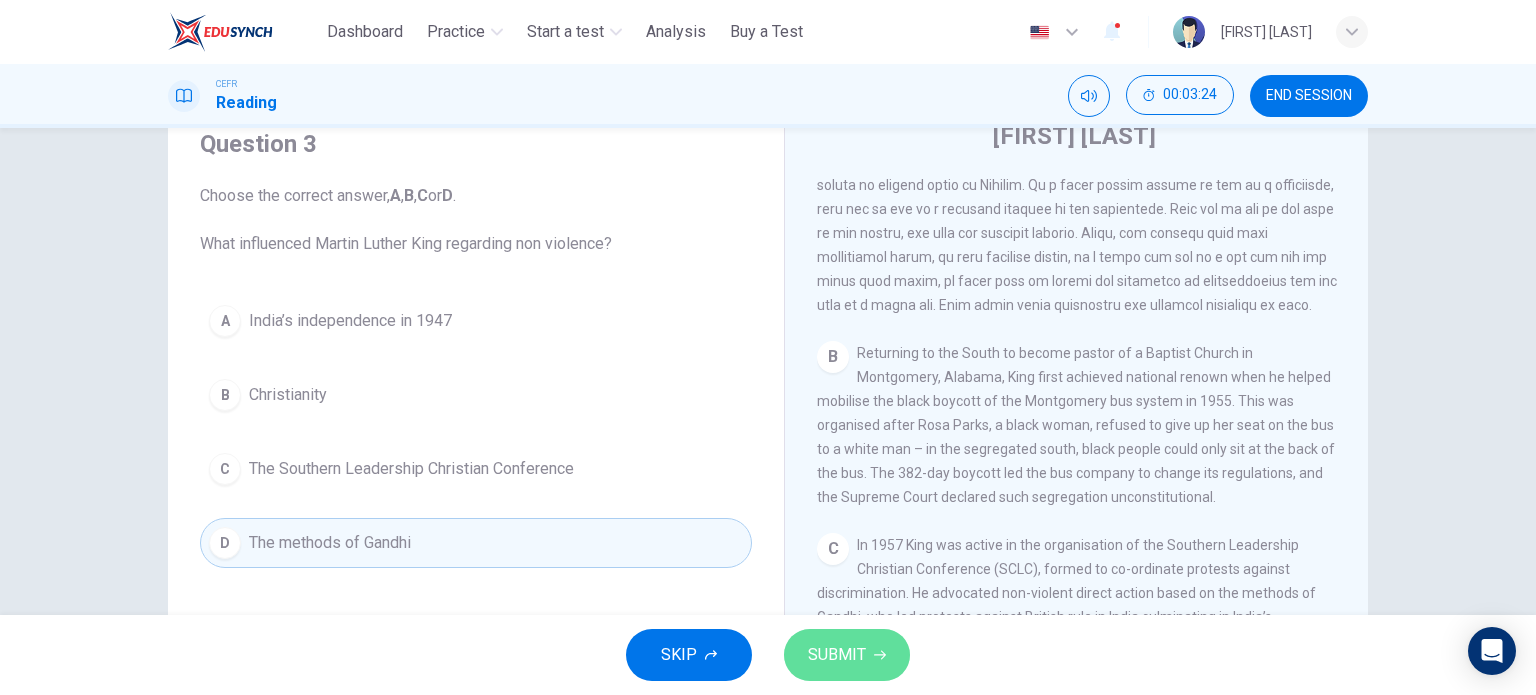 click on "SUBMIT" at bounding box center [837, 655] 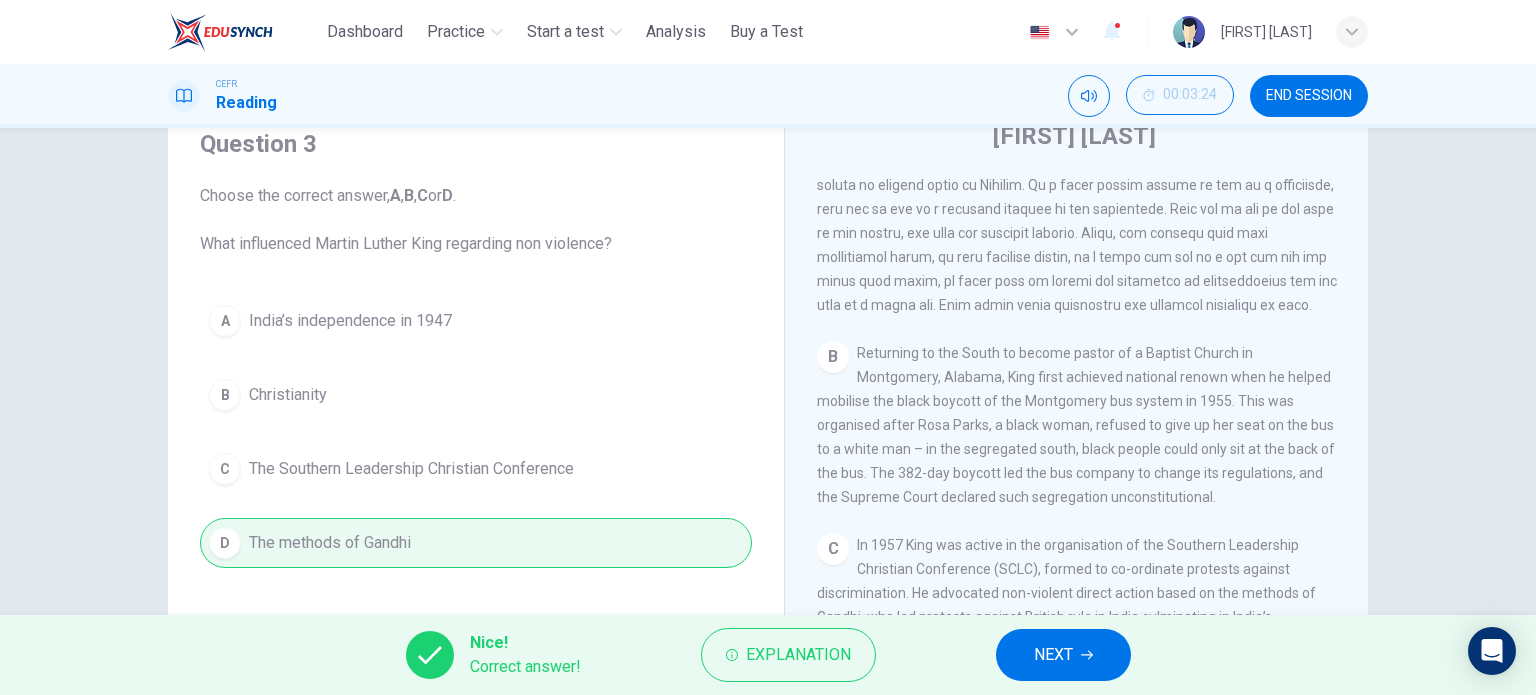 click on "NEXT" at bounding box center [1053, 655] 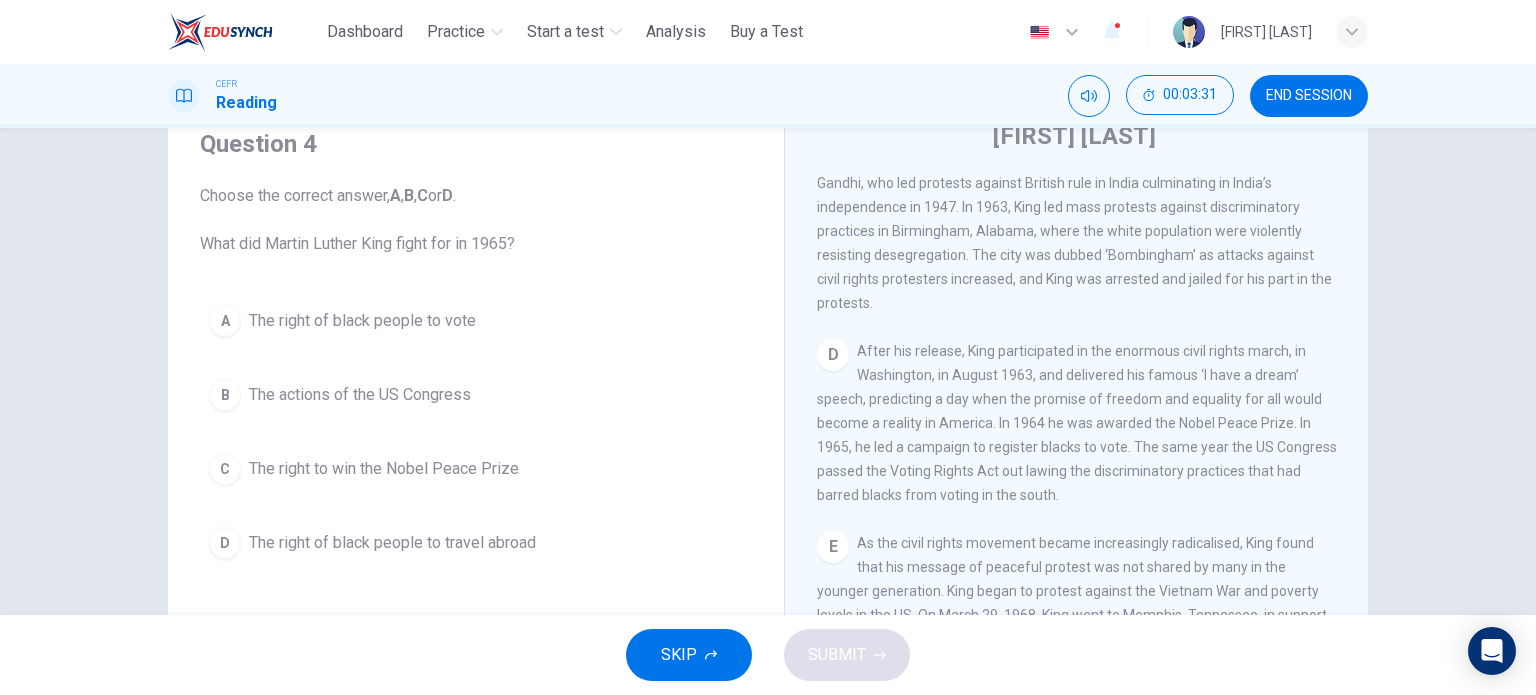 scroll, scrollTop: 1028, scrollLeft: 0, axis: vertical 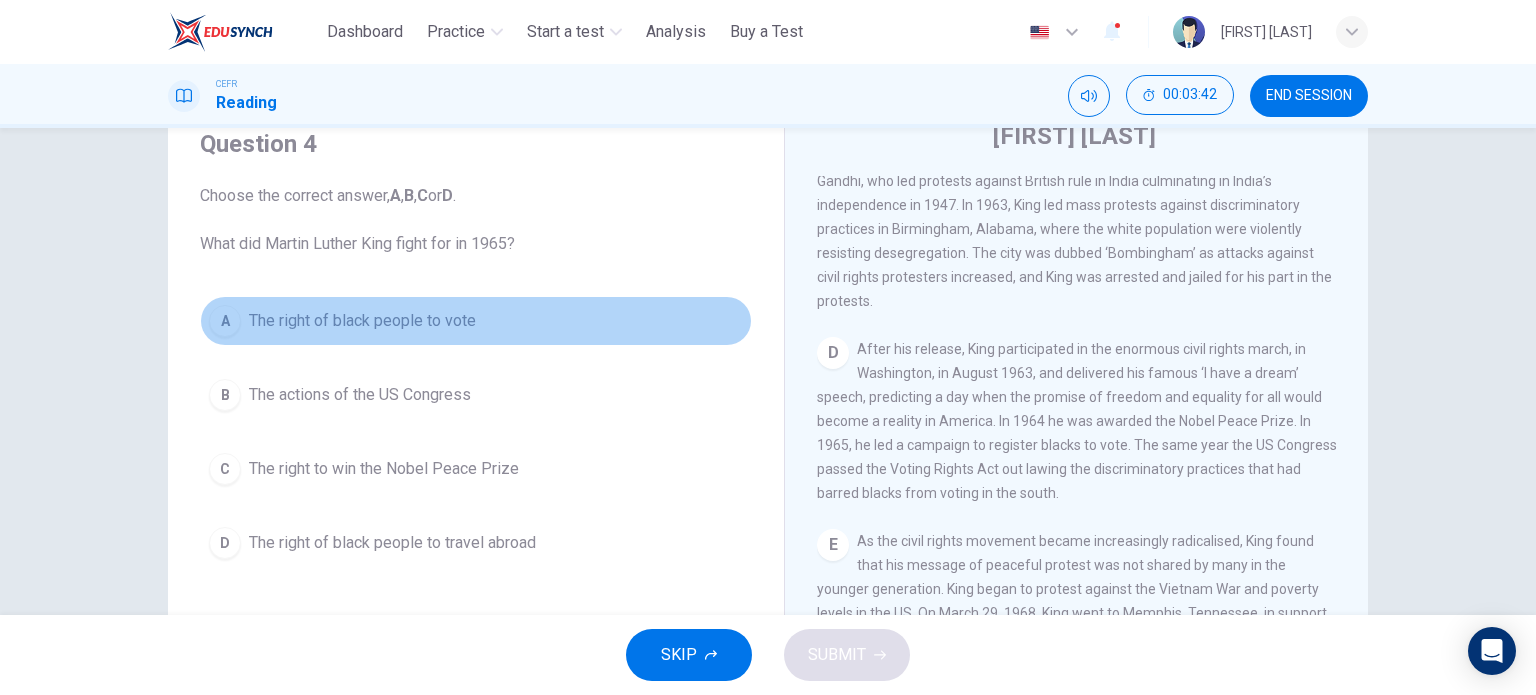 click on "A The right of black people to vote" at bounding box center [476, 321] 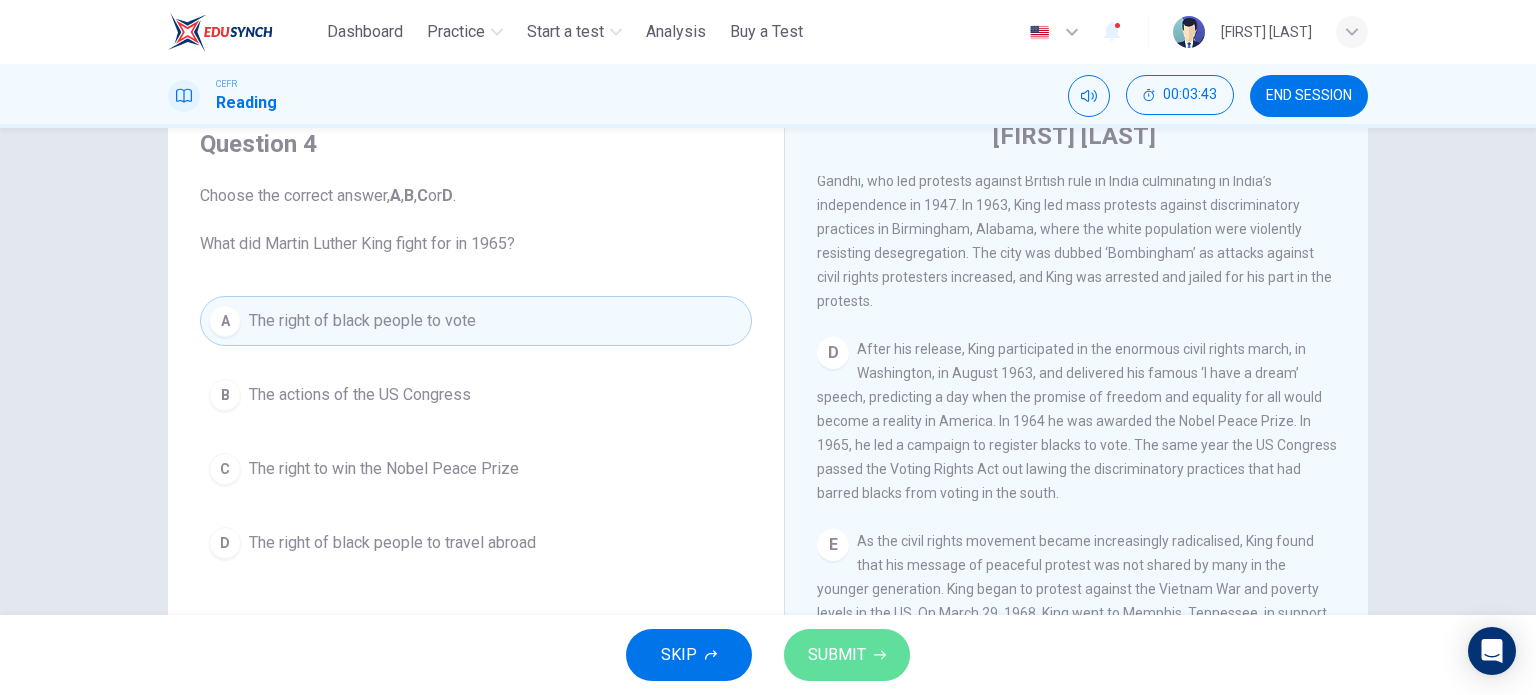 click on "SUBMIT" at bounding box center (847, 655) 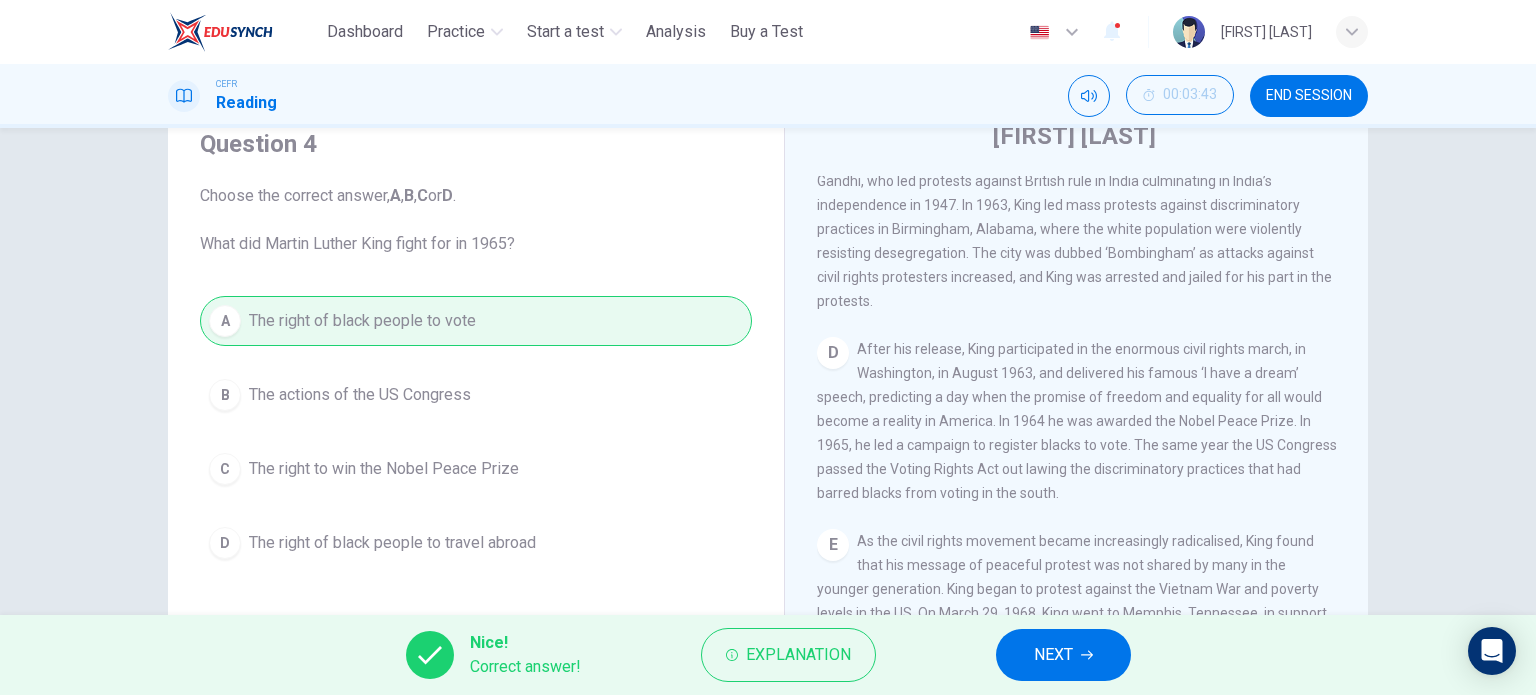 click on "NEXT" at bounding box center (1053, 655) 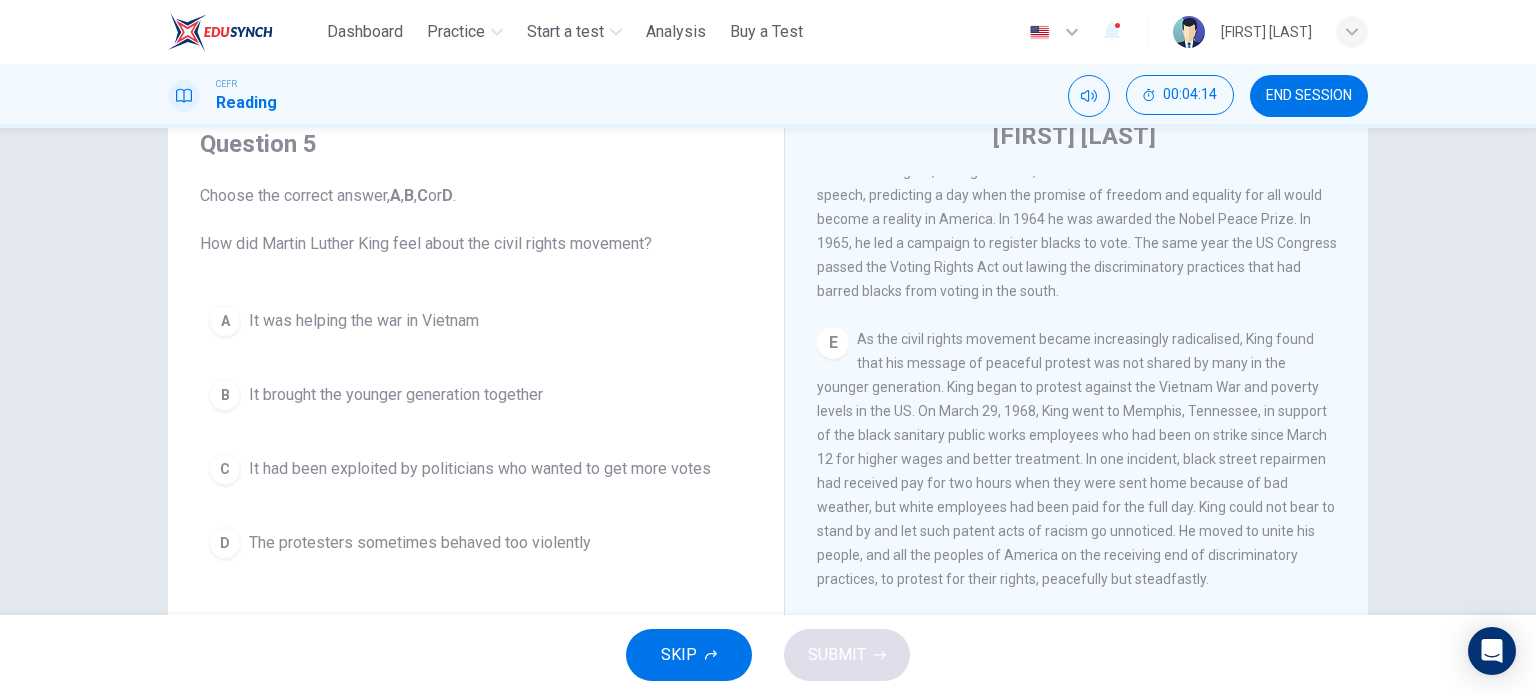 scroll, scrollTop: 1272, scrollLeft: 0, axis: vertical 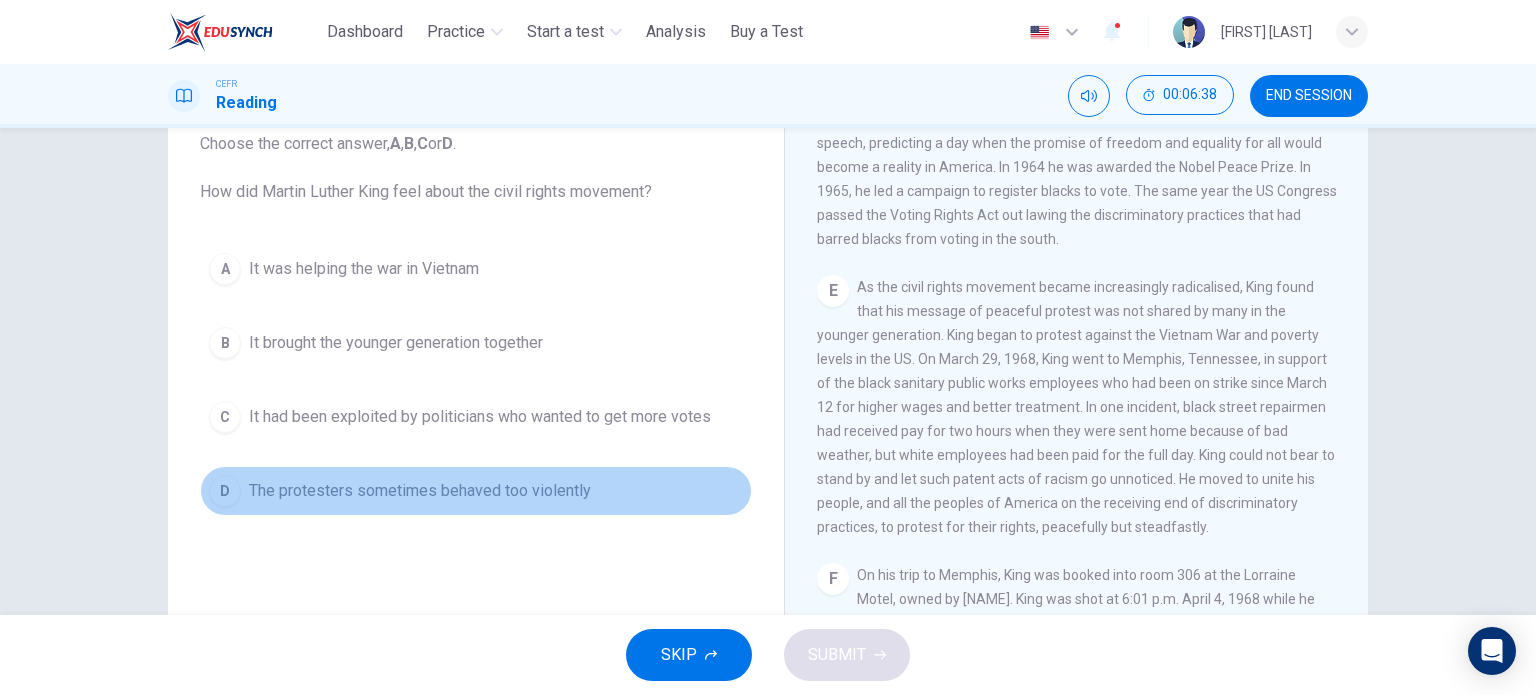click on "The protesters sometimes behaved too violently" at bounding box center [420, 491] 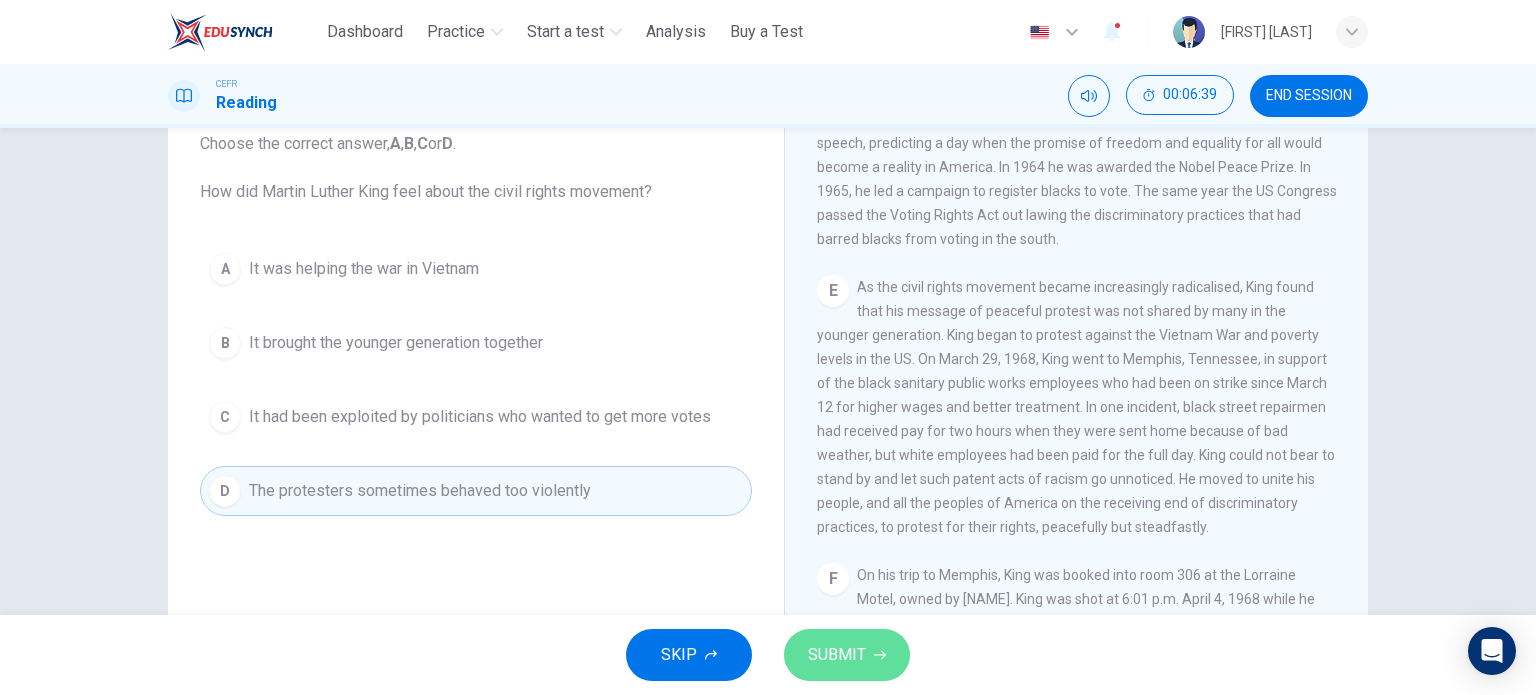 click on "SUBMIT" at bounding box center (837, 655) 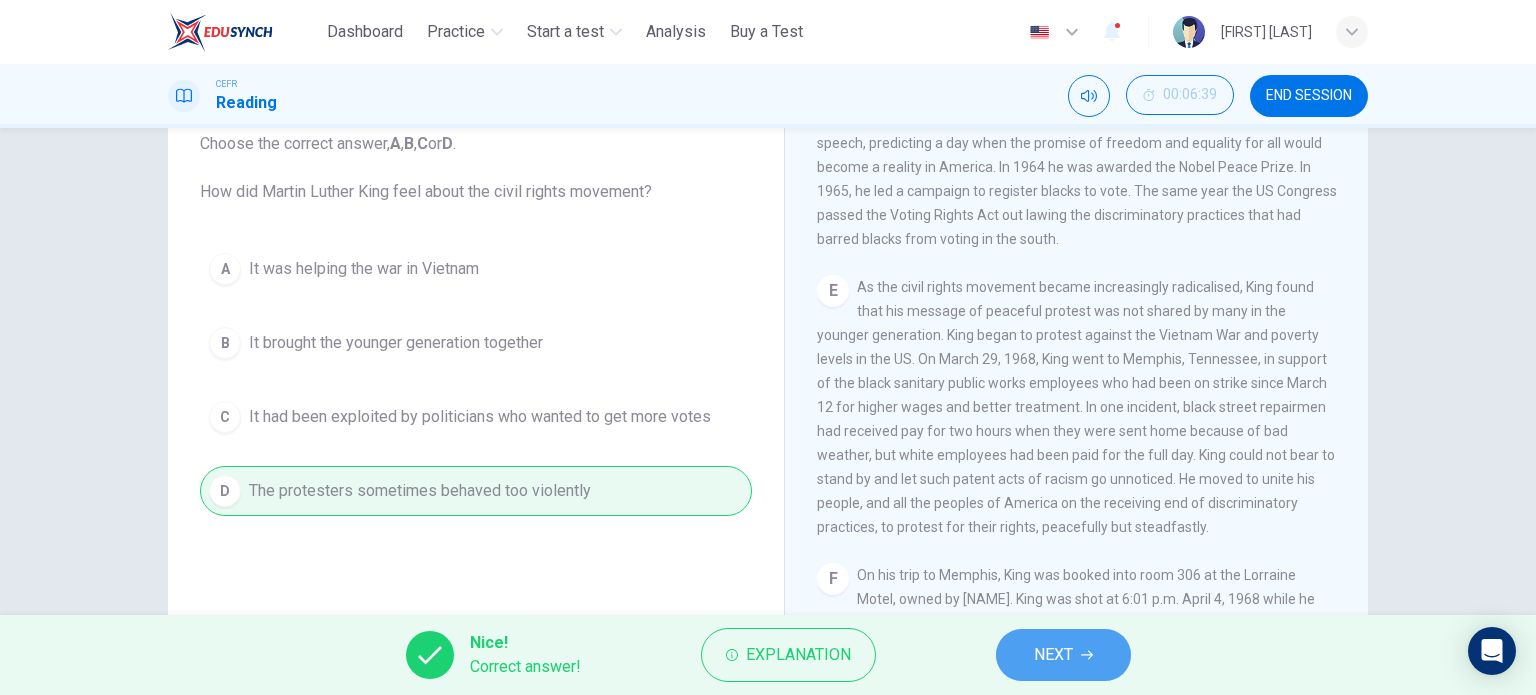 click on "NEXT" at bounding box center [1053, 655] 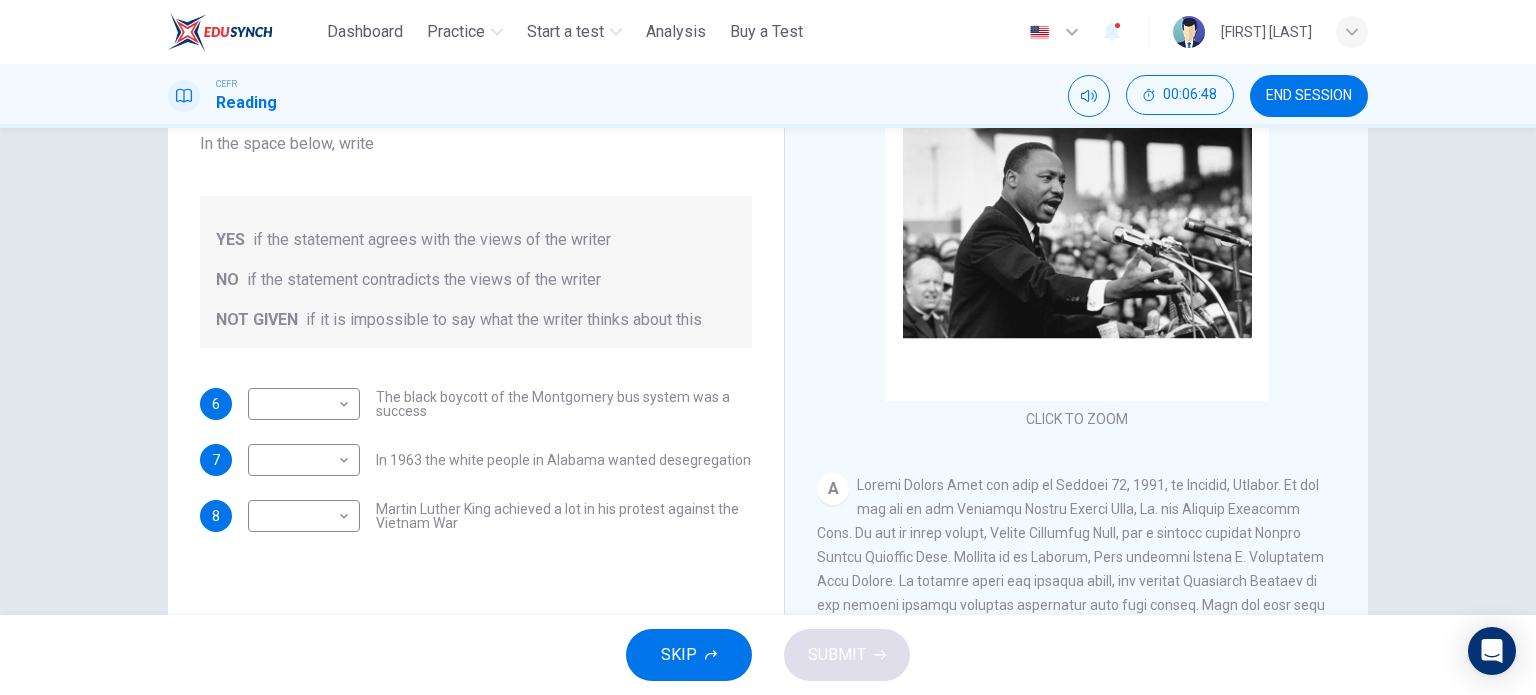 scroll, scrollTop: 214, scrollLeft: 0, axis: vertical 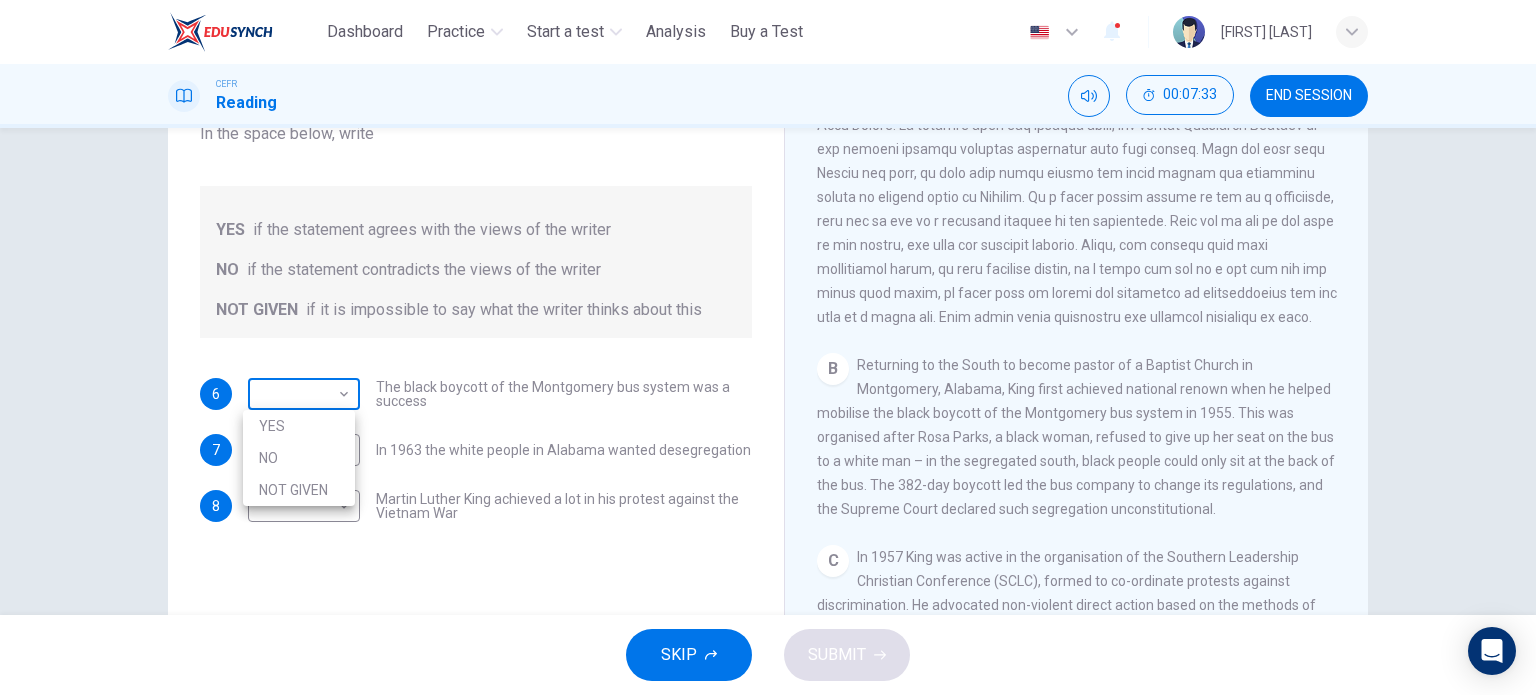 click on "This site uses cookies, as explained in our Privacy Policy. If you agree to the use of cookies, please click the Accept button and continue to browse our site. Privacy Policy Accept Dashboard Practice Start a test Analysis Buy a Test English ** ​ [FIRST] [LAST] CEFR Reading 00:07:33 END SESSION Questions 6 - 8 Do the following statements agree with the information given in the Reading Passage? In the space below, write YES if the statement agrees with the views of the writer NO if the statement contradicts the views of the writer NOT GIVEN if it is impossible to say what the writer thinks about this 6 ​ ​ The black boycott of the Montgomery bus system was a success 7 ​ ​ In 1963 the white people in Alabama wanted desegregation 8 ​ ​ Martin Luther King achieved a lot in his protest against the Vietnam War Martin Luther King CLICK TO ZOOM Click to Zoom A B C D E F SKIP SUBMIT ELTC - EduSynch CEFR Test for Teachers in Malaysia
Dashboard Practice Start a test Analysis   1" at bounding box center [768, 347] 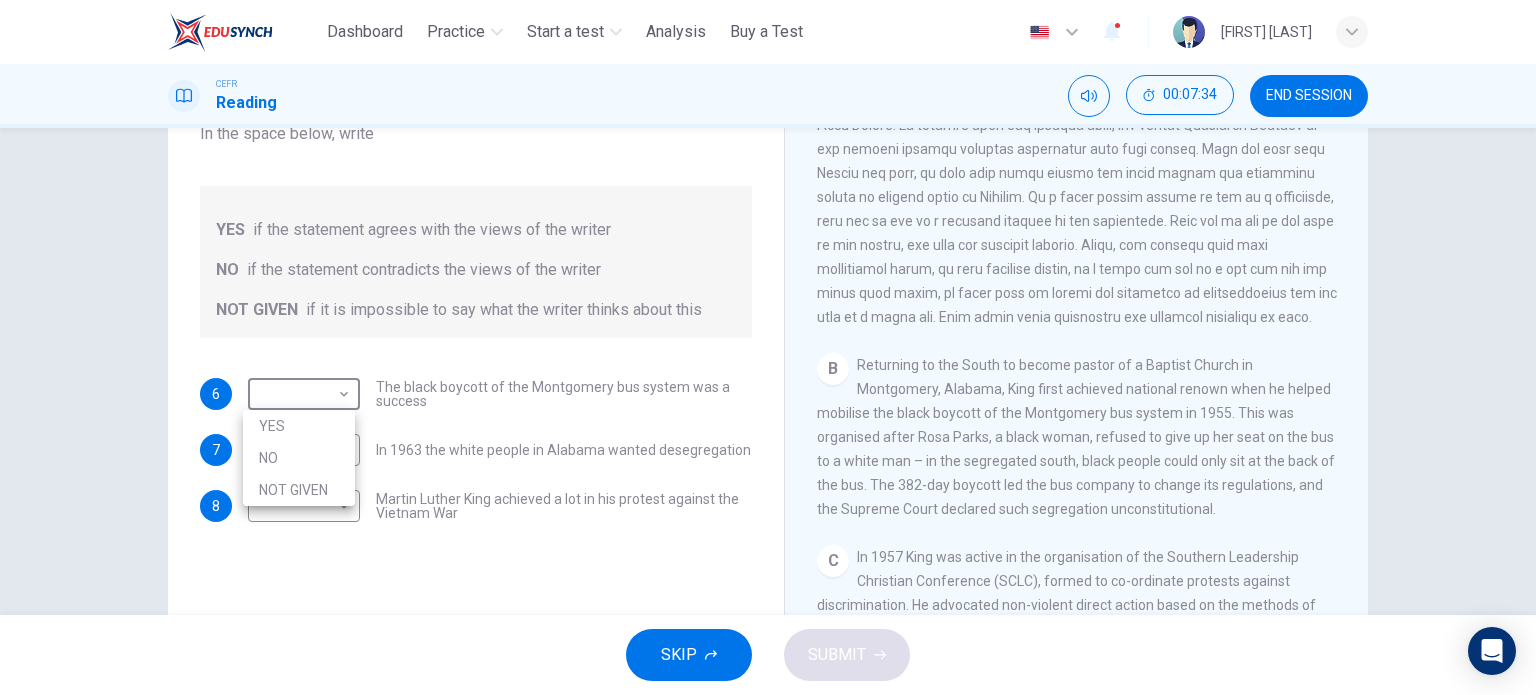 click on "YES" at bounding box center [299, 426] 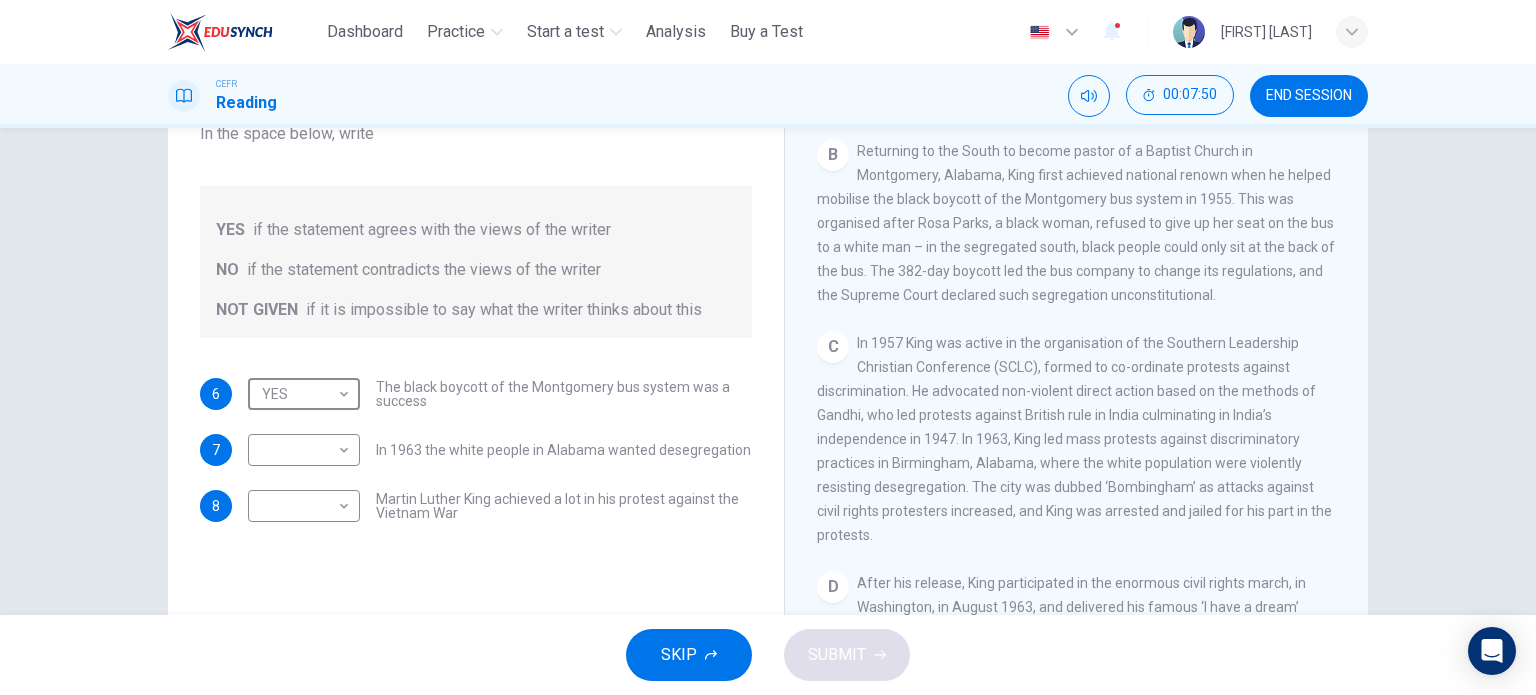 scroll, scrollTop: 663, scrollLeft: 0, axis: vertical 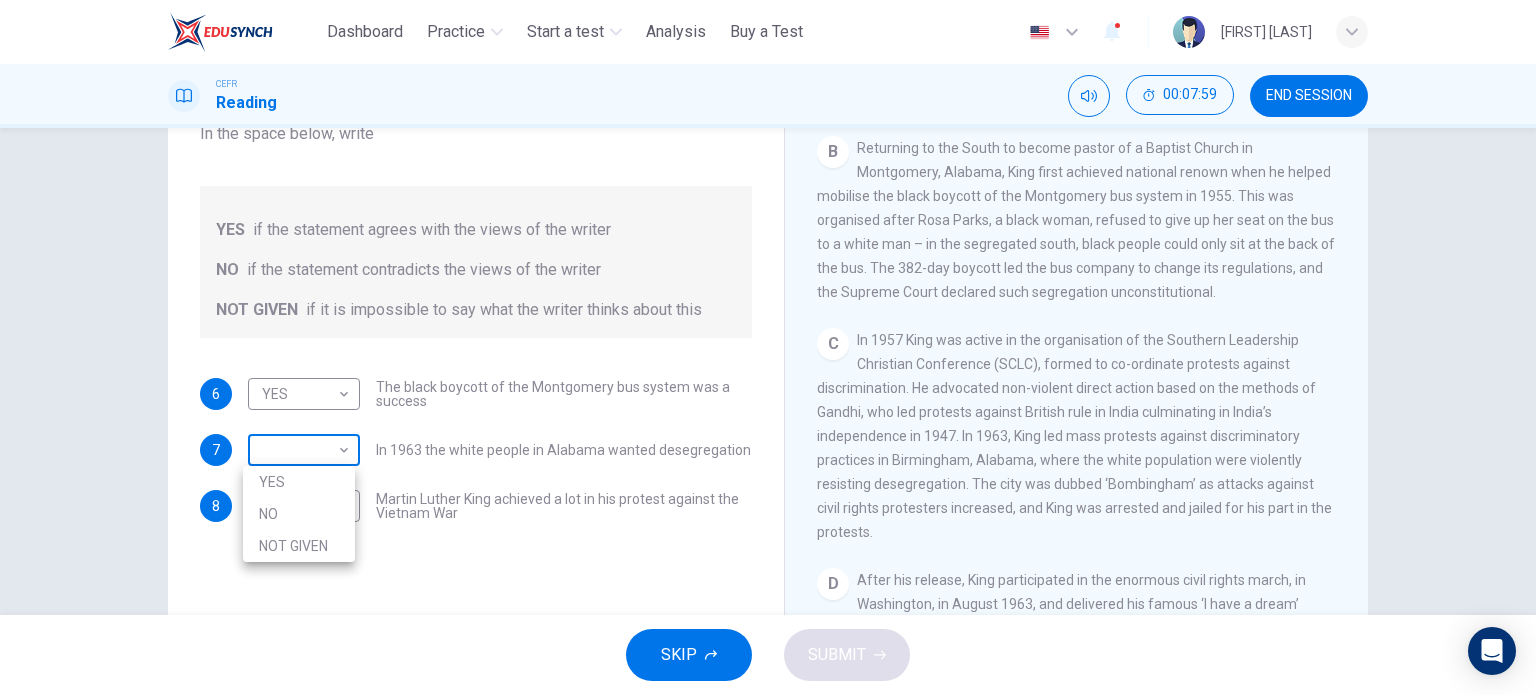 click on "This site uses cookies, as explained in our Privacy Policy. If you agree to the use of cookies, please click the Accept button and continue to browse our site. Privacy Policy Accept Dashboard Practice Start a test Analysis Buy a Test English ** ​ [FIRST] [LAST] CEFR Reading 00:07:59 END SESSION Questions 6 - 8 Do the following statements agree with the information given in the Reading Passage? In the space below, write YES if the statement agrees with the views of the writer NO if the statement contradicts the views of the writer NOT GIVEN if it is impossible to say what the writer thinks about this 6 YES *** ​ The black boycott of the Montgomery bus system was a success 7 ​ ​ In 1963 the white people in Alabama wanted desegregation 8 ​ ​ Martin Luther King achieved a lot in his protest against the Vietnam War Martin Luther King CLICK TO ZOOM Click to Zoom A B C D E F SKIP SUBMIT ELTC - EduSynch CEFR Test for Teachers in Malaysia
Dashboard Practice Start a test Analysis" at bounding box center (768, 347) 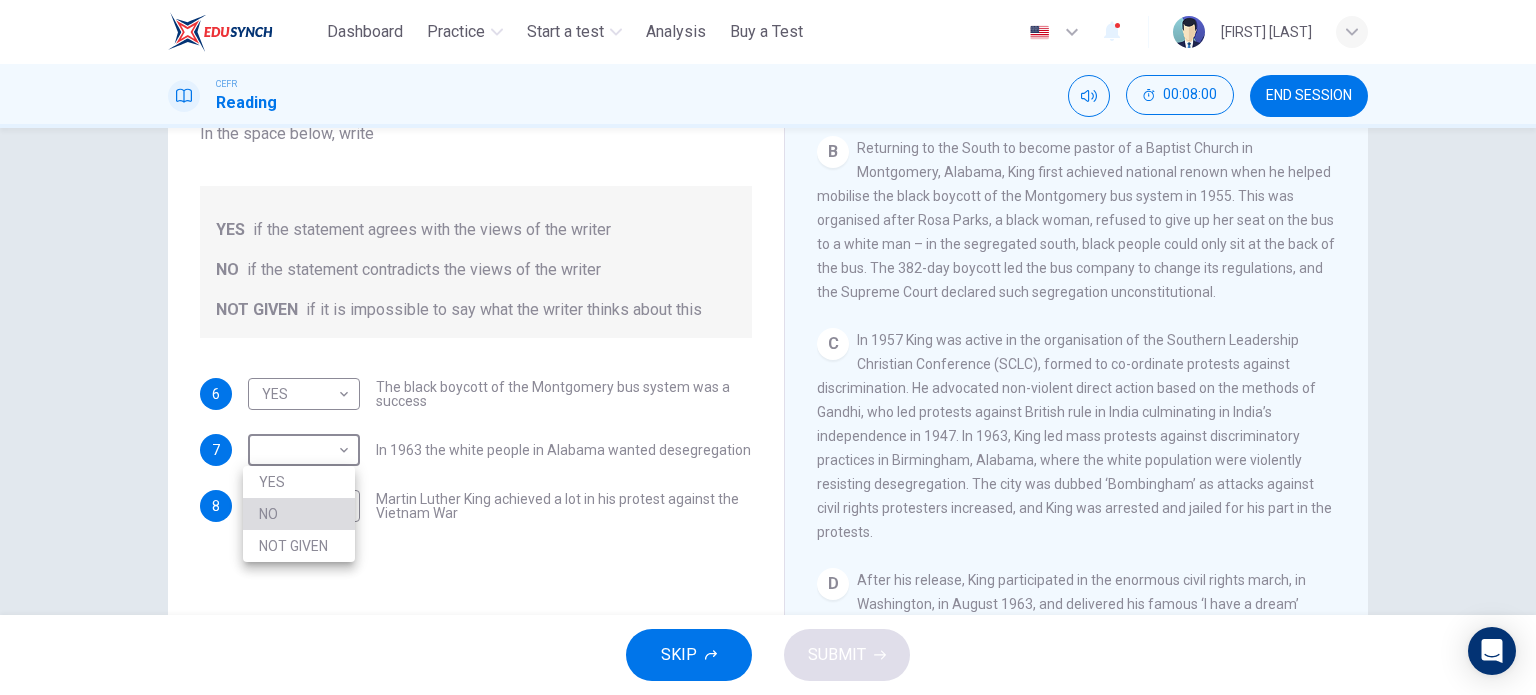 click on "NO" at bounding box center (299, 514) 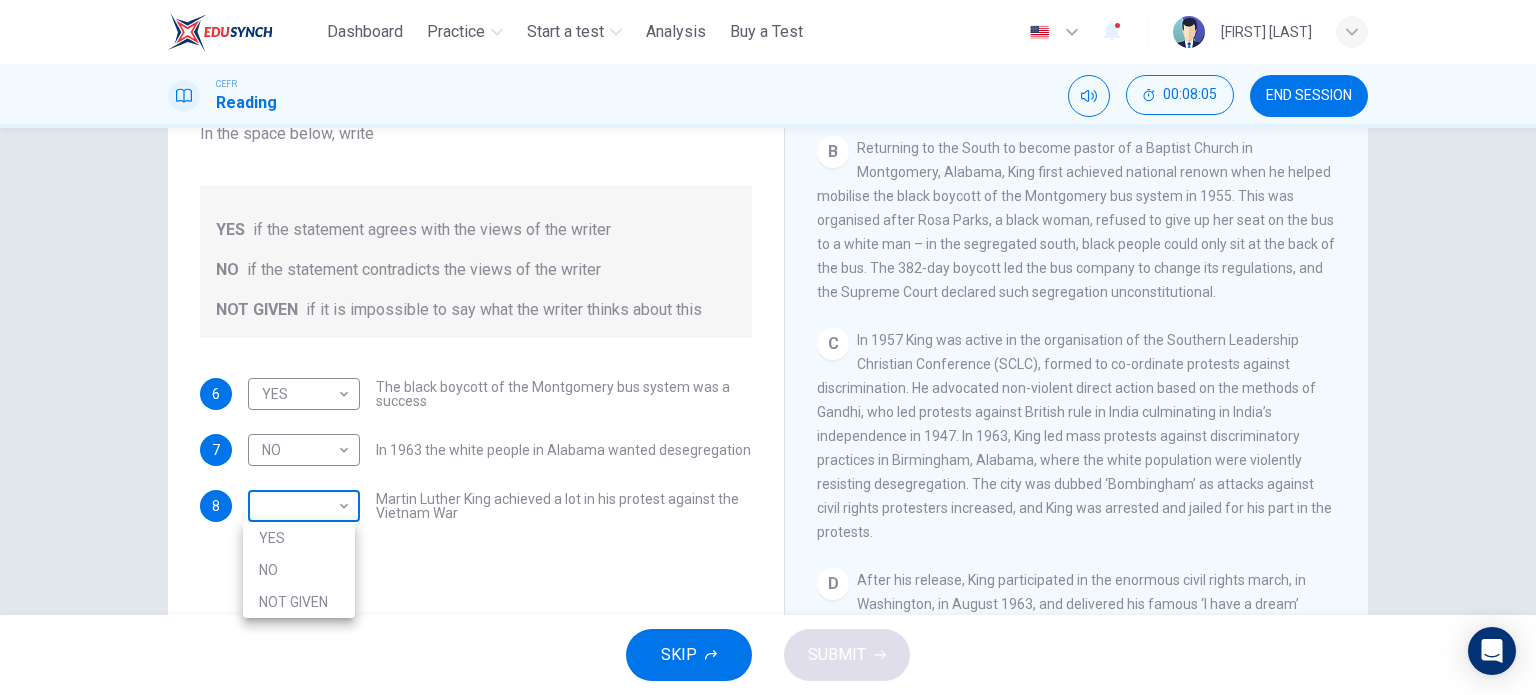 click on "This site uses cookies, as explained in our  Privacy Policy . If you agree to the use of cookies, please click the Accept button and continue to browse our site.   Privacy Policy Accept Dashboard Practice Start a test Analysis Buy a Test English ** ​ [FIRST] [LAST] CEFR Reading 00:08:05 END SESSION Questions 6 - 8 Do the following statements agree with the information given in the Reading Passage? In the space below, write YES if the statement agrees with the views of the writer NO if the statement contradicts the views of the writer NOT GIVEN if it is impossible to say what the writer thinks about this 6 YES *** ​ The black boycott of the Montgomery bus system was a success 7 NO ** ​ In 1963 the white people in Alabama wanted desegregation 8 ​ ​ Martin Luther King achieved a lot in his protest against the Vietnam War Martin Luther King CLICK TO ZOOM Click to Zoom A B C D E F SKIP SUBMIT ELTC - EduSynch CEFR Test for Teachers in Malaysia
Dashboard Practice Start a test Pricing" at bounding box center [768, 347] 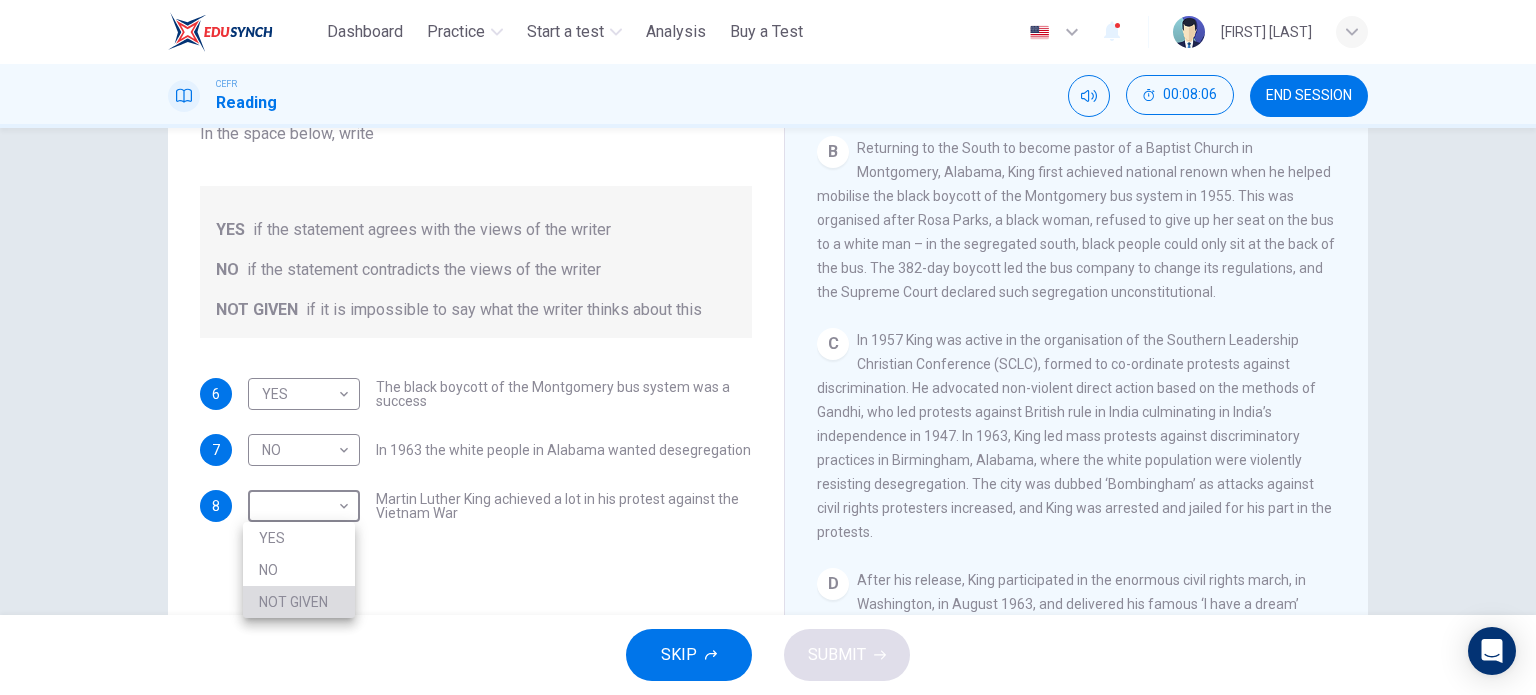 click on "NOT GIVEN" at bounding box center (299, 602) 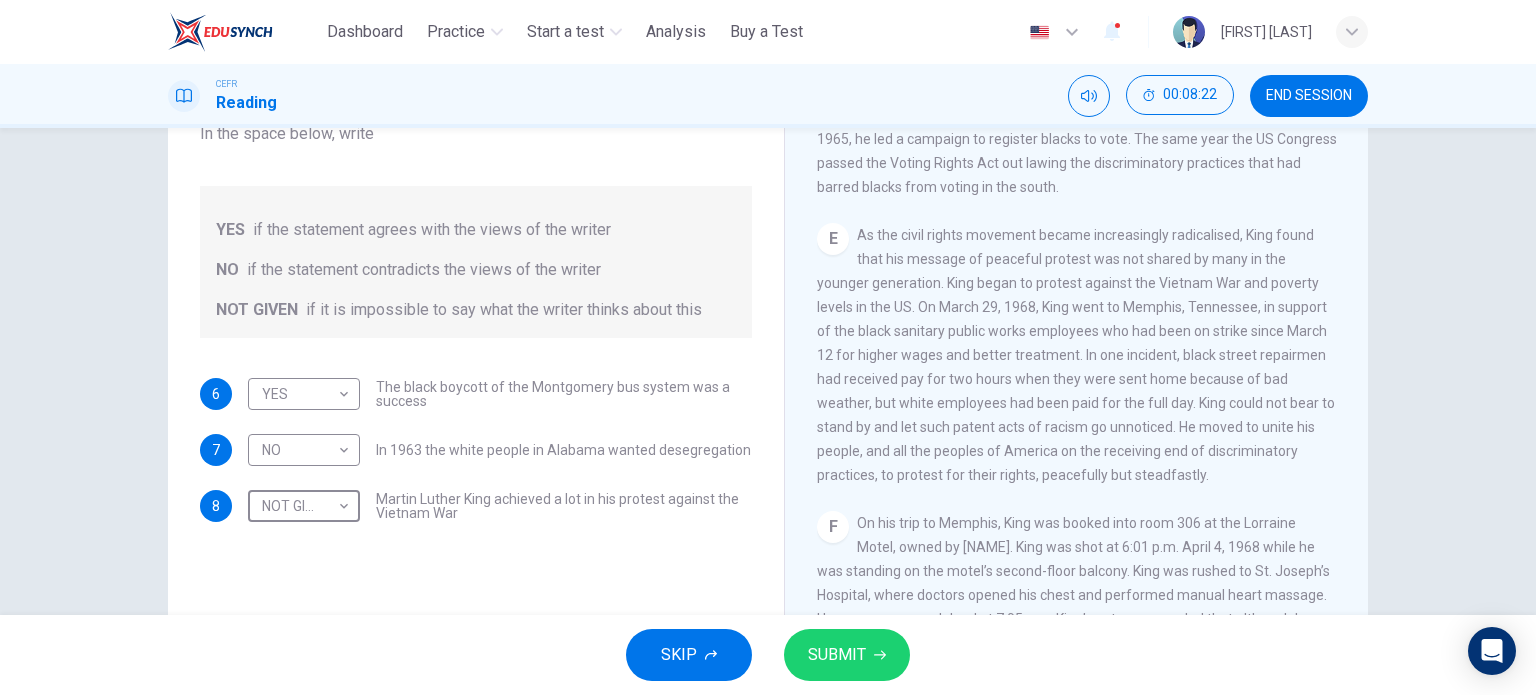 scroll, scrollTop: 1247, scrollLeft: 0, axis: vertical 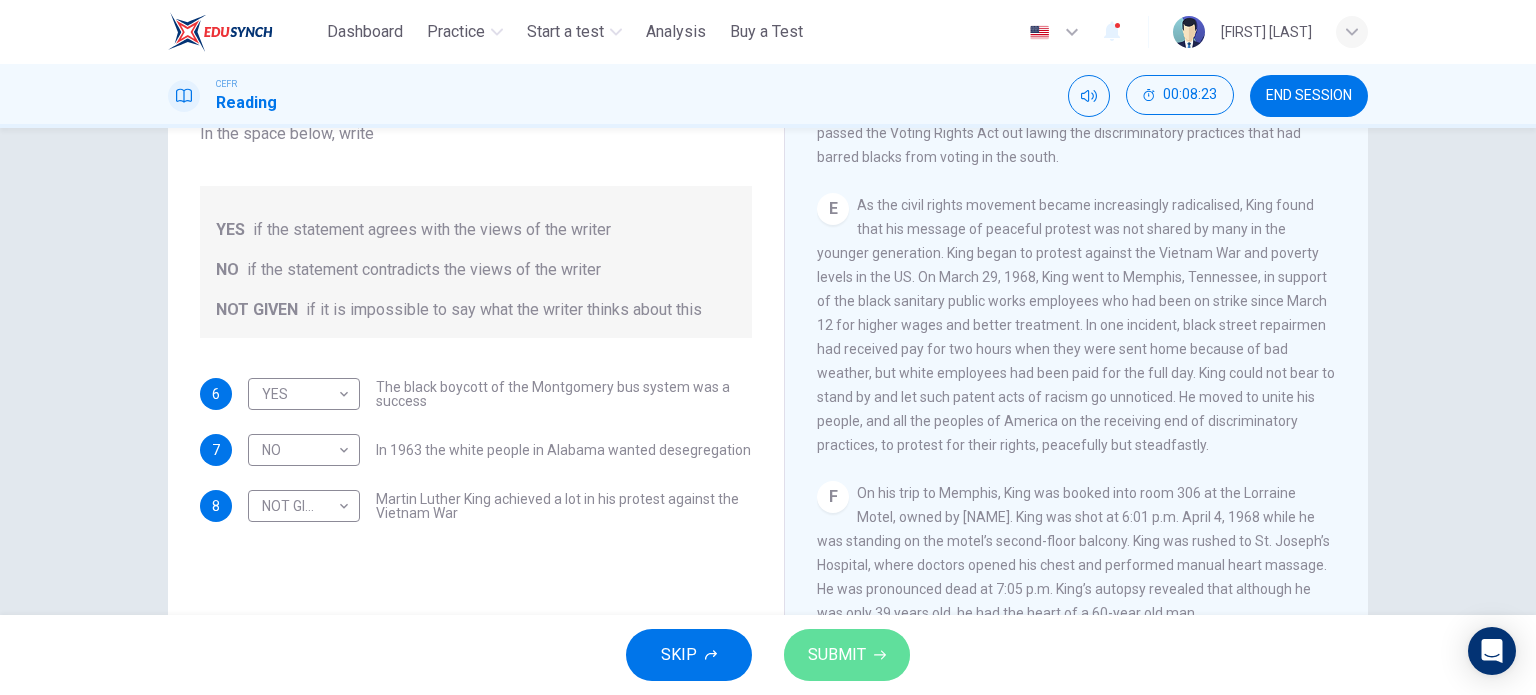click on "SUBMIT" at bounding box center (837, 655) 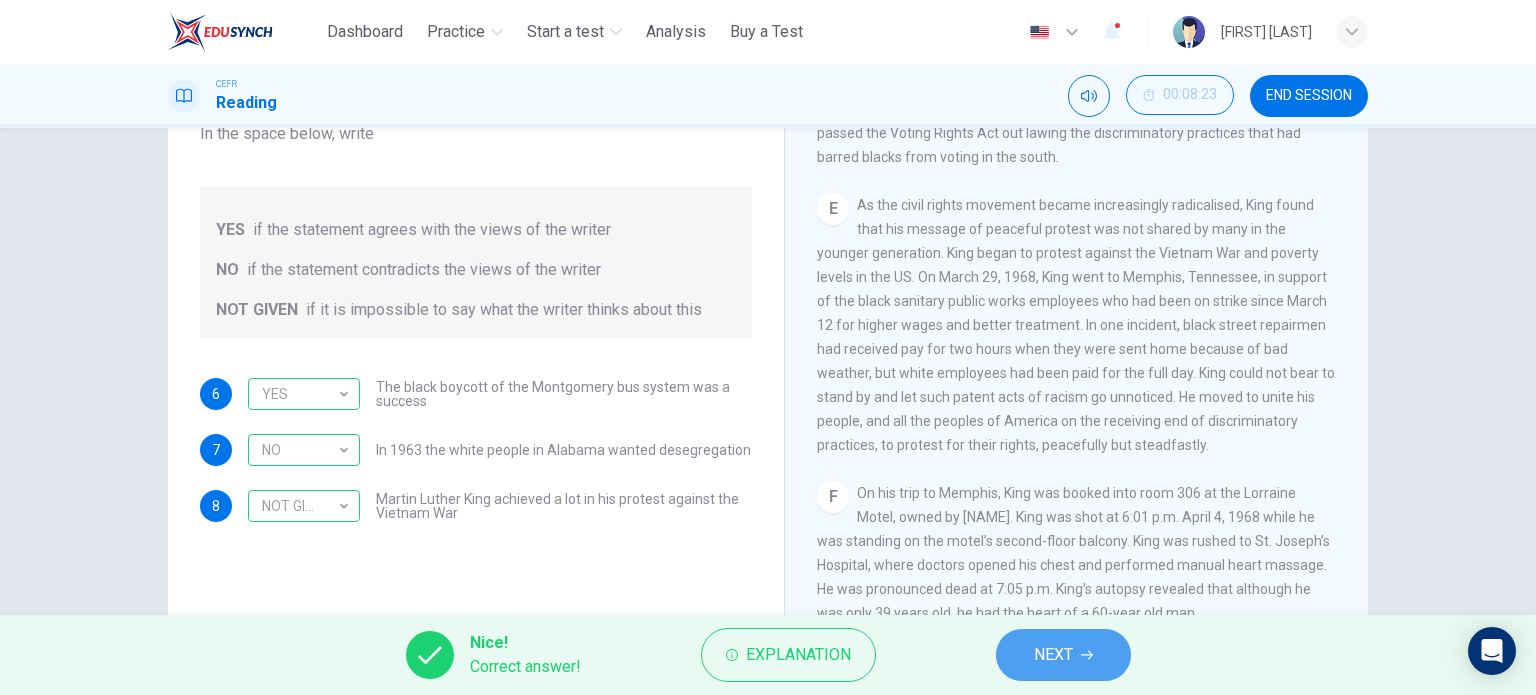 click on "NEXT" at bounding box center (1063, 655) 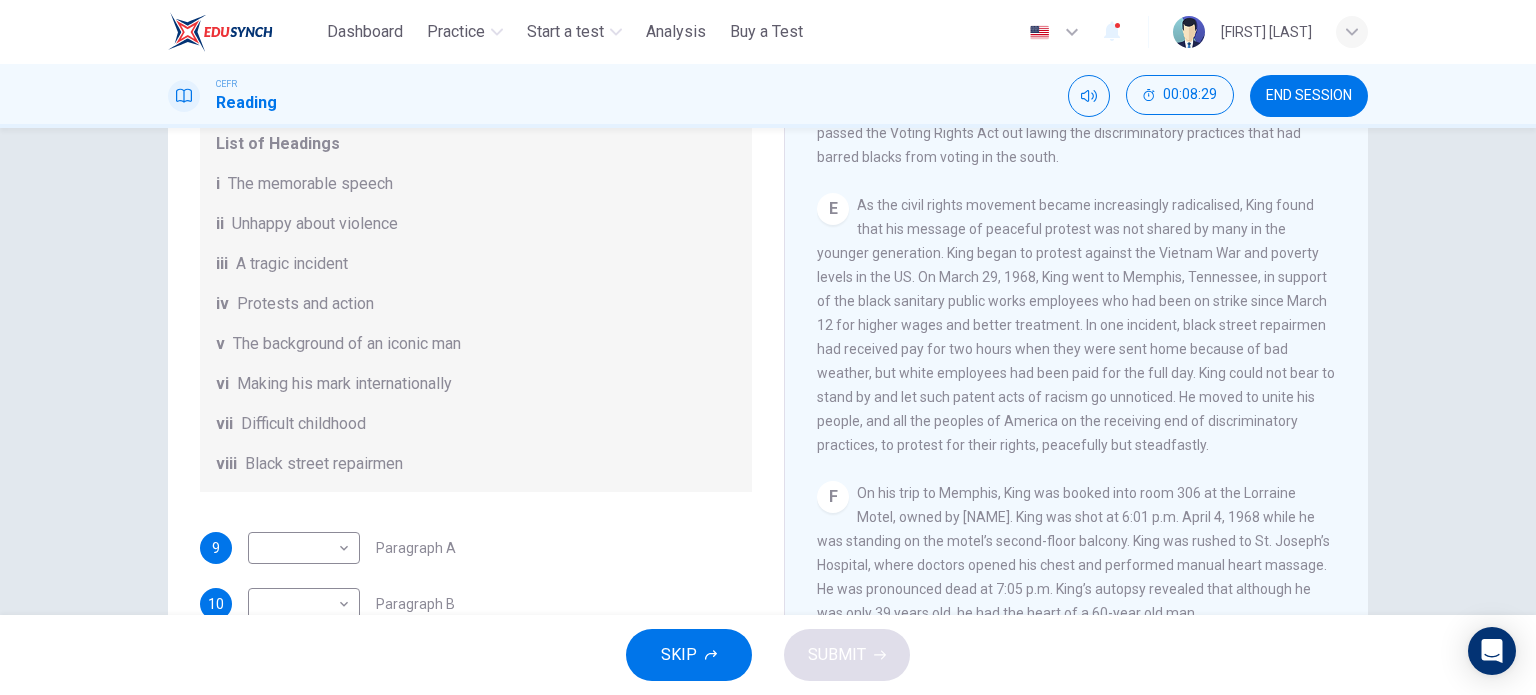 scroll, scrollTop: 92, scrollLeft: 0, axis: vertical 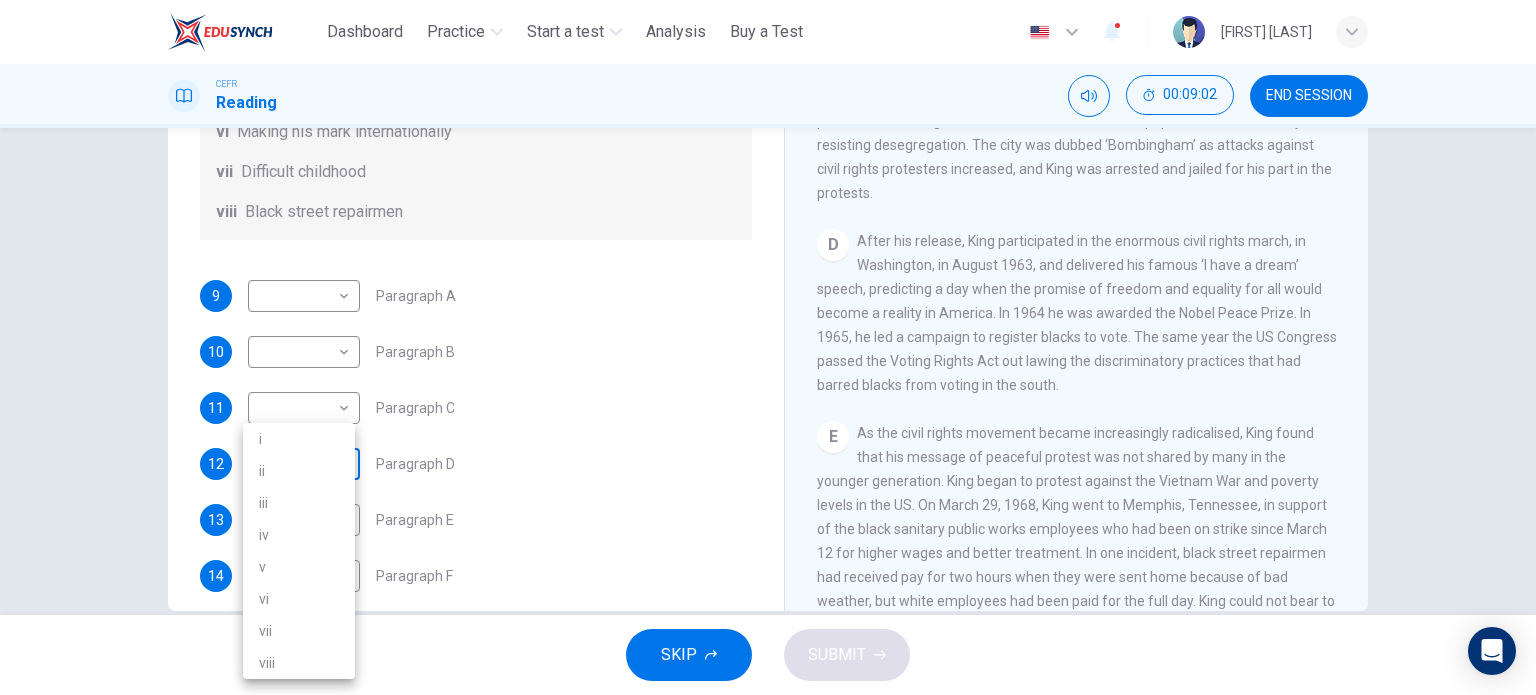 click on "This site uses cookies, as explained in our Privacy Policy. If you agree to the use of cookies, please click the Accept button and continue to browse our site. Privacy Policy Accept Dashboard Practice Start a test Analysis Buy a Test English ** ​ [FIRST] [LAST] CEFR Reading 00:09:02 END SESSION Questions 9 - 14 The Reading Passage has 6 paragraphs.
Choose the correct heading for each paragraph A – F , from the list of headings.
Write the correct number, i – viii , in the spaces below. List of Headings i The memorable speech ii Unhappy about violence iii A tragic incident iv Protests and action v The background of an iconic man vi Making his mark internationally vii Difficult childhood viii Black street repairmen 9 ​ ​ Paragraph A 10 ​ ​ Paragraph B 11 ​ ​ Paragraph C 12 ​ ​ Paragraph D 13 ​ ​ Paragraph E 14 ​ ​ Paragraph F Martin Luther King CLICK TO ZOOM Click to Zoom A B C D E F SKIP SUBMIT ELTC - EduSynch CEFR Test for Teachers in Malaysia
1 i" at bounding box center [768, 347] 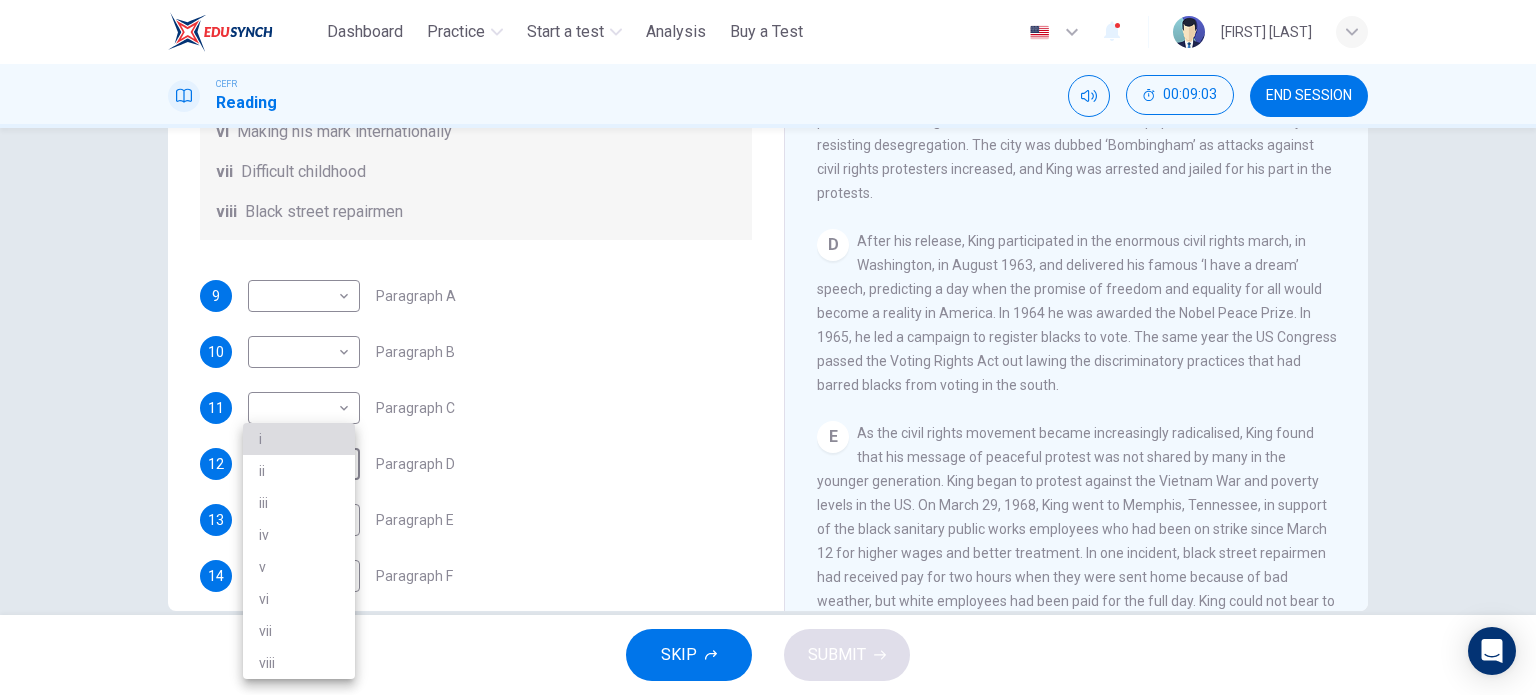 click on "i" at bounding box center (299, 439) 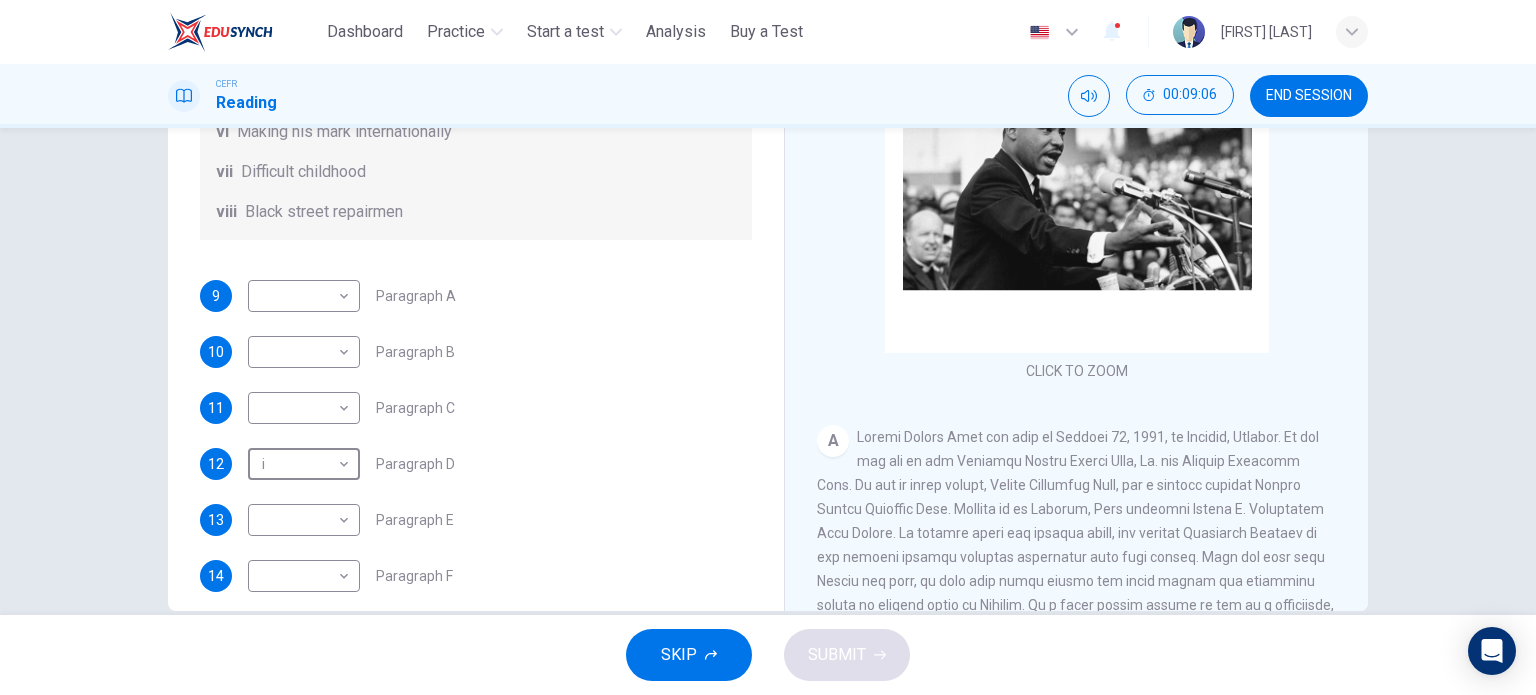 scroll, scrollTop: 180, scrollLeft: 0, axis: vertical 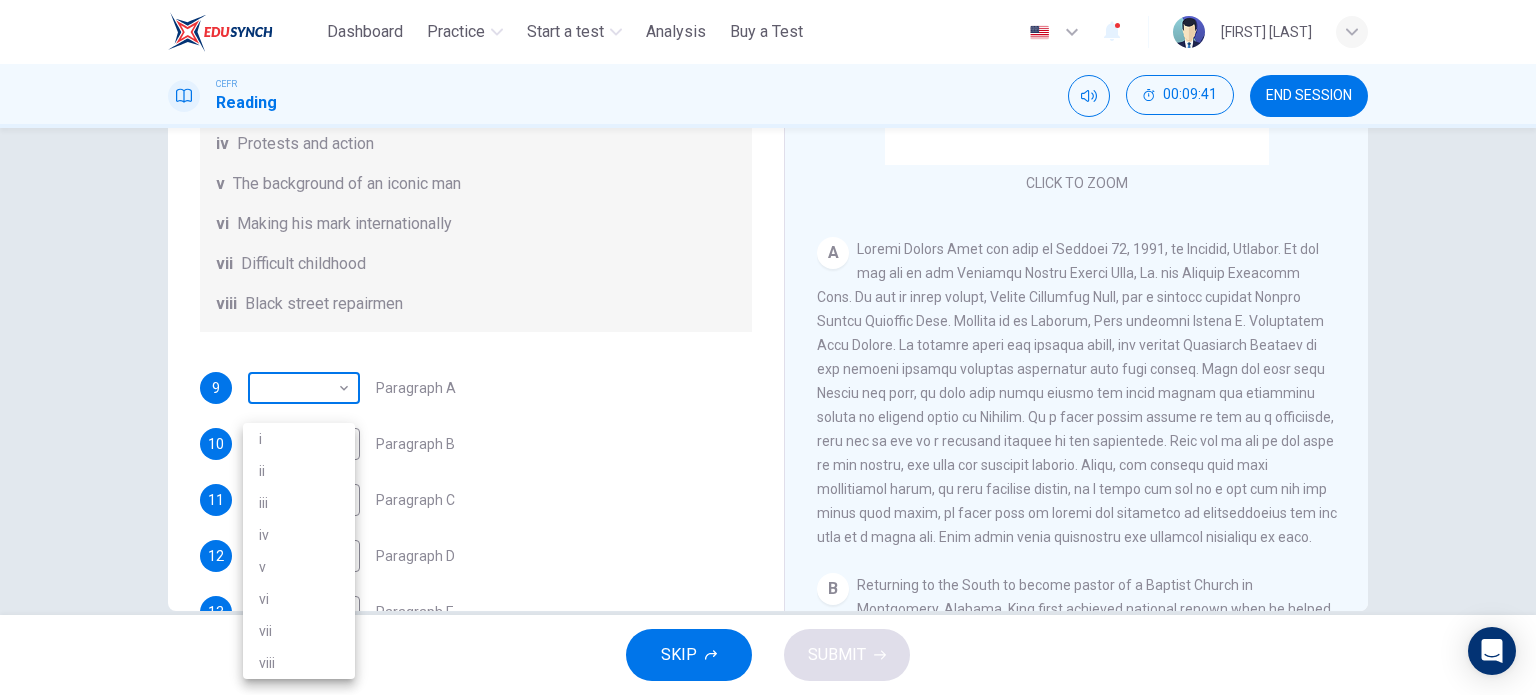 click on "This site uses cookies, as explained in our Privacy Policy. If you agree to the use of cookies, please click the Accept button and continue to browse our site. Privacy Policy Accept Dashboard Practice Start a test Analysis Buy a Test English ** ​ [FIRST] [LAST] CEFR Reading 00:09:41 END SESSION Questions 9 - 14 The Reading Passage has 6 paragraphs.
Choose the correct heading for each paragraph A – F , from the list of headings.
Write the correct number, i – viii , in the spaces below. List of Headings i The memorable speech ii Unhappy about violence iii A tragic incident iv Protests and action v The background of an iconic man vi Making his mark internationally vii Difficult childhood viii Black street repairmen 9 ​ ​ Paragraph A 10 ​ ​ Paragraph B 11 ​ ​ Paragraph C 12 i * ​ Paragraph D 13 ​ ​ Paragraph E 14 ​ ​ Paragraph F Martin Luther King CLICK TO ZOOM Click to Zoom A B C D E F SKIP SUBMIT ELTC - EduSynch CEFR Test for Teachers in Malaysia
1 i" at bounding box center (768, 347) 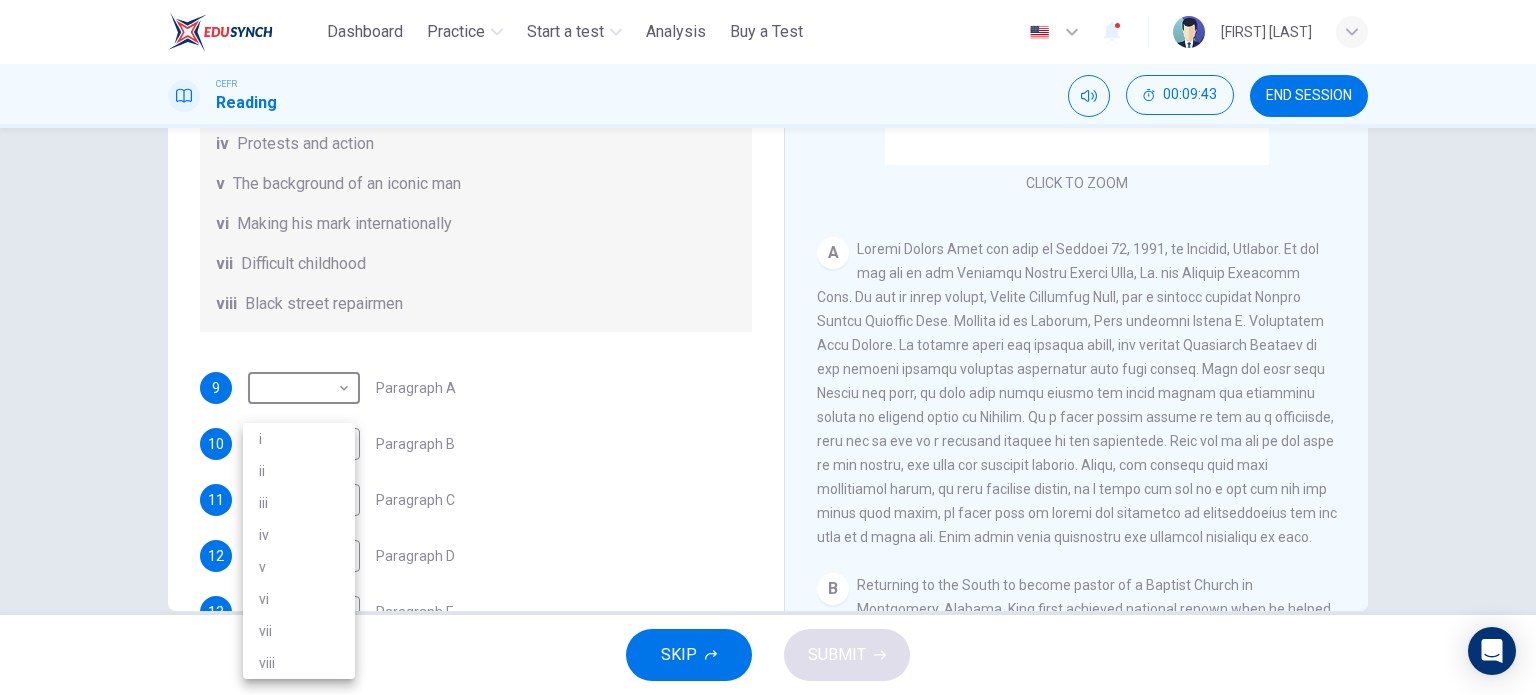 click on "vi" at bounding box center [299, 599] 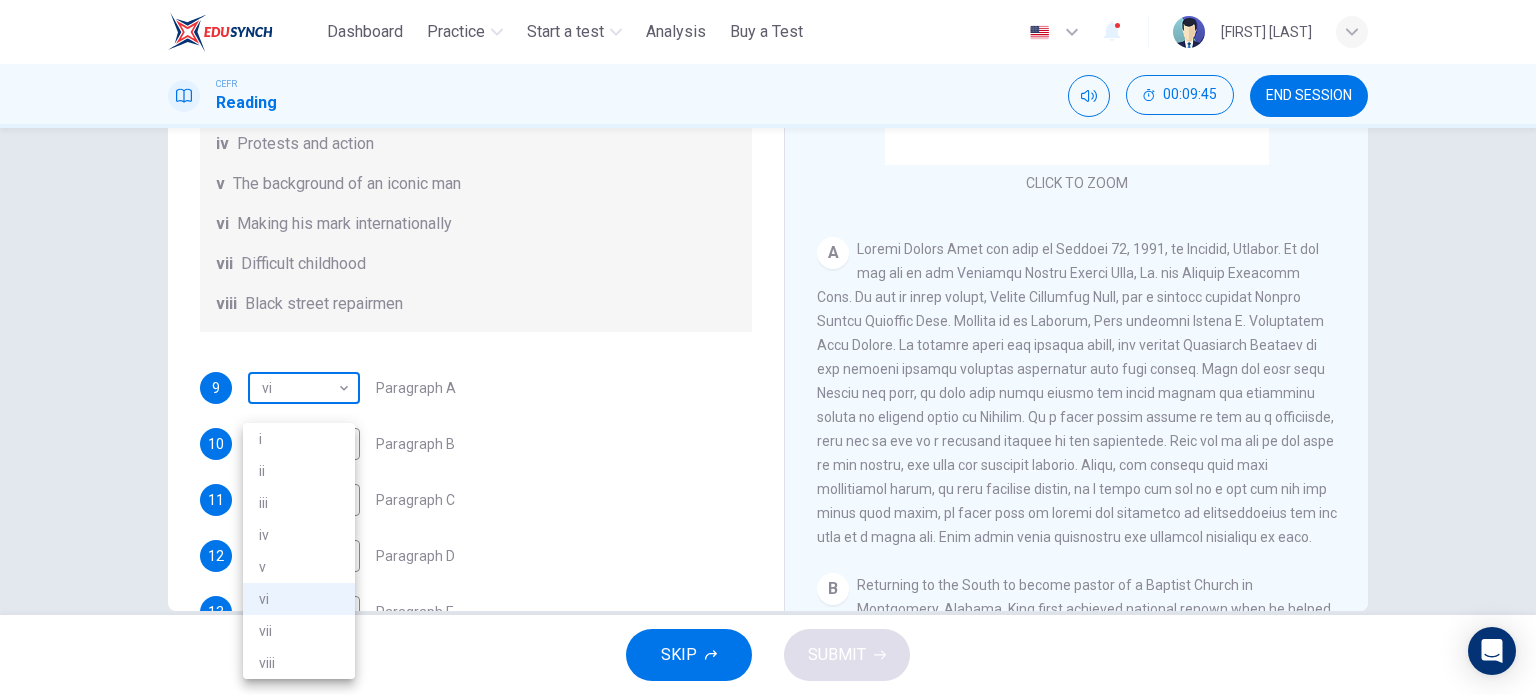 click on "This site uses cookies, as explained in our  Privacy Policy . If you agree to the use of cookies, please click the Accept button and continue to browse our site.   Privacy Policy Accept Dashboard Practice Start a test Analysis Buy a Test English ** ​ [FIRST] [LAST] CEFR Reading 00:09:45 END SESSION Questions 9 - 14 The Reading Passage has 6 paragraphs.
Choose the correct heading for each paragraph  A – F , from the list of headings.
Write the correct number,  i – viii , in the spaces below. List of Headings i The memorable speech ii Unhappy about violence iii A tragic incident iv Protests and action v The background of an iconic man vi Making his mark internationally vii Difficult childhood viii Black street repairmen 9 vi ** ​ Paragraph A 10 ​ ​ Paragraph B 11 ​ ​ Paragraph C 12 i * ​ Paragraph D 13 ​ ​ Paragraph E 14 ​ ​ Paragraph F Martin Luther King CLICK TO ZOOM Click to Zoom A B C D E F SKIP SUBMIT ELTC - EduSynch CEFR Test for Teachers in Malaysia
1" at bounding box center (768, 347) 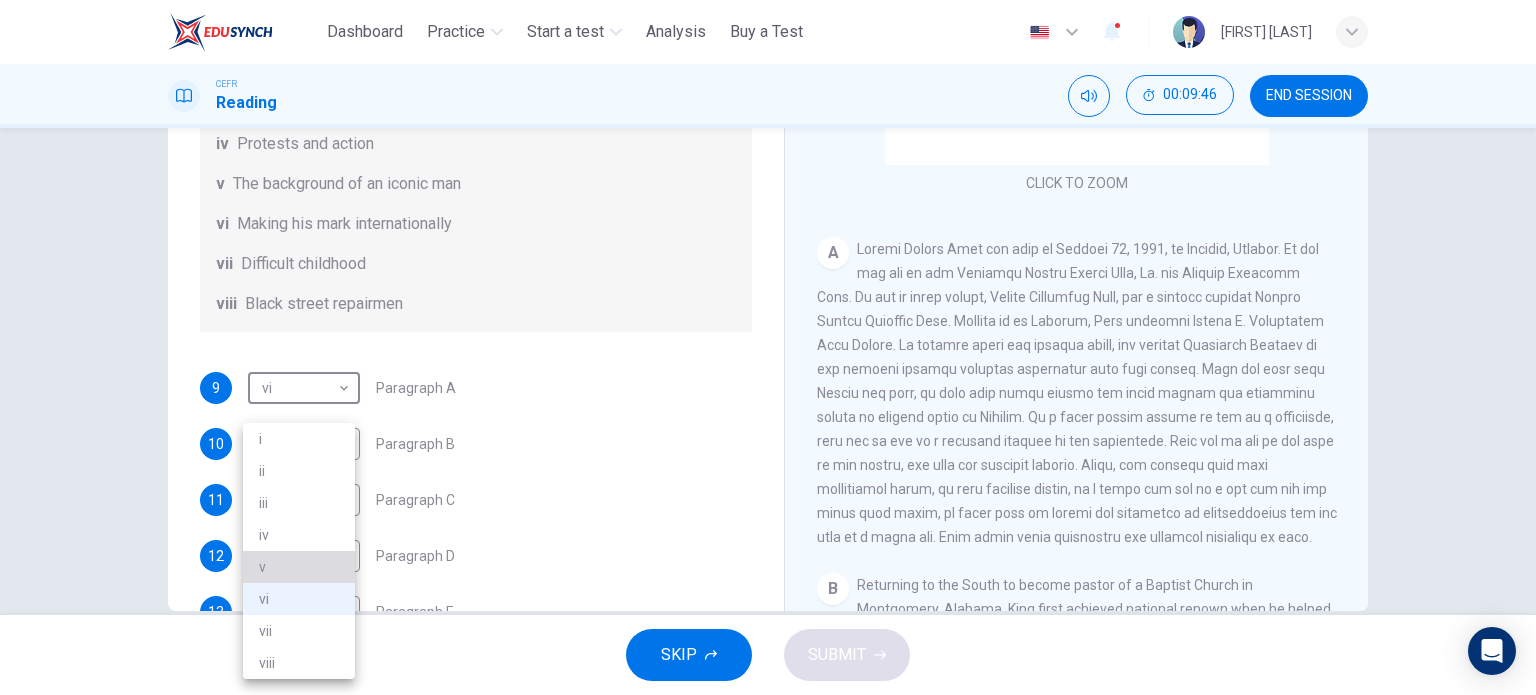 click on "v" at bounding box center (299, 567) 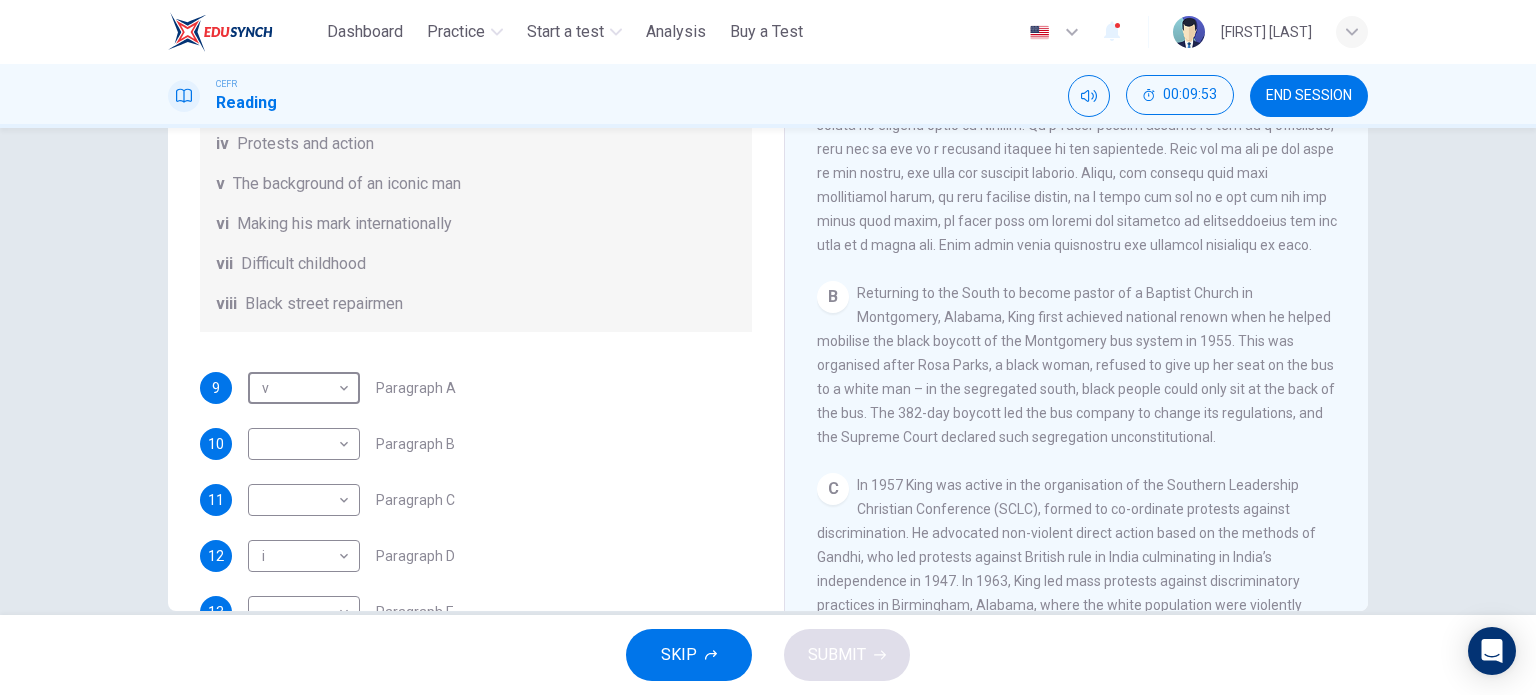 scroll, scrollTop: 480, scrollLeft: 0, axis: vertical 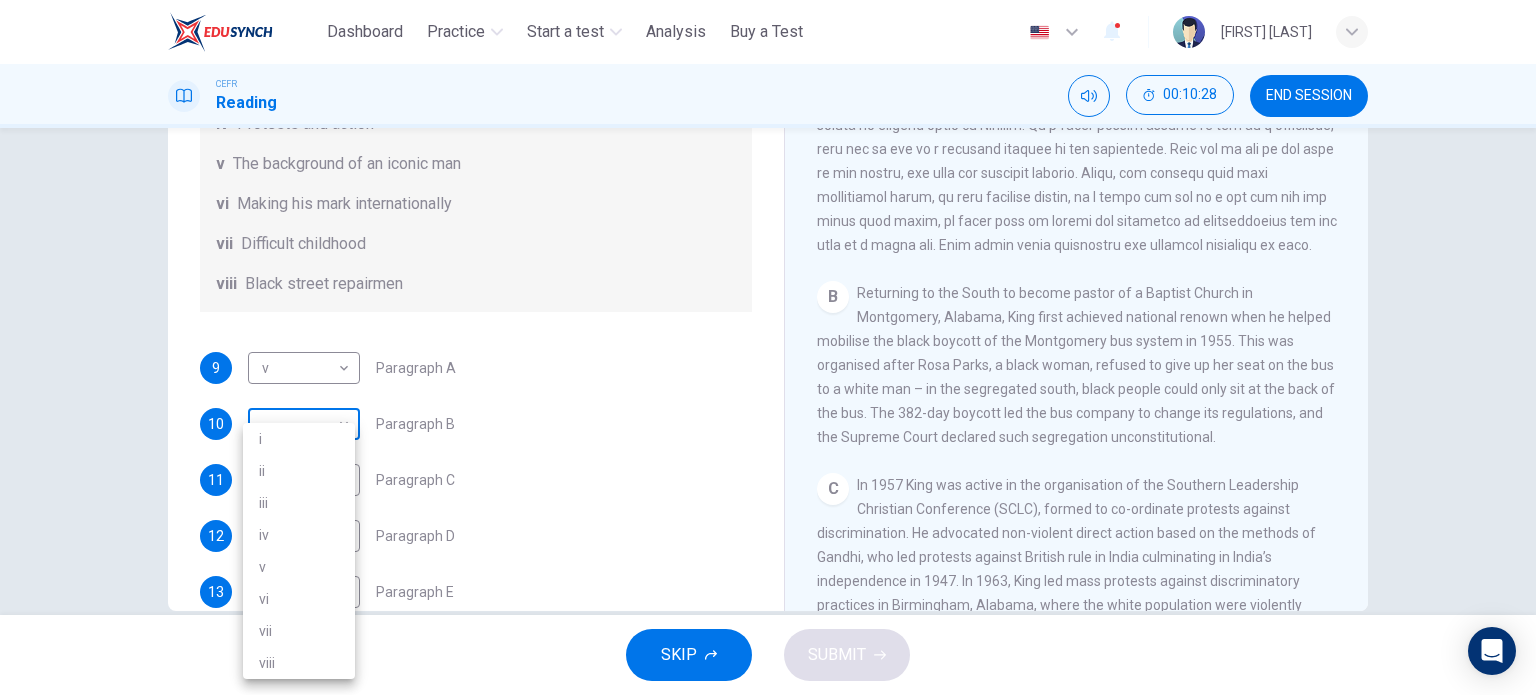 click on "This site uses cookies, as explained in our Privacy Policy. If you agree to the use of cookies, please click the Accept button and continue to browse our site. Privacy Policy Accept Dashboard Practice Start a test Analysis Buy a Test English ** ​ [FIRST] [LAST] CEFR Reading 00:10:28 END SESSION Questions 9 - 14 The Reading Passage has 6 paragraphs.
Choose the correct heading for each paragraph A – F , from the list of headings.
Write the correct number, i – viii , in the spaces below. List of Headings i The memorable speech ii Unhappy about violence iii A tragic incident iv Protests and action v The background of an iconic man vi Making his mark internationally vii Difficult childhood viii Black street repairmen 9 v * ​ Paragraph A 10 ​ ​ Paragraph B 11 ​ ​ Paragraph C 12 i * ​ Paragraph D 13 ​ ​ Paragraph E 14 ​ ​ Paragraph F Martin Luther King CLICK TO ZOOM Click to Zoom A B C D E F SKIP SUBMIT ELTC - EduSynch CEFR Test for Teachers in Malaysia
1 i" at bounding box center [768, 347] 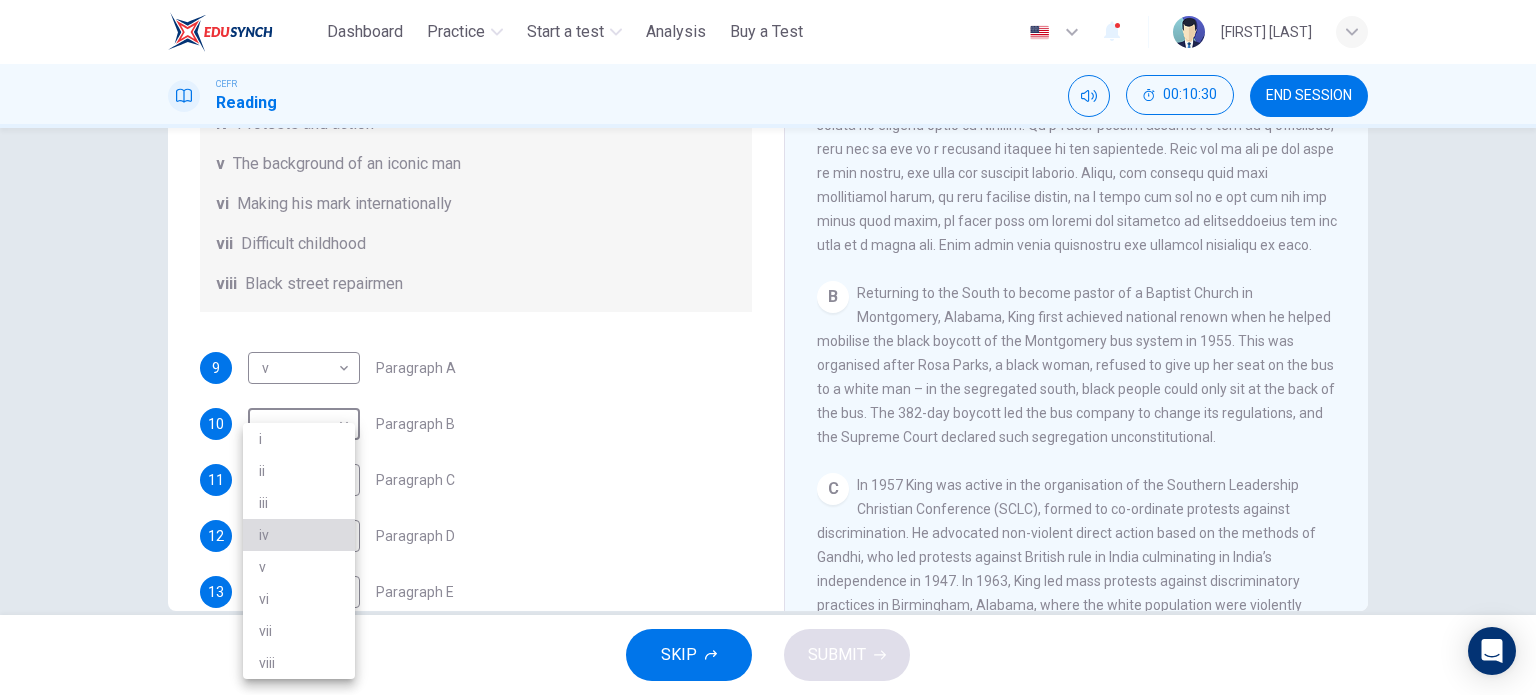 click on "iv" at bounding box center [299, 535] 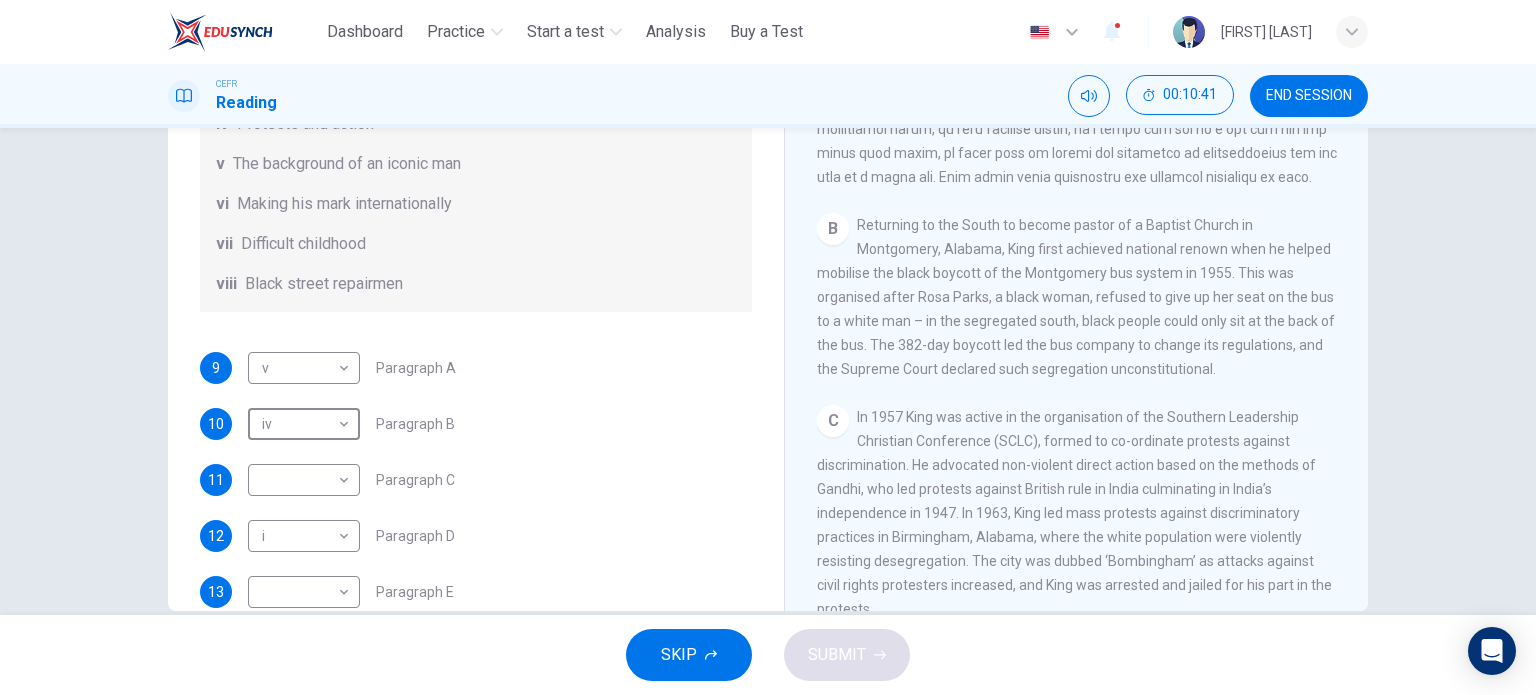 scroll, scrollTop: 550, scrollLeft: 0, axis: vertical 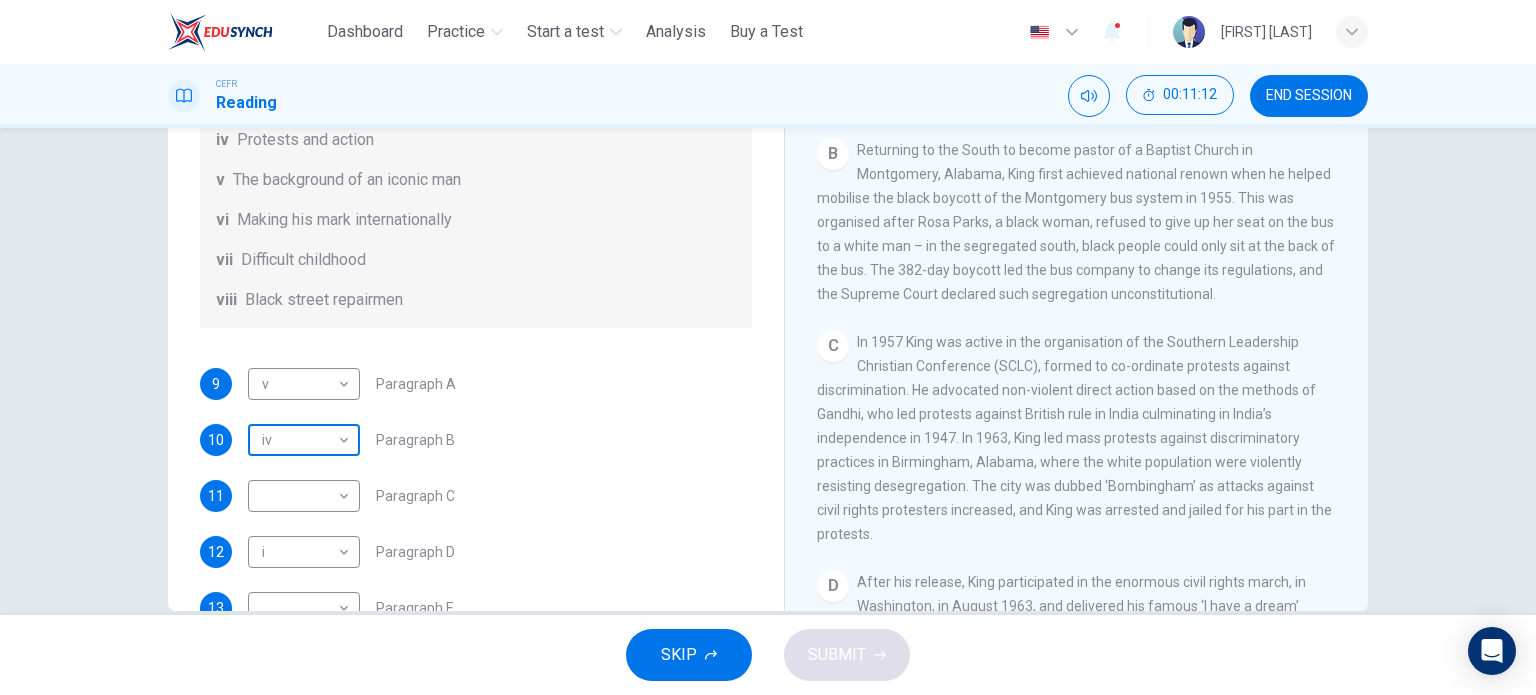 click on "This site uses cookies, as explained in our Privacy Policy. If you agree to the use of cookies, please click the Accept button and continue to browse our site. Privacy Policy Accept Dashboard Practice Start a test Analysis Buy a Test English ** ​ [FIRST] [LAST] CEFR Reading 00:11:12 END SESSION Questions 9 - 14 The Reading Passage has 6 paragraphs.
Choose the correct heading for each paragraph A – F , from the list of headings.
Write the correct number, i – viii , in the spaces below. List of Headings i The memorable speech ii Unhappy about violence iii A tragic incident iv Protests and action v The background of an iconic man vi Making his mark internationally vii Difficult childhood viii Black street repairmen 9 v * ​ Paragraph A 10 iv ** ​ Paragraph B 11 ​ ​ Paragraph C 12 i * ​ Paragraph D 13 ​ ​ Paragraph E 14 ​ ​ Paragraph F Martin Luther King CLICK TO ZOOM Click to Zoom A B C D E F SKIP SUBMIT ELTC - EduSynch CEFR Test for Teachers in Malaysia
1" at bounding box center (768, 347) 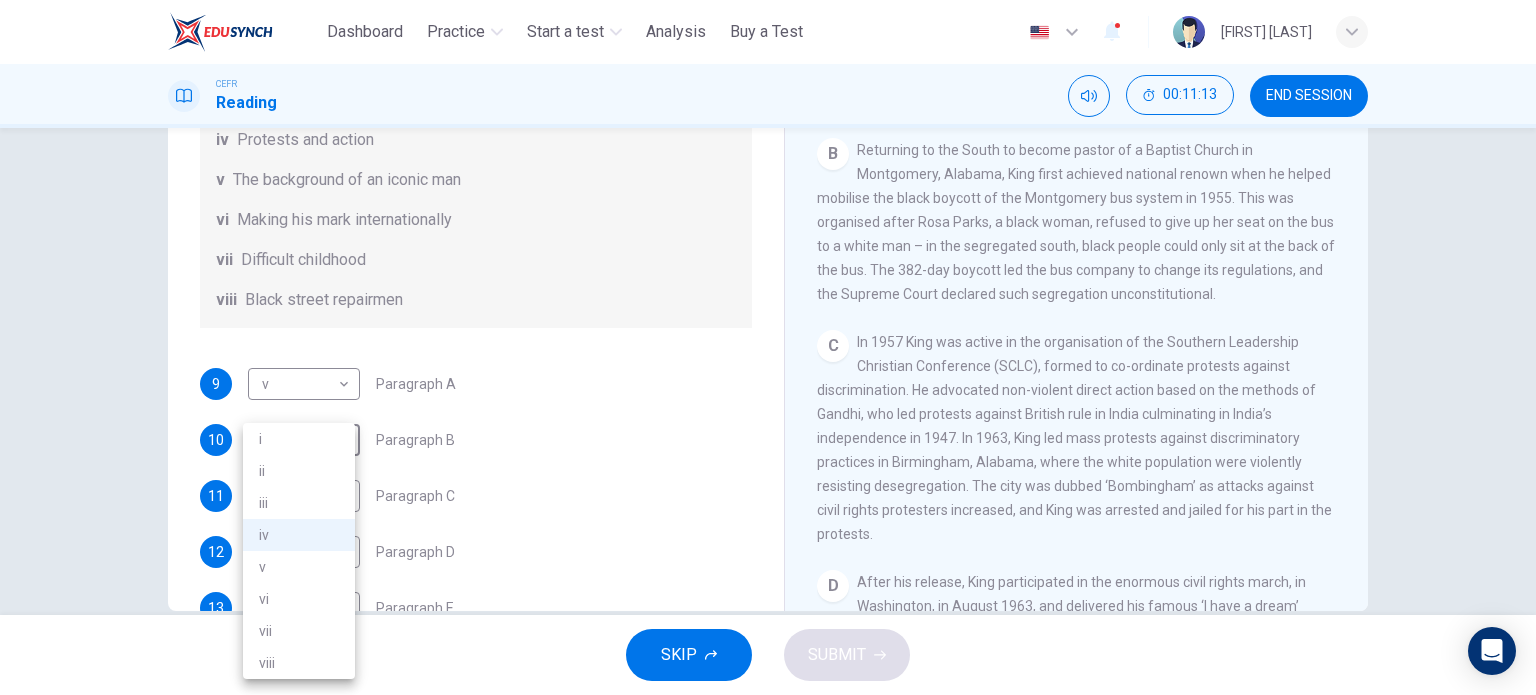 click on "vi" at bounding box center (299, 599) 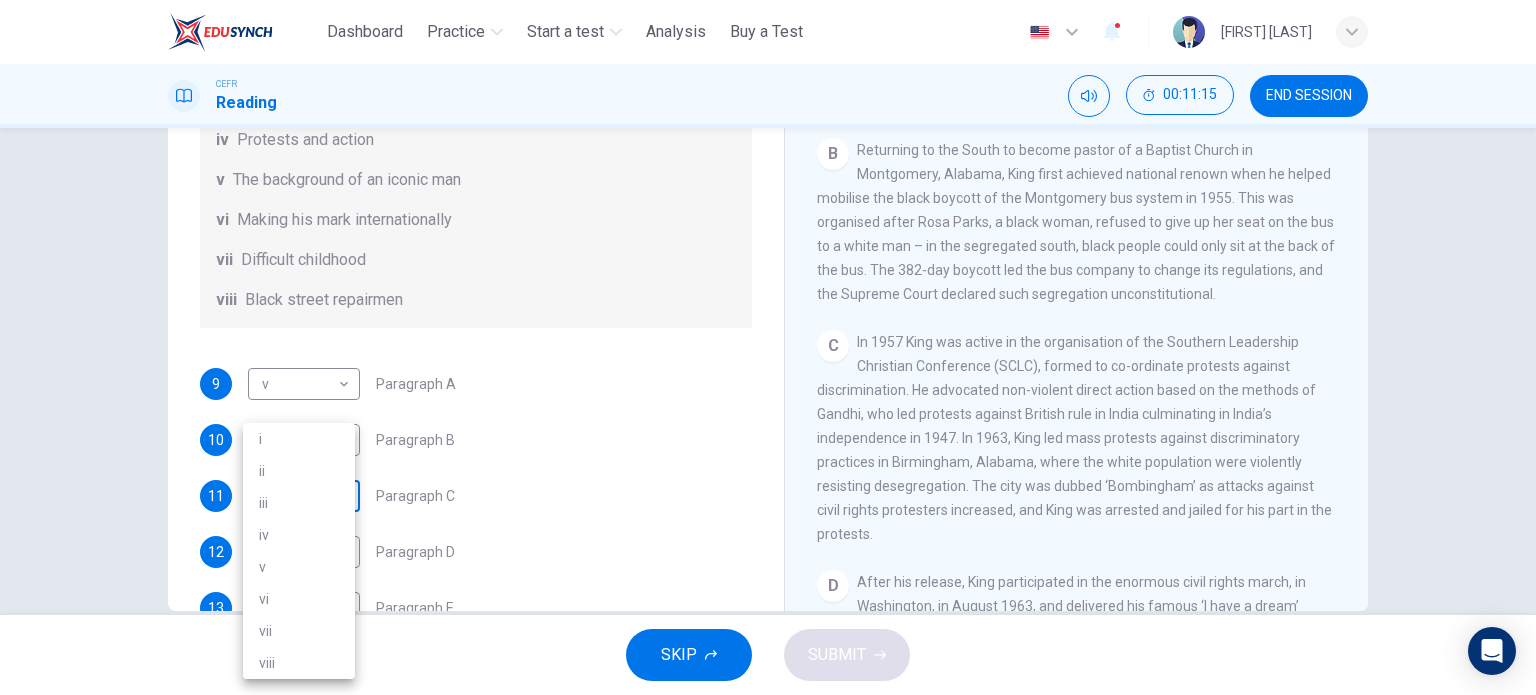 click on "This site uses cookies, as explained in our  Privacy Policy . If you agree to the use of cookies, please click the Accept button and continue to browse our site.   Privacy Policy Accept Dashboard Practice Start a test Analysis Buy a Test English ** ​ [FIRST] [LAST] CEFR Reading 00:11:15 END SESSION Questions 9 - 14 The Reading Passage has 6 paragraphs.
Choose the correct heading for each paragraph  A – F , from the list of headings.
Write the correct number,  i – viii , in the spaces below. List of Headings i The memorable speech ii Unhappy about violence iii A tragic incident iv Protests and action v The background of an iconic man vi Making his mark internationally vii Difficult childhood viii Black street repairmen 9 v * ​ Paragraph A 10 vi ** ​ Paragraph B 11 ​ ​ Paragraph C 12 i * ​ Paragraph D 13 ​ ​ Paragraph E 14 ​ ​ Paragraph F Martin Luther King CLICK TO ZOOM Click to Zoom A B C D E F SKIP SUBMIT ELTC - EduSynch CEFR Test for Teachers in Malaysia
1" at bounding box center [768, 347] 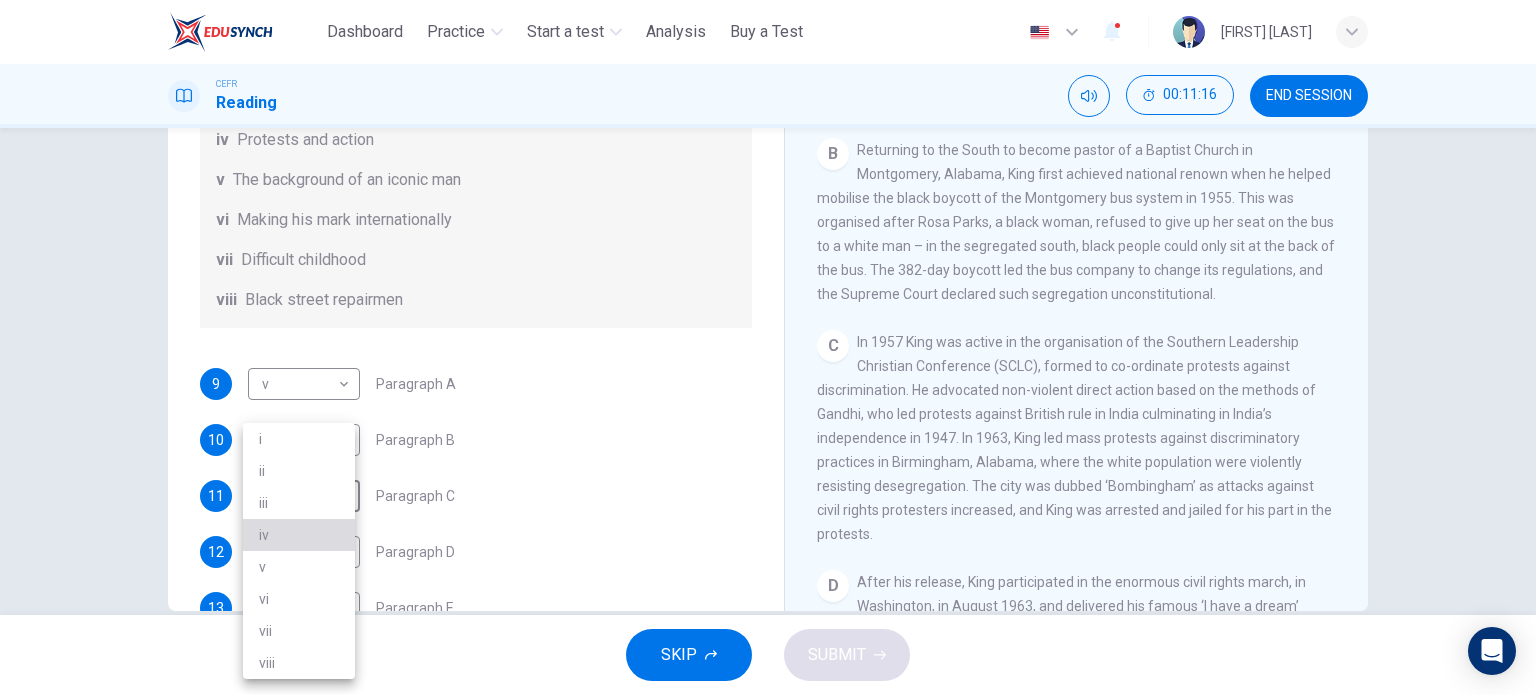 click on "iv" at bounding box center [299, 535] 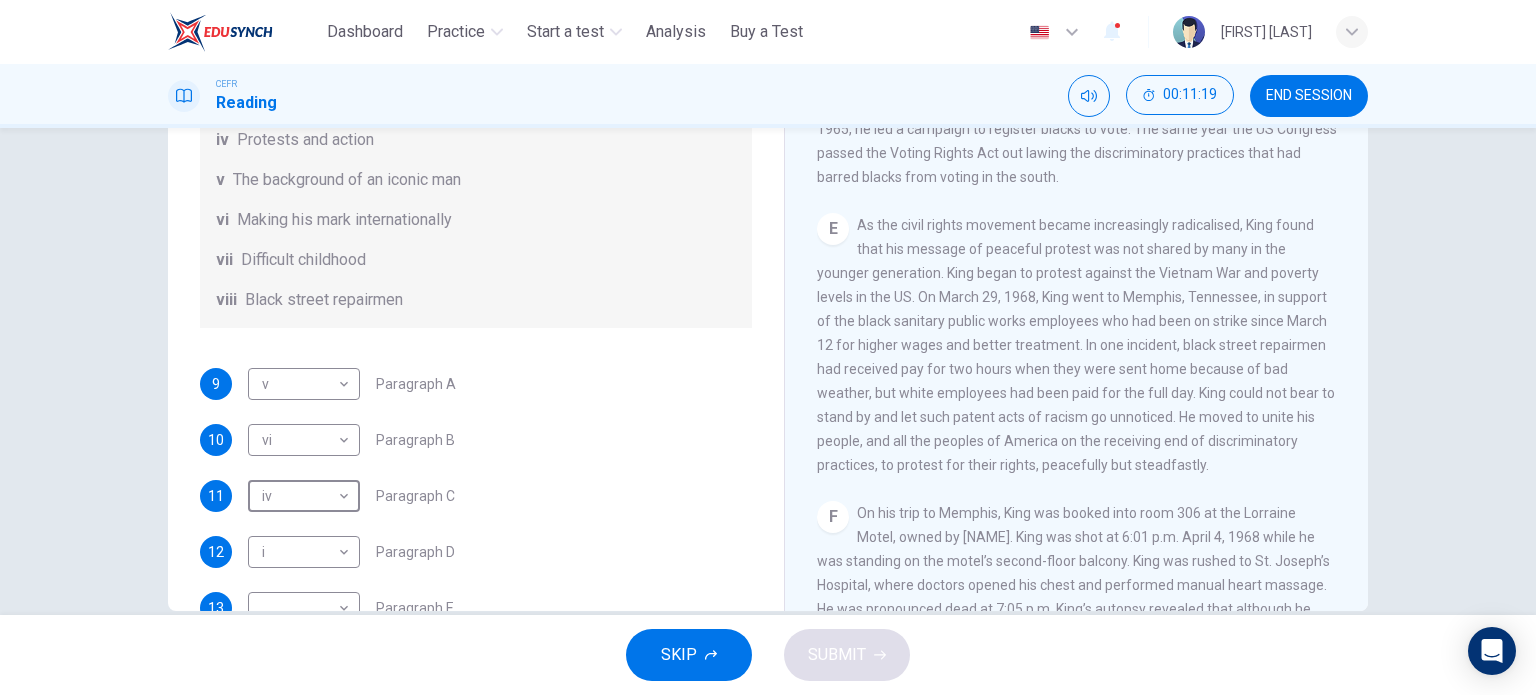 scroll, scrollTop: 1176, scrollLeft: 0, axis: vertical 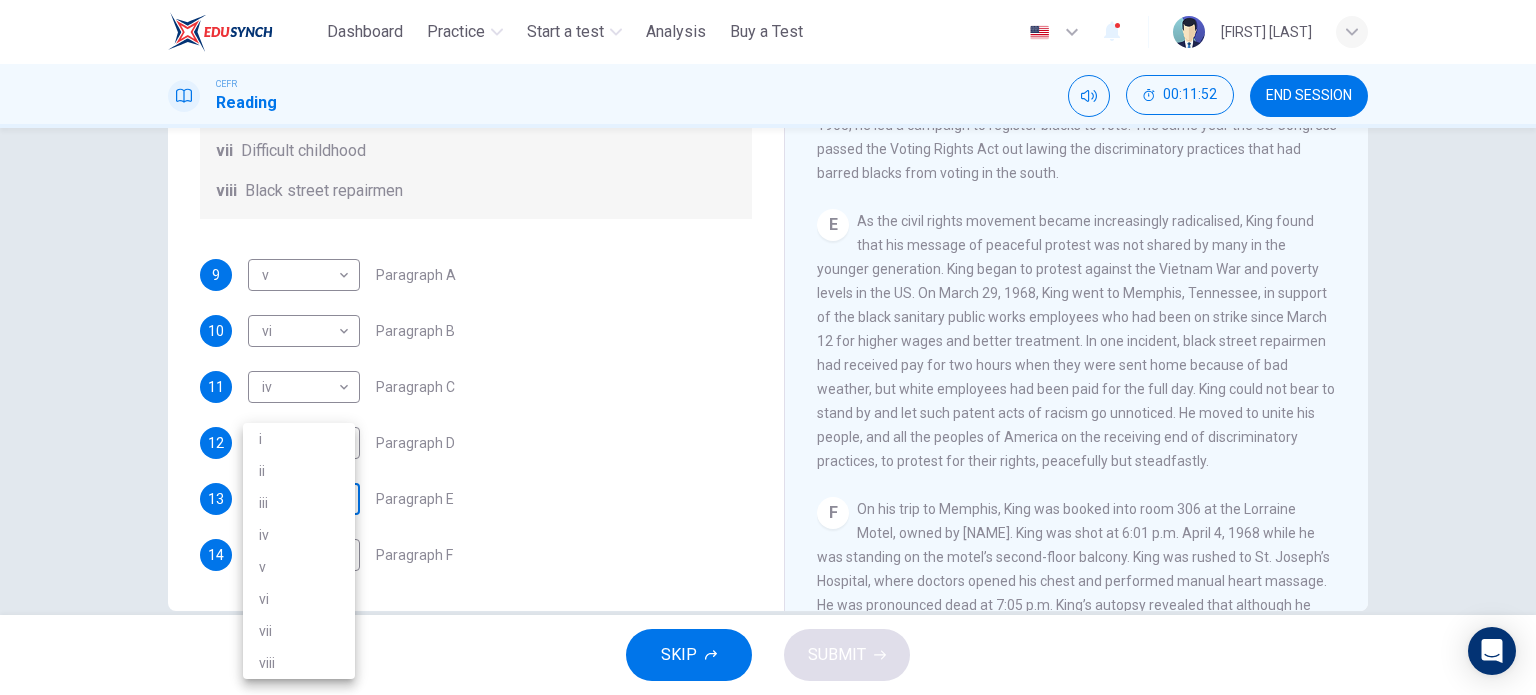 click on "This site uses cookies, as explained in our Privacy Policy. If you agree to the use of cookies, please click the Accept button and continue to browse our site. Privacy Policy Accept Dashboard Practice Start a test Analysis Buy a Test English ** ​ [FIRST] [LAST] CEFR Reading 00:11:52 END SESSION Questions 9 - 14 The Reading Passage has 6 paragraphs.
Choose the correct heading for each paragraph A – F , from the list of headings.
Write the correct number, i – viii , in the spaces below. List of Headings i The memorable speech ii Unhappy about violence iii A tragic incident iv Protests and action v The background of an iconic man vi Making his mark internationally vii Difficult childhood viii Black street repairmen 9 v * ​ Paragraph A 10 vi ** ​ Paragraph B 11 iv ** ​ Paragraph C 12 i * ​ Paragraph D 13 ​ ​ Paragraph E 14 ​ ​ Paragraph F Martin Luther King CLICK TO ZOOM Click to Zoom A B C D E F SKIP SUBMIT ELTC - EduSynch CEFR Test for Teachers in Malaysia" at bounding box center (768, 347) 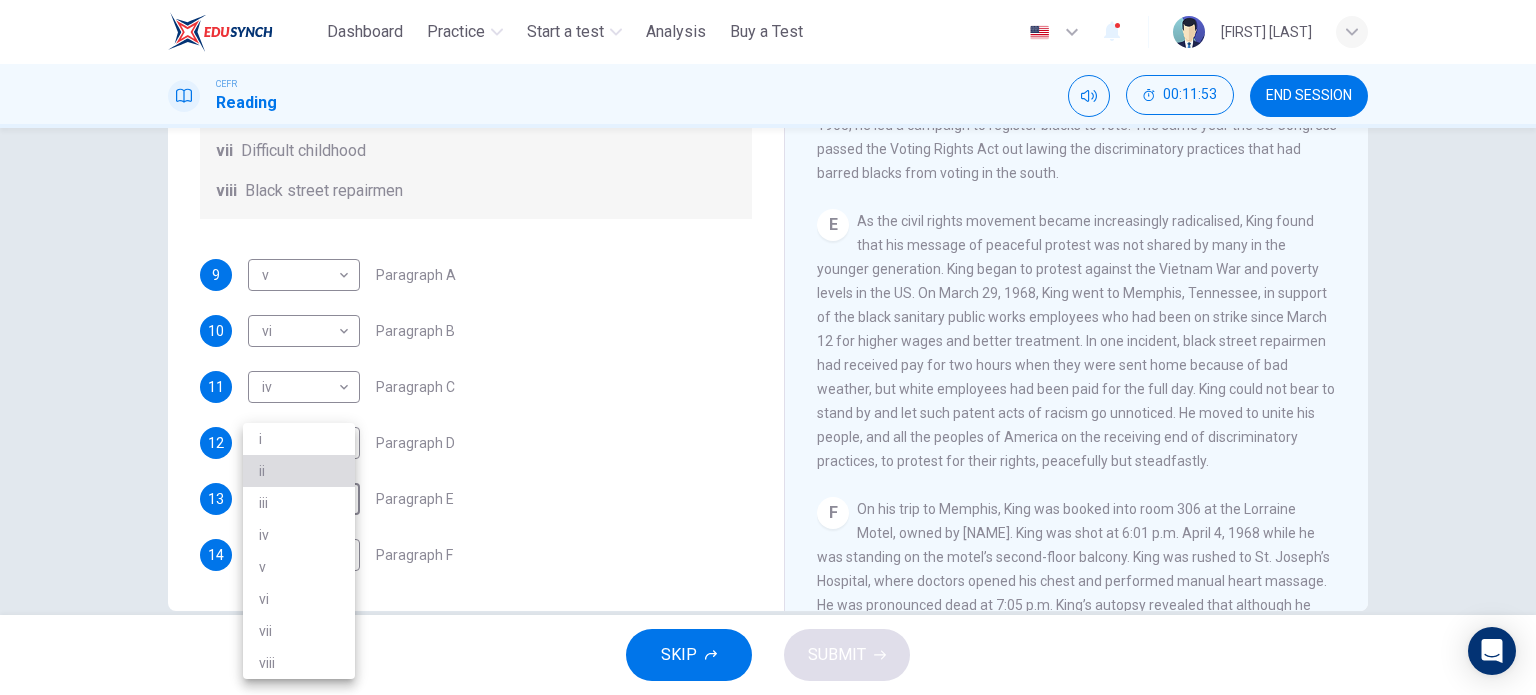 click on "ii" at bounding box center (299, 471) 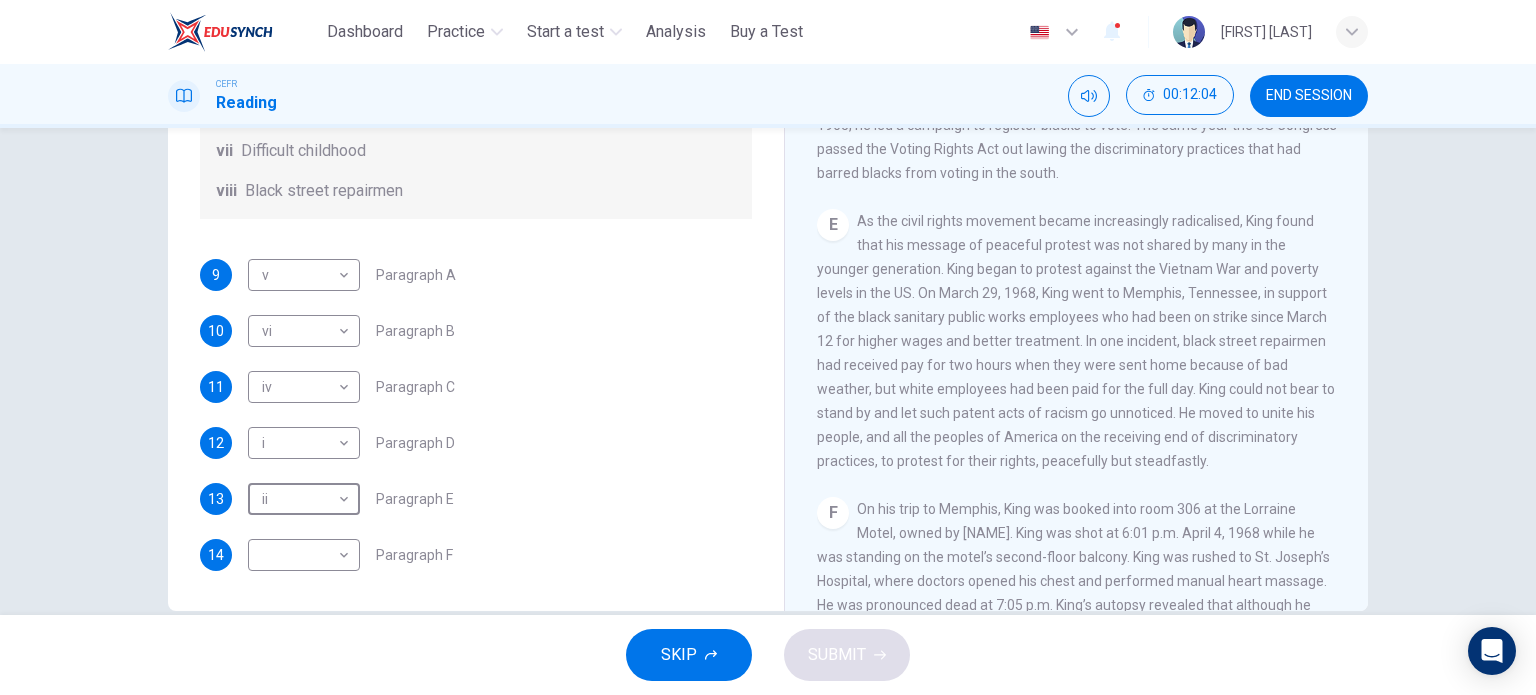 scroll, scrollTop: 352, scrollLeft: 0, axis: vertical 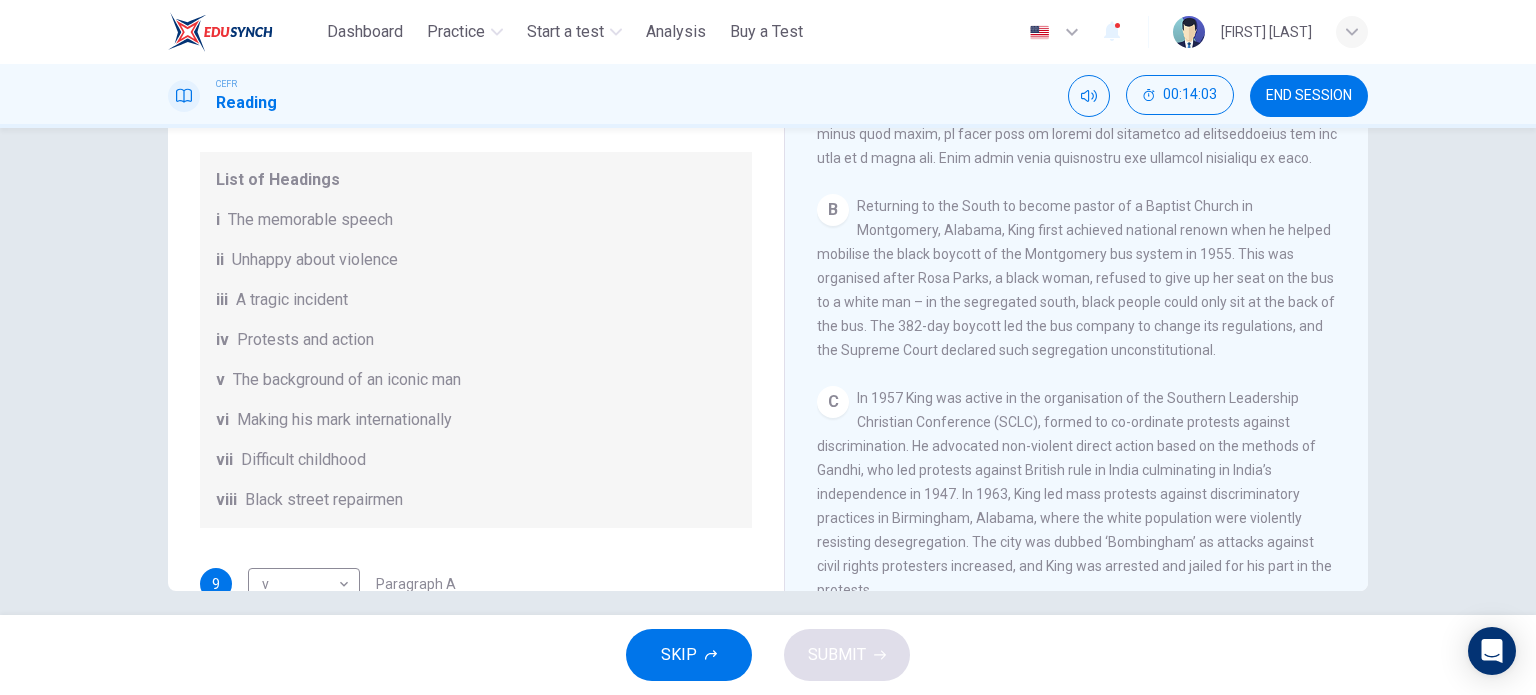 click on "CLICK TO ZOOM Click to Zoom A B Returning to the South to become pastor of a Baptist Church in Montgomery, Alabama, King first achieved national renown when he helped mobilise the black boycott of the Montgomery bus system in 1955. This was organised after Rosa Parks, a black woman, refused to give up her seat on the bus to a white man – in the segregated south, black people could only sit at the back of the bus. The 382-day boycott led the bus company to change its regulations, and the Supreme Court declared such segregation unconstitutional. C D E F On his trip to Memphis, King was booked into room 306 at the Lorraine Motel, owned by [NAME]. King was shot at 6:01 p.m. April 4, 1968 while he was standing on the motel’s second-floor balcony. King was rushed to St. Joseph’s Hospital, where doctors opened his chest and performed manual heart massage. He was pronounced dead at 7:05 p.m. King’s autopsy revealed that although he was only 39 years old, he had the heart of a 60-year old man." at bounding box center [1090, 287] 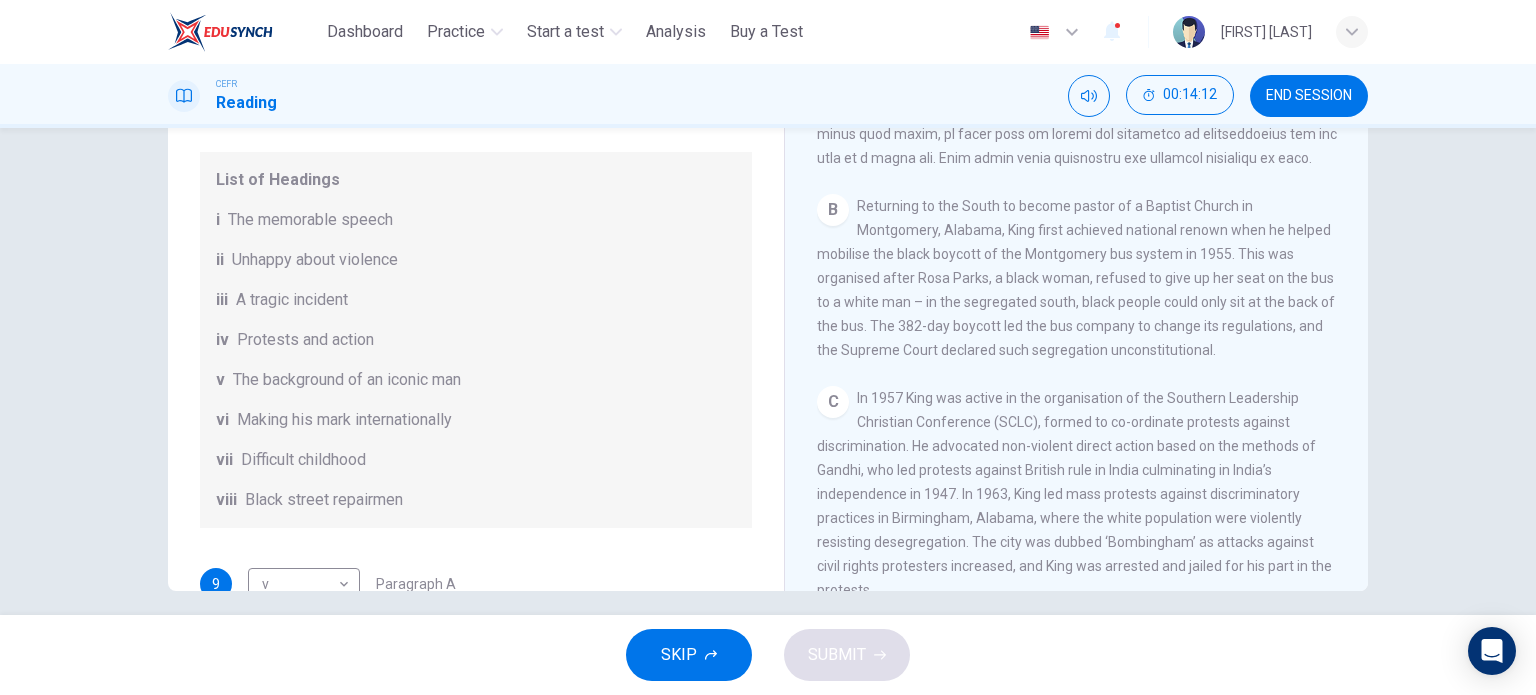 scroll, scrollTop: 352, scrollLeft: 0, axis: vertical 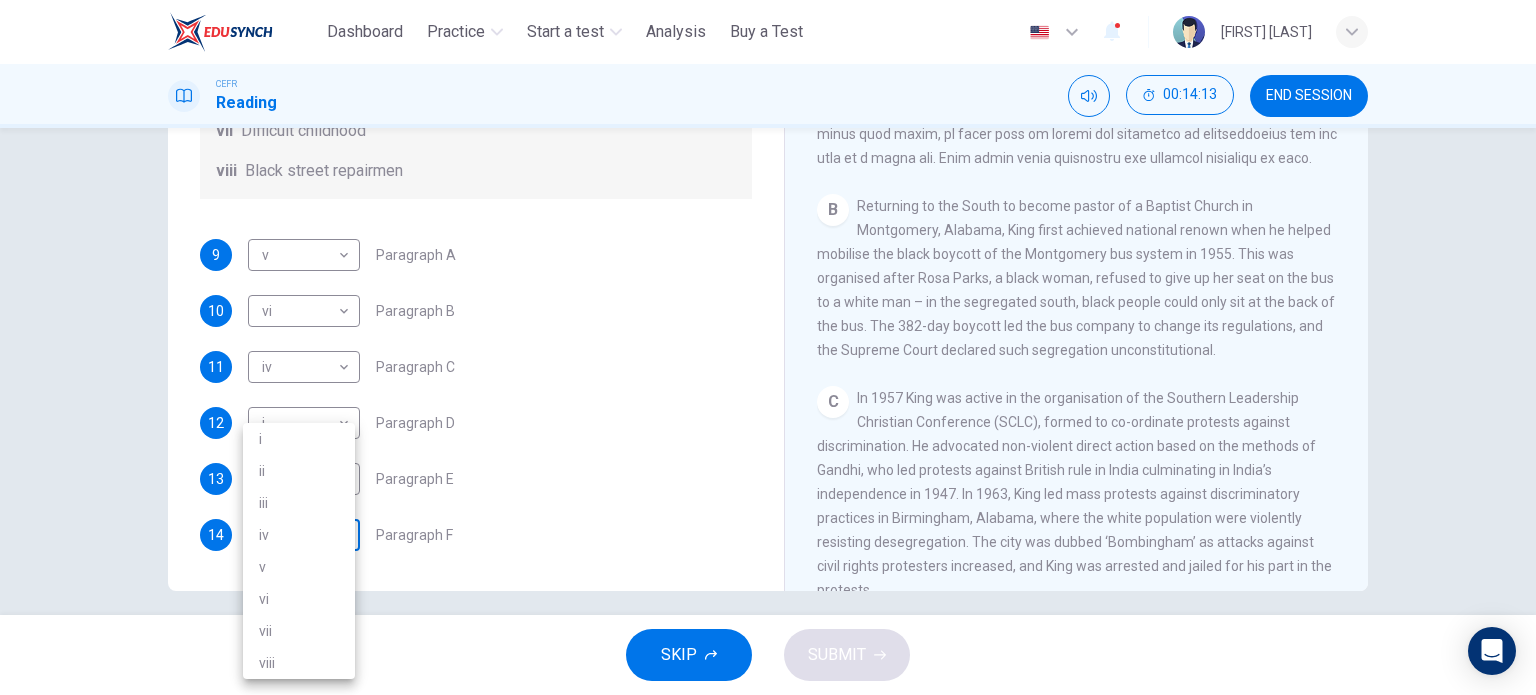 click on "This site uses cookies, as explained in our Privacy Policy. If you agree to the use of cookies, please click the Accept button and continue to browse our site. Privacy Policy Accept Dashboard Practice Start a test Analysis Buy a Test English ** ​ [FIRST] [LAST] CEFR Reading 00:14:13 END SESSION Questions 9 - 14 The Reading Passage has 6 paragraphs.
Choose the correct heading for each paragraph A – F , from the list of headings.
Write the correct number, i – viii , in the spaces below. List of Headings i The memorable speech ii Unhappy about violence iii A tragic incident iv Protests and action v The background of an iconic man vi Making his mark internationally vii Difficult childhood viii Black street repairmen 9 v * ​ Paragraph A 10 vi ** ​ Paragraph B 11 iv ** ​ Paragraph C 12 i * ​ Paragraph D 13 ii ** ​ Paragraph E 14 ​ ​ Paragraph F Martin Luther King CLICK TO ZOOM Click to Zoom A B C D E F SKIP SUBMIT ELTC - EduSynch CEFR Test for Teachers in Malaysia" at bounding box center [768, 347] 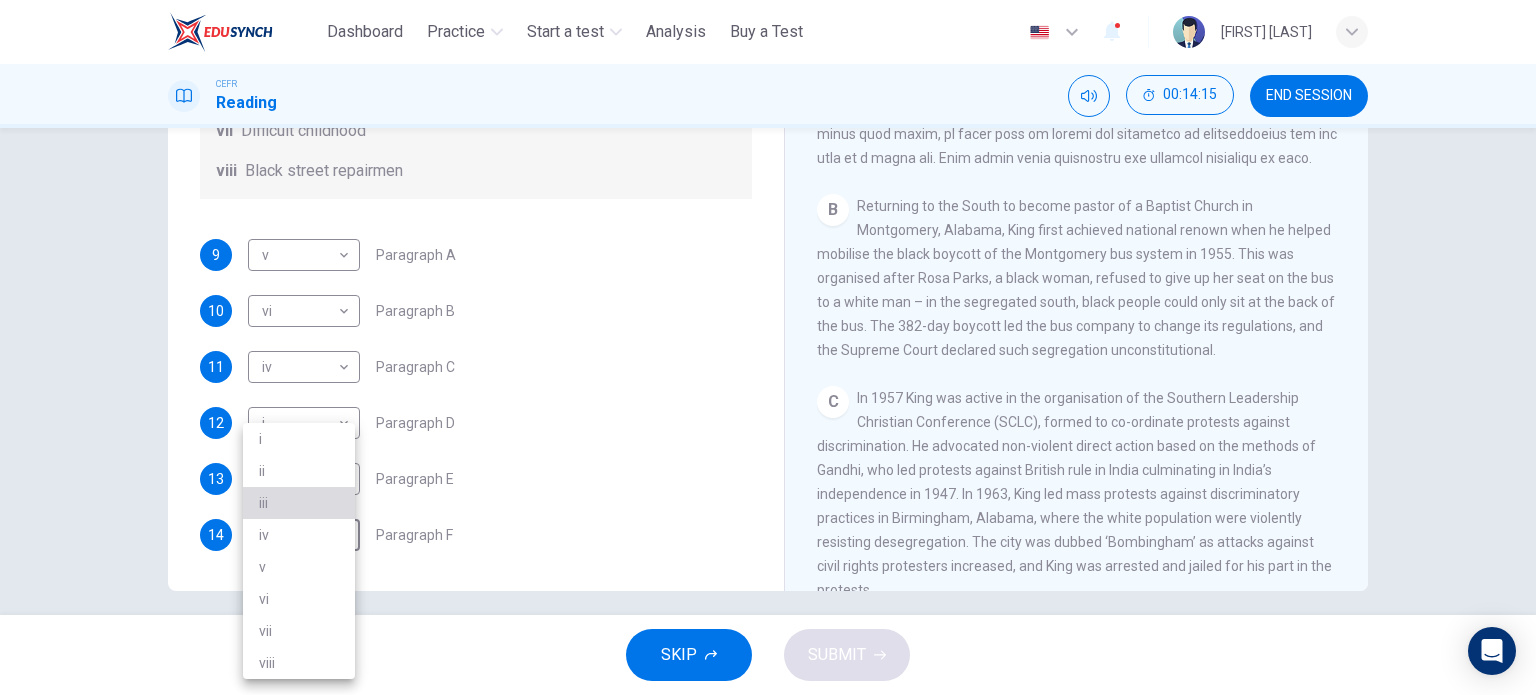 click on "iii" at bounding box center (299, 503) 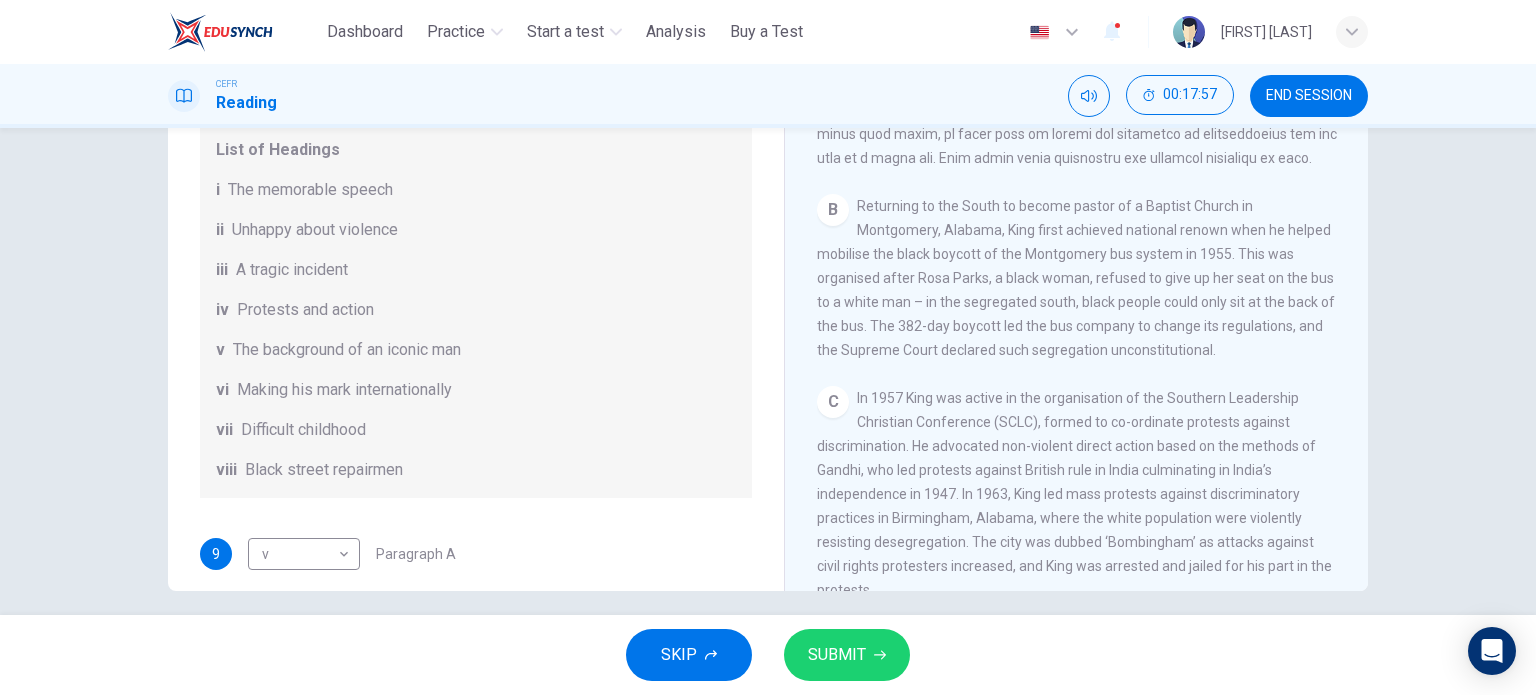 scroll, scrollTop: 31, scrollLeft: 0, axis: vertical 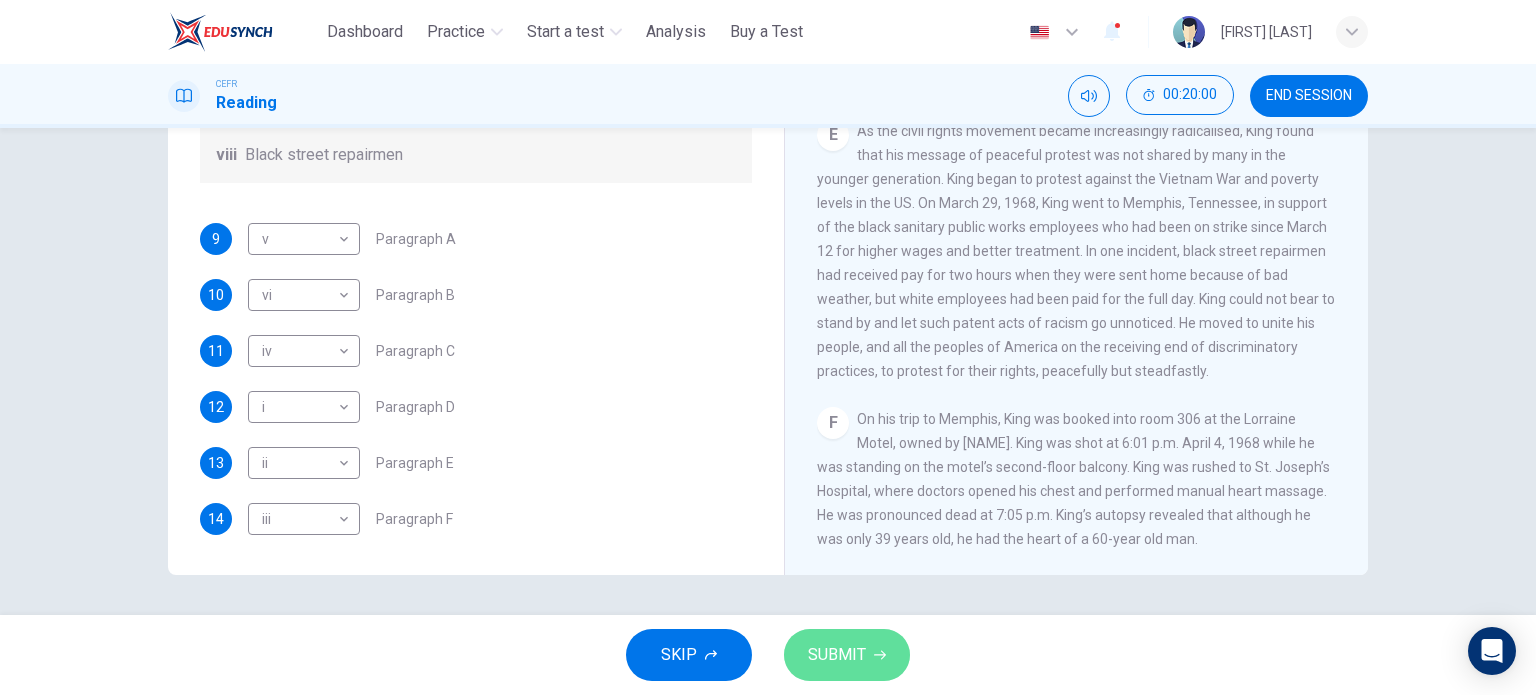 click 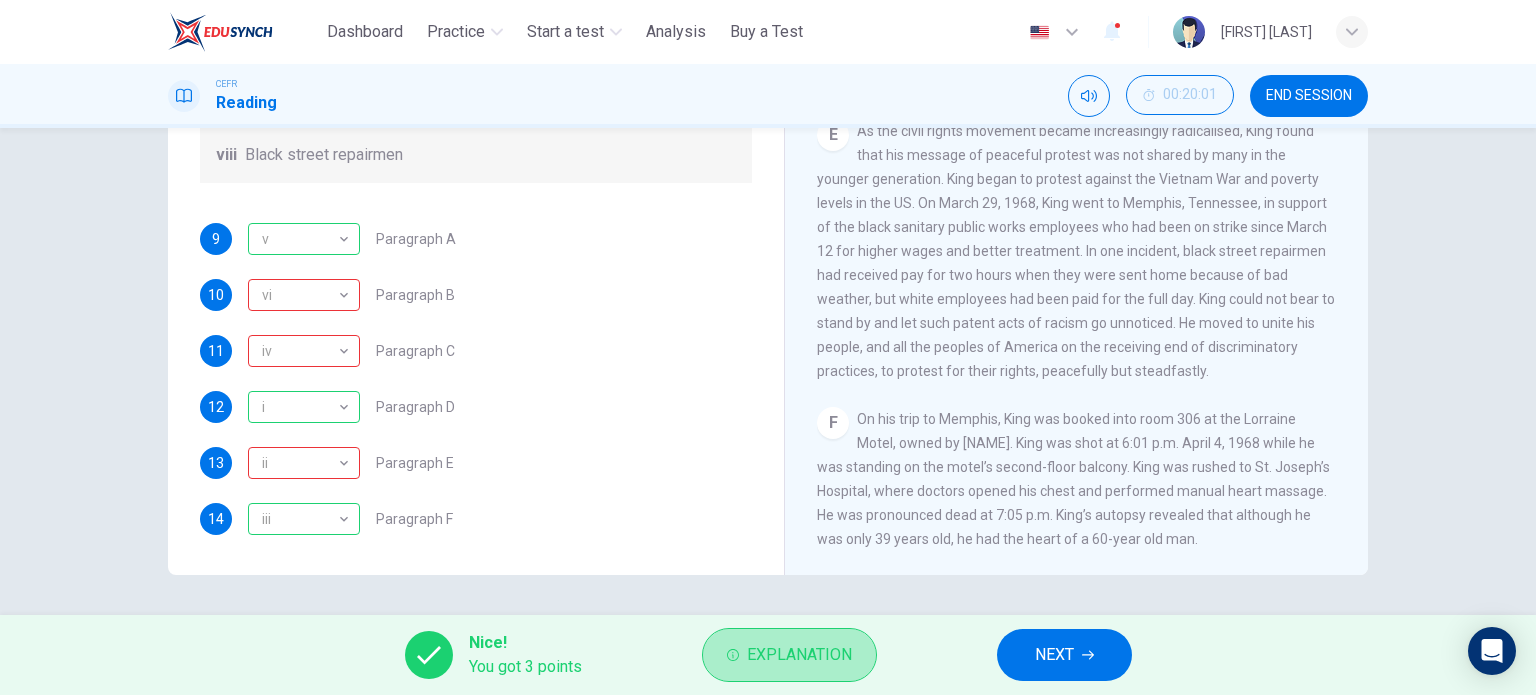 click on "Explanation" at bounding box center [789, 655] 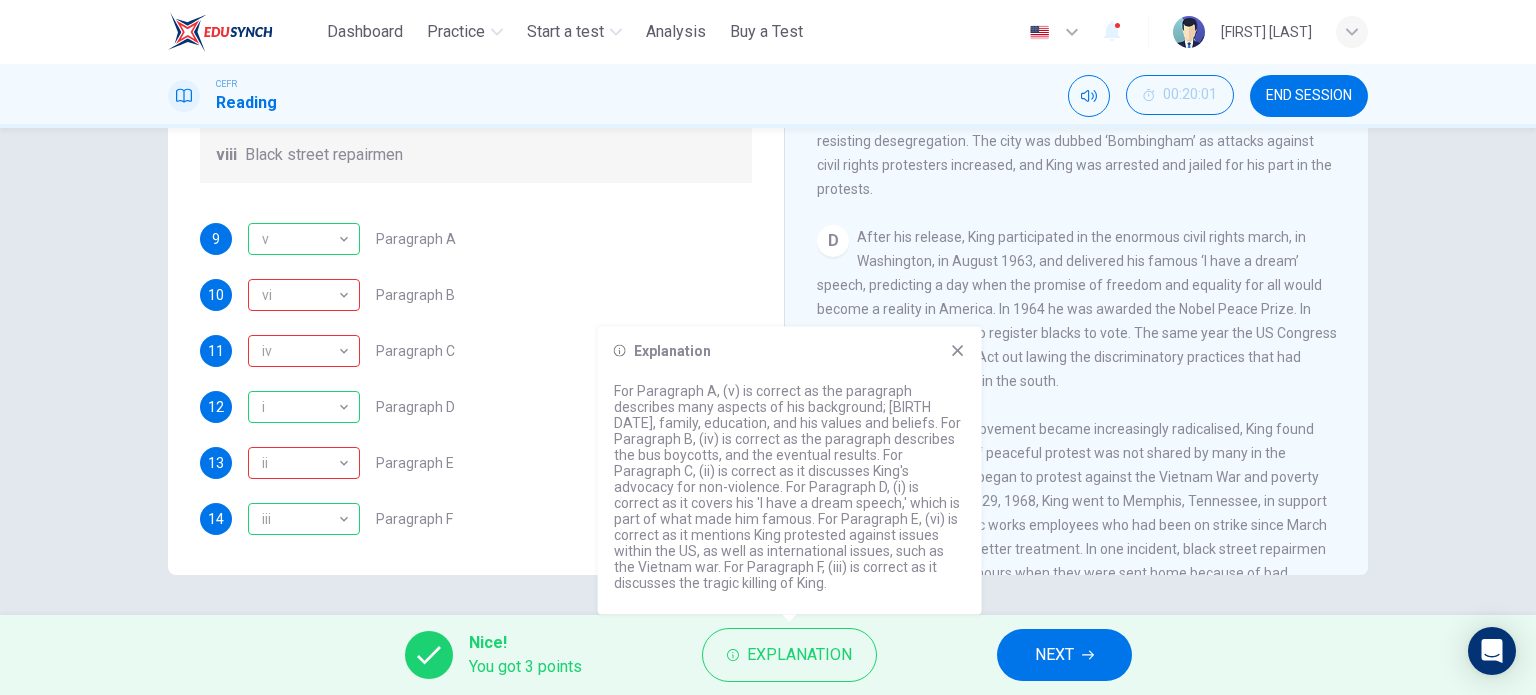 scroll, scrollTop: 930, scrollLeft: 0, axis: vertical 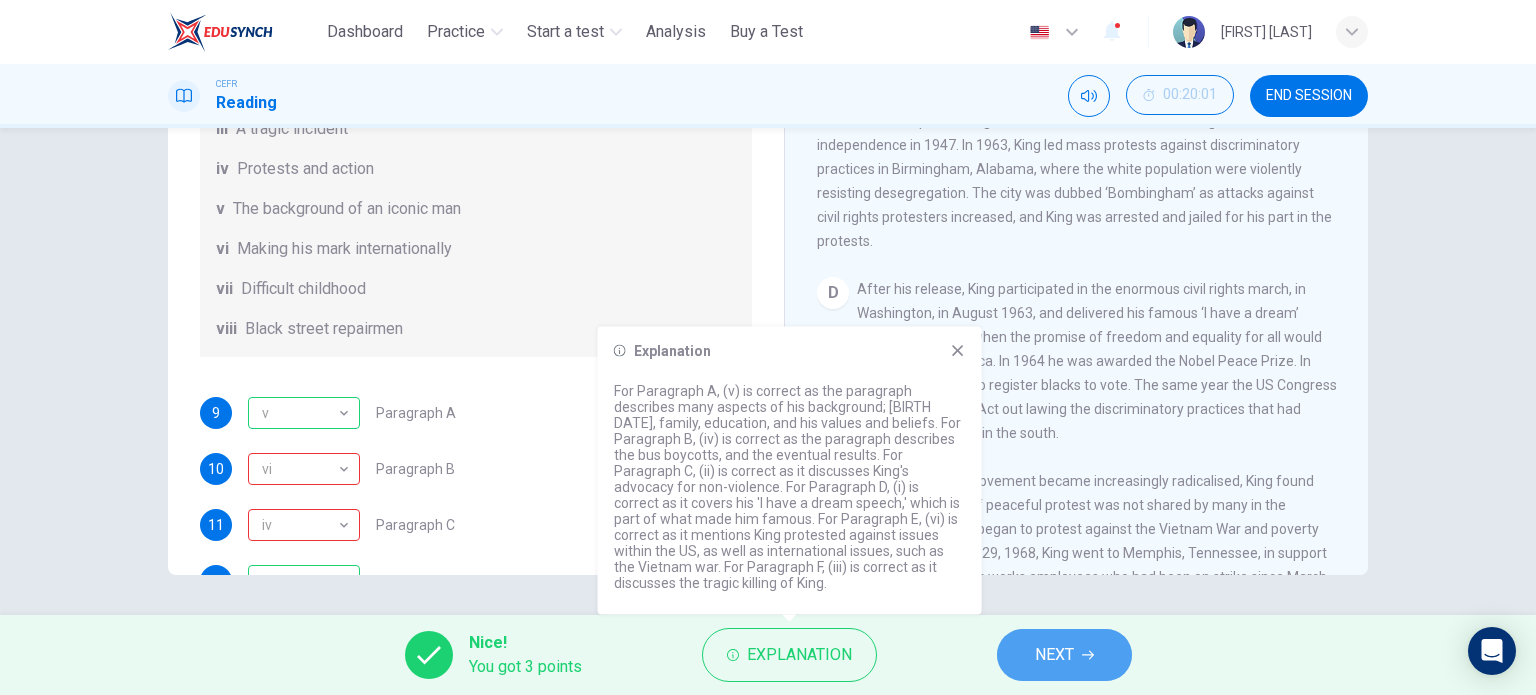 click on "NEXT" at bounding box center (1064, 655) 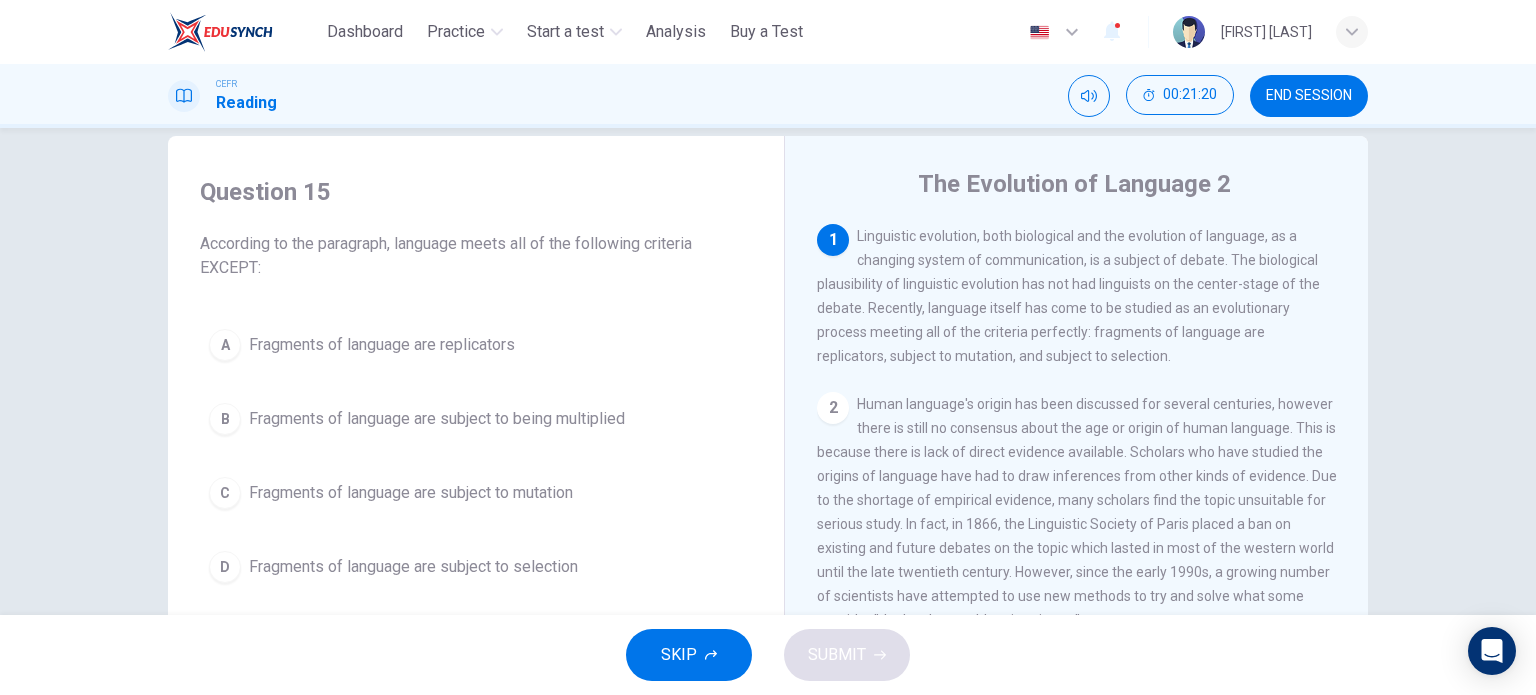 scroll, scrollTop: 35, scrollLeft: 0, axis: vertical 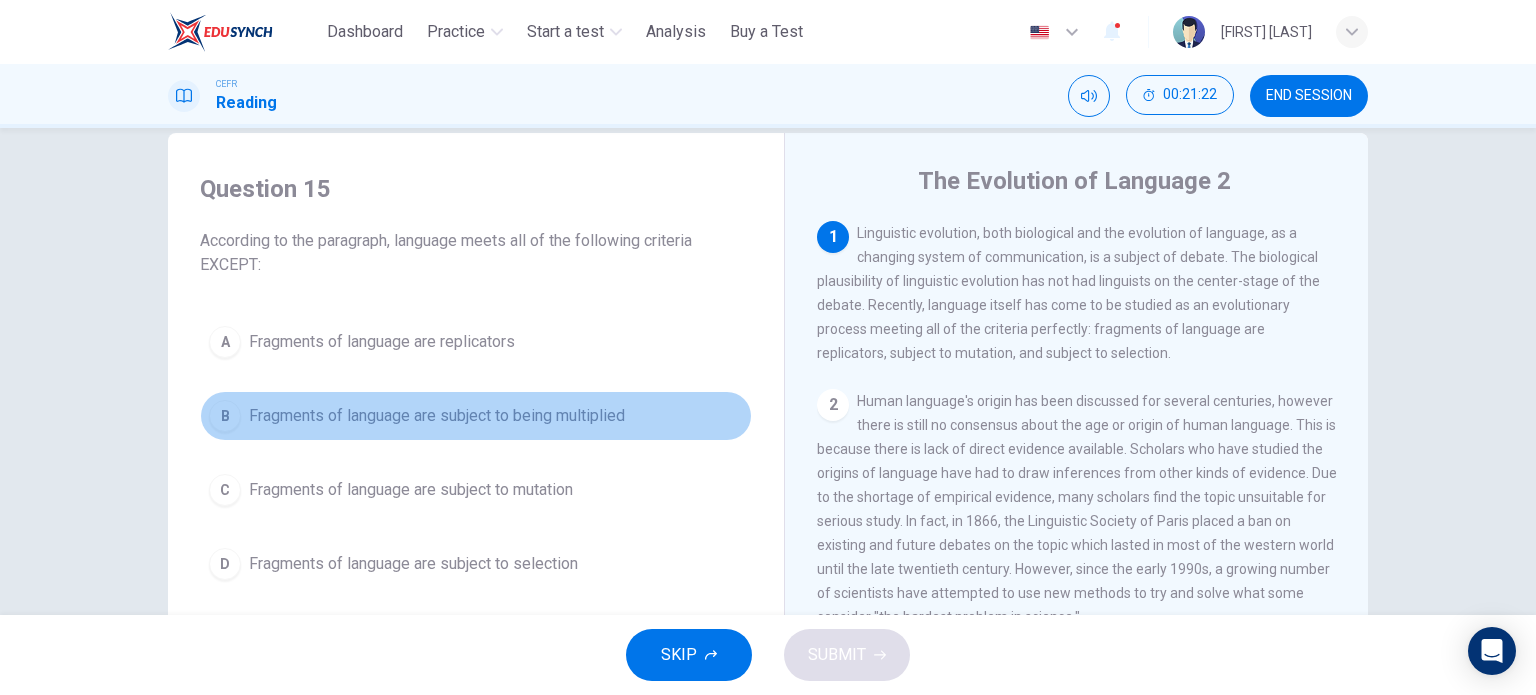 click on "Fragments of language are subject to being multiplied" at bounding box center [437, 416] 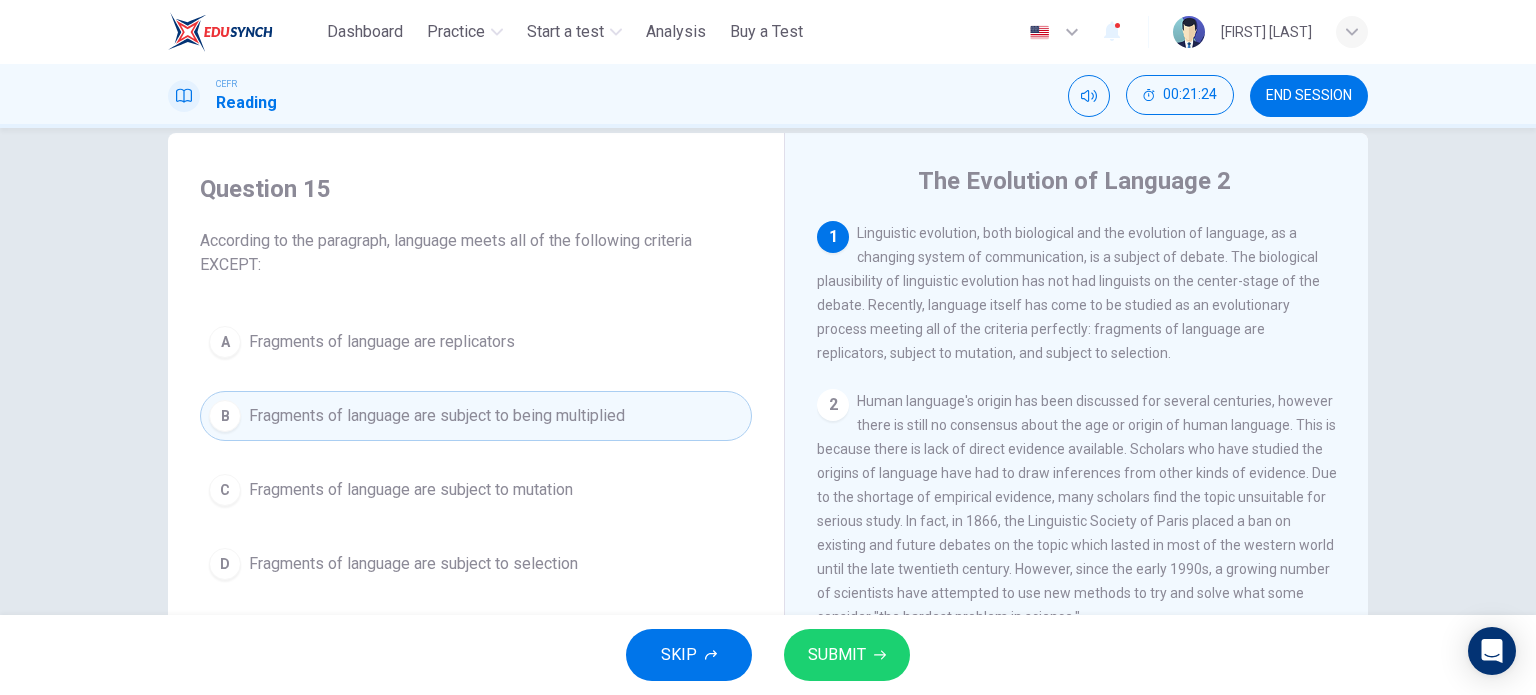 click on "SUBMIT" at bounding box center [837, 655] 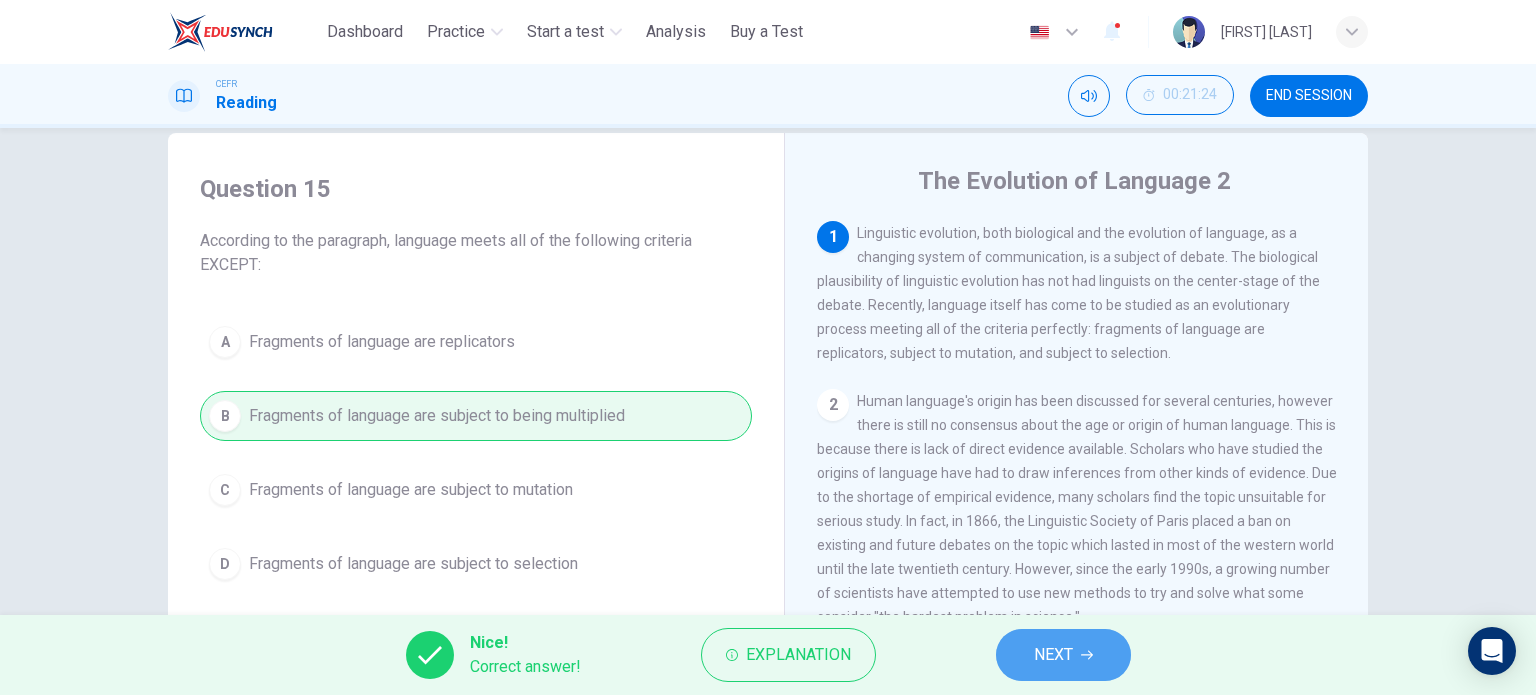 click on "NEXT" at bounding box center [1053, 655] 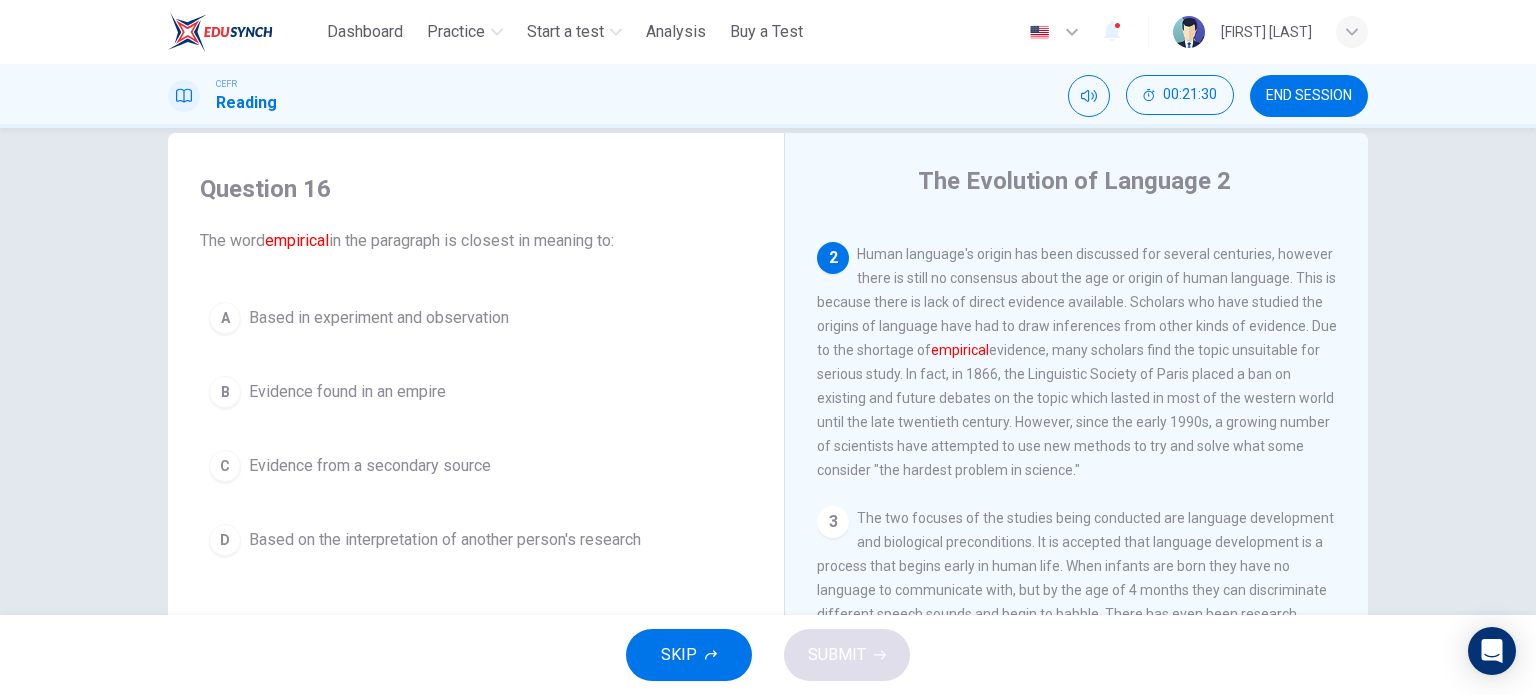 scroll, scrollTop: 151, scrollLeft: 0, axis: vertical 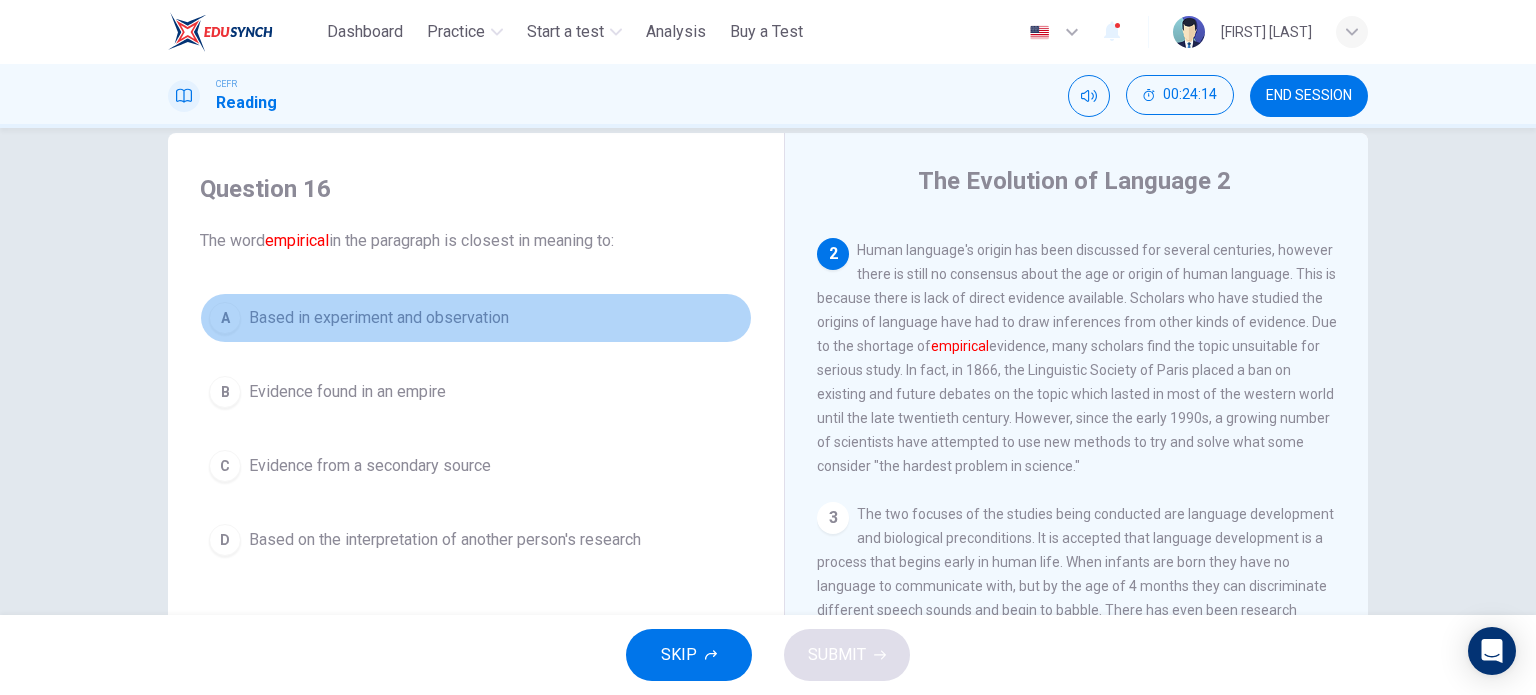 click on "A Based in experiment and observation" at bounding box center [476, 318] 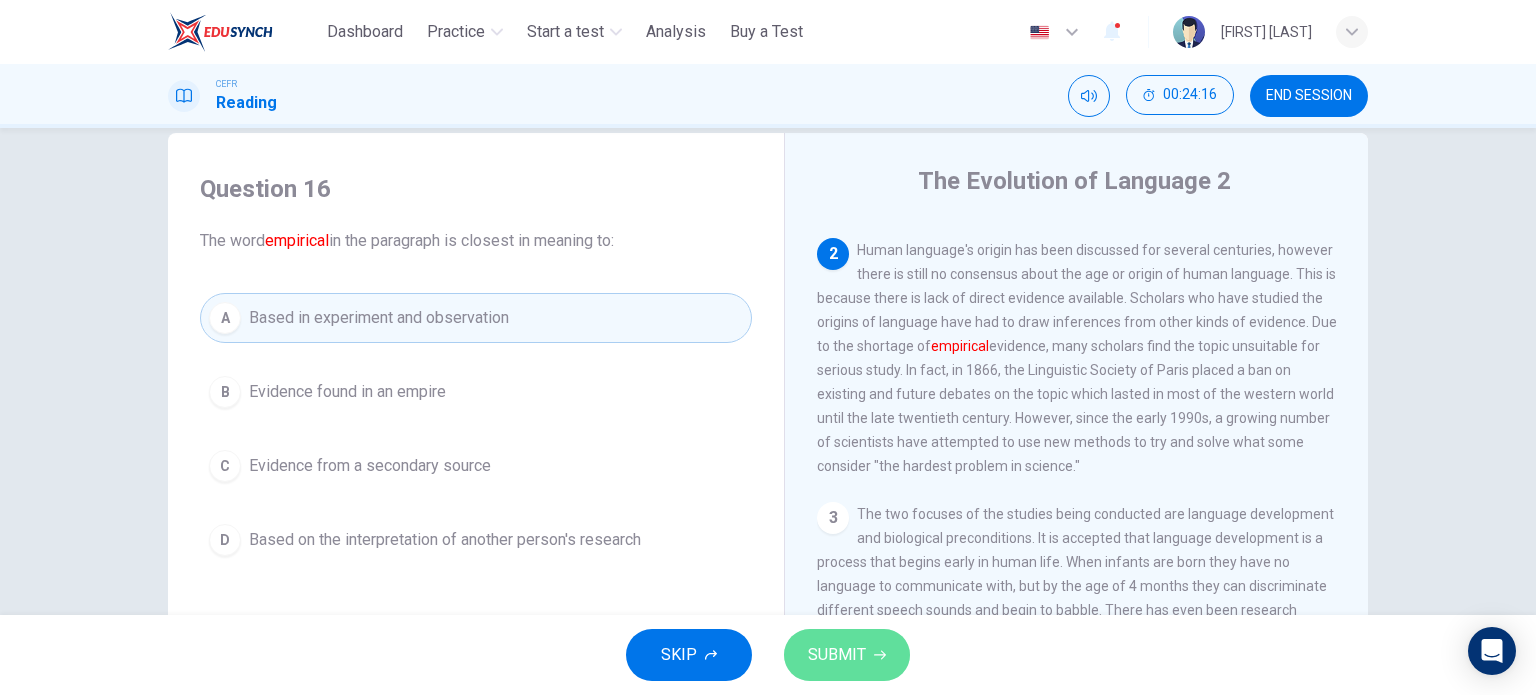 click on "SUBMIT" at bounding box center [837, 655] 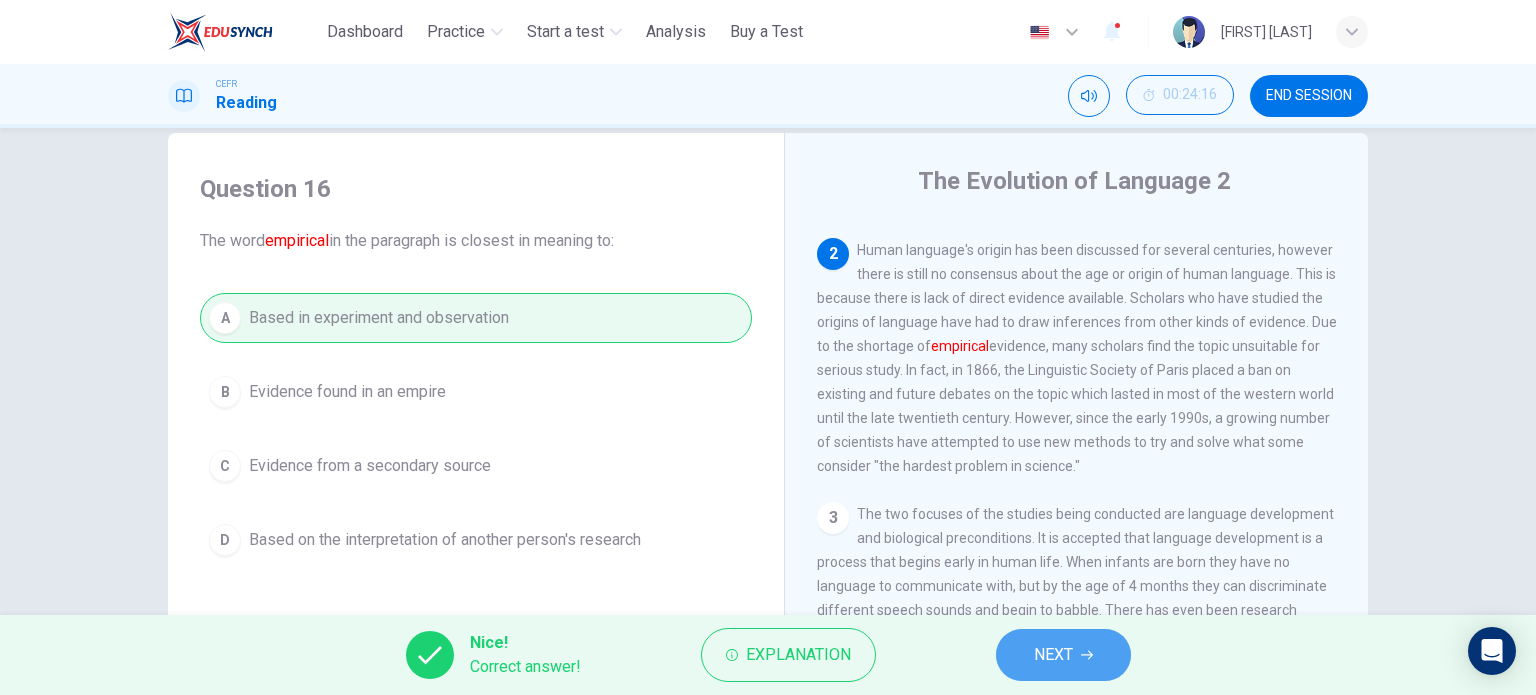 click on "NEXT" at bounding box center (1053, 655) 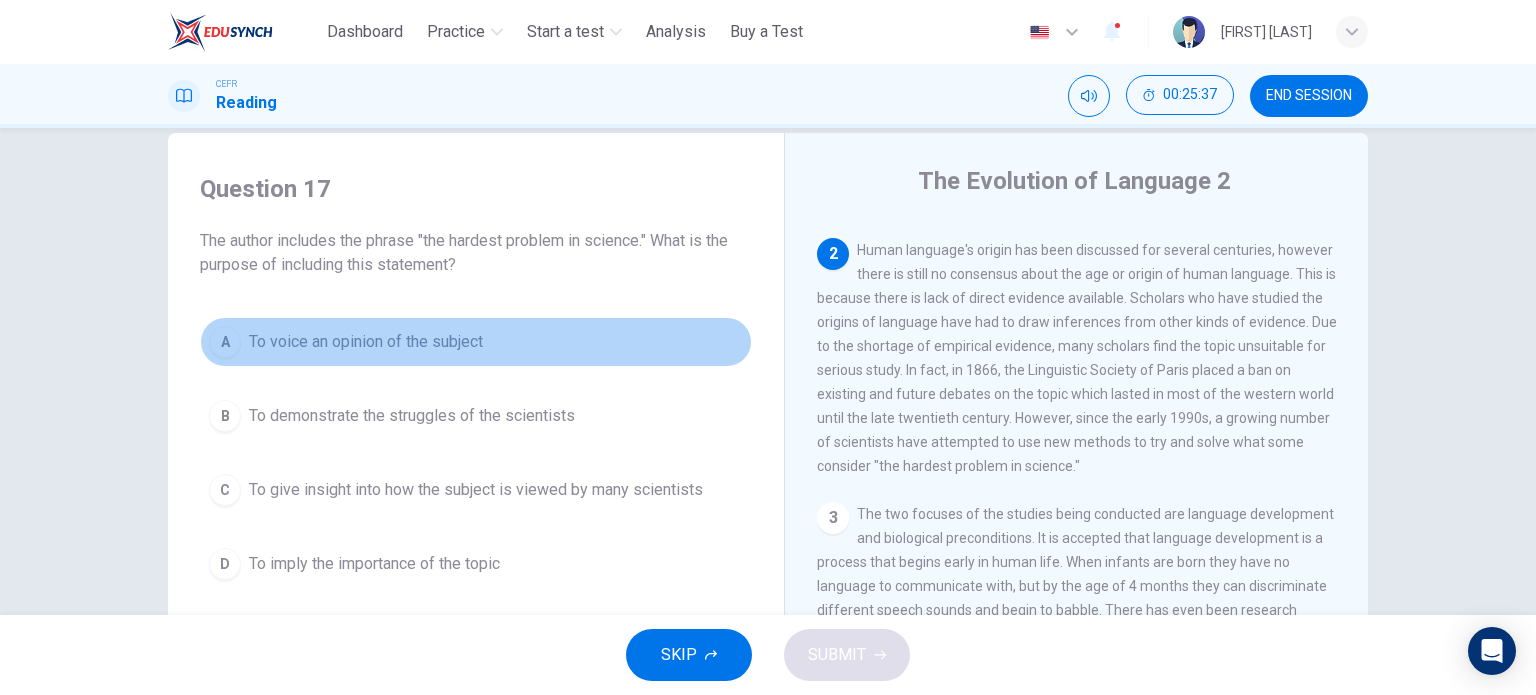 click on "A To voice an opinion of the subject" at bounding box center [476, 342] 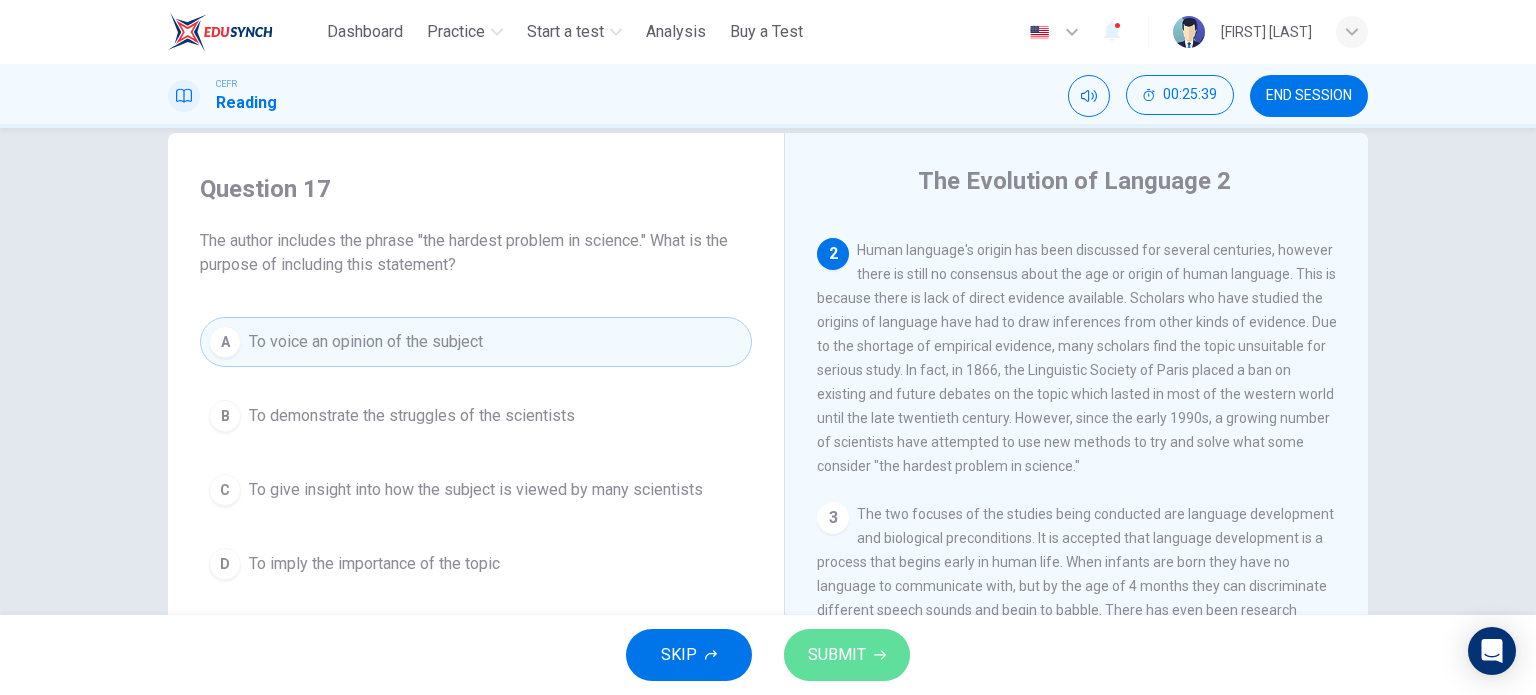 click on "SUBMIT" at bounding box center (837, 655) 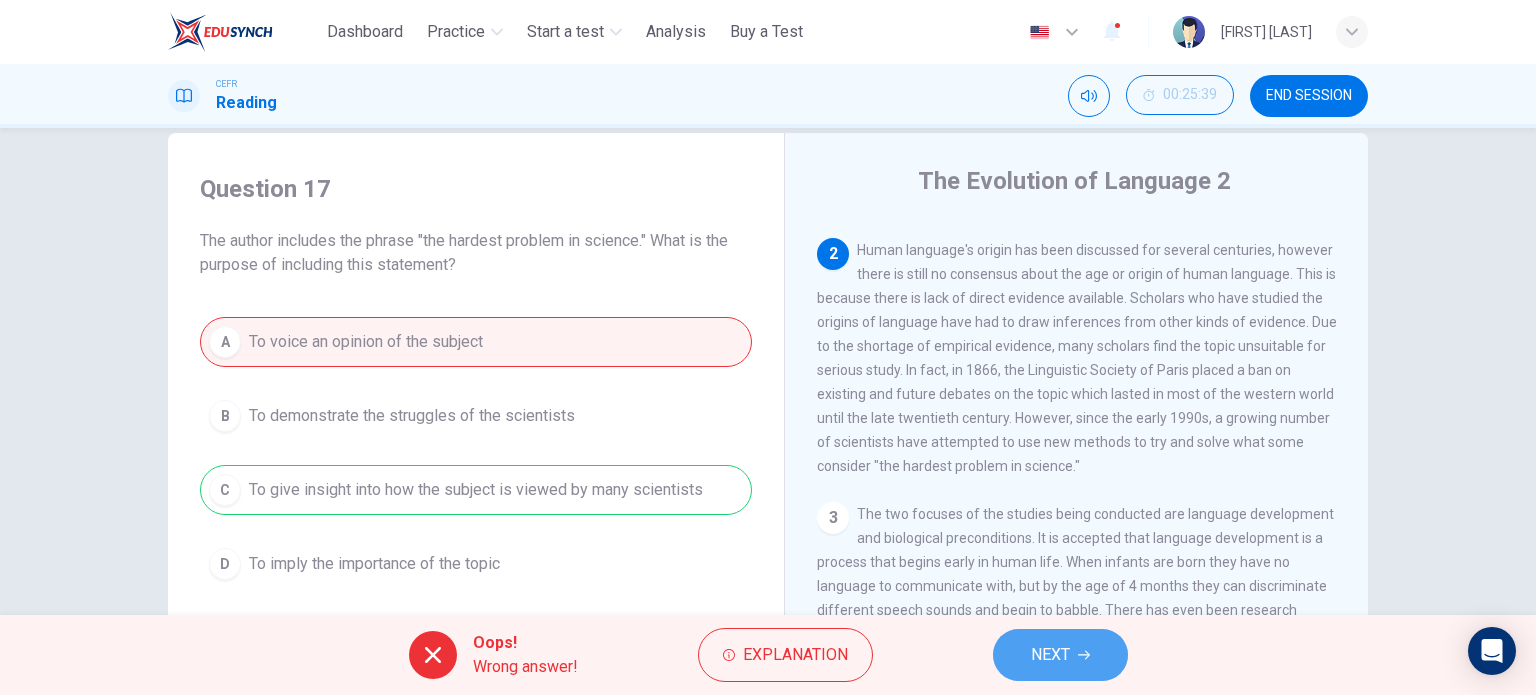 click on "NEXT" at bounding box center (1050, 655) 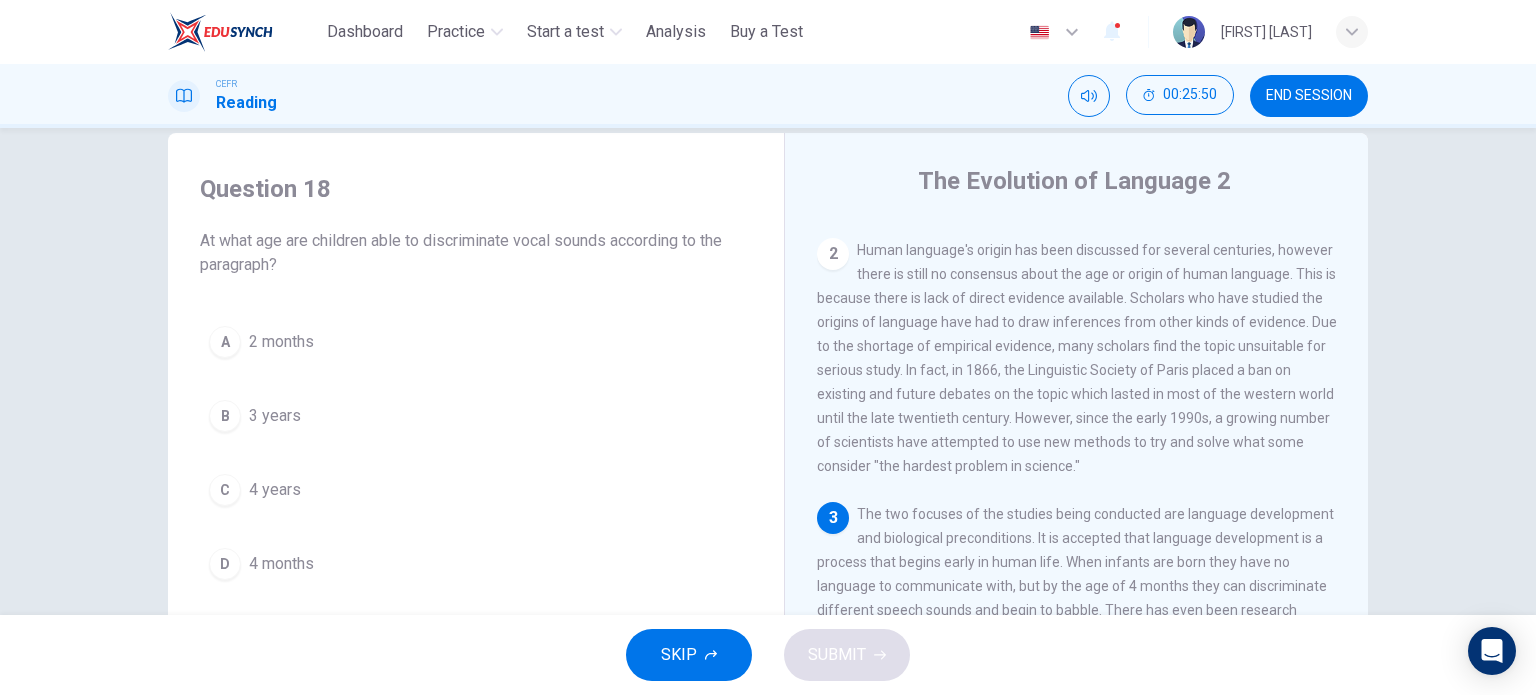 drag, startPoint x: 938, startPoint y: 491, endPoint x: 969, endPoint y: 483, distance: 32.01562 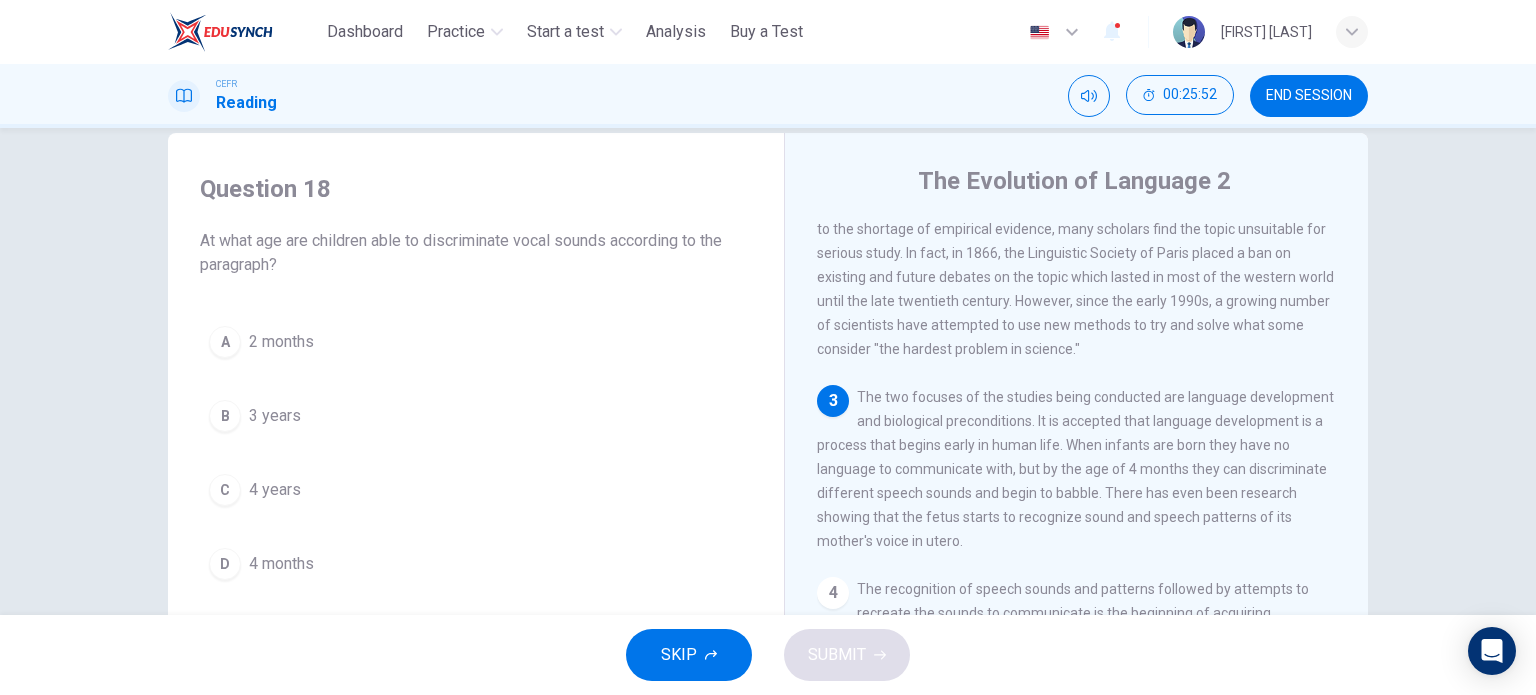 scroll, scrollTop: 270, scrollLeft: 0, axis: vertical 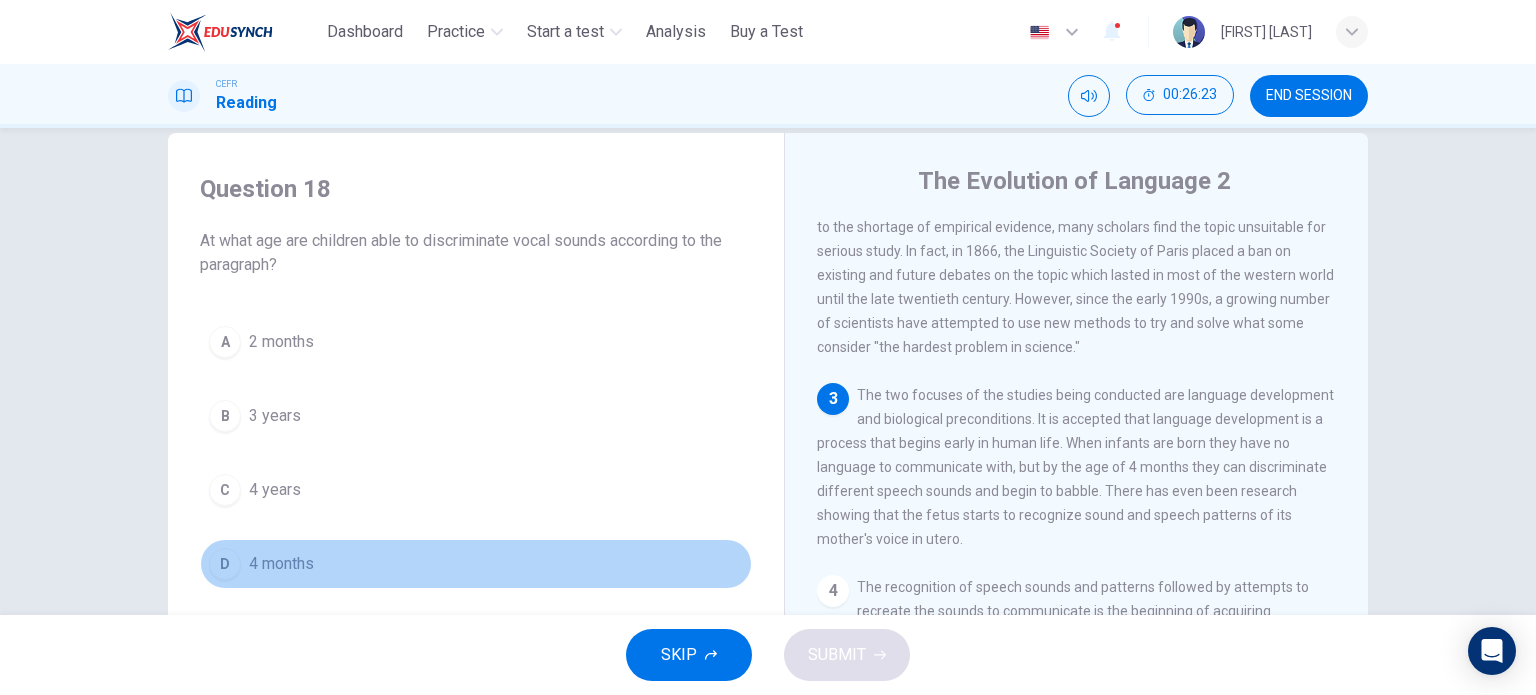 click on "D 4 months" at bounding box center (476, 564) 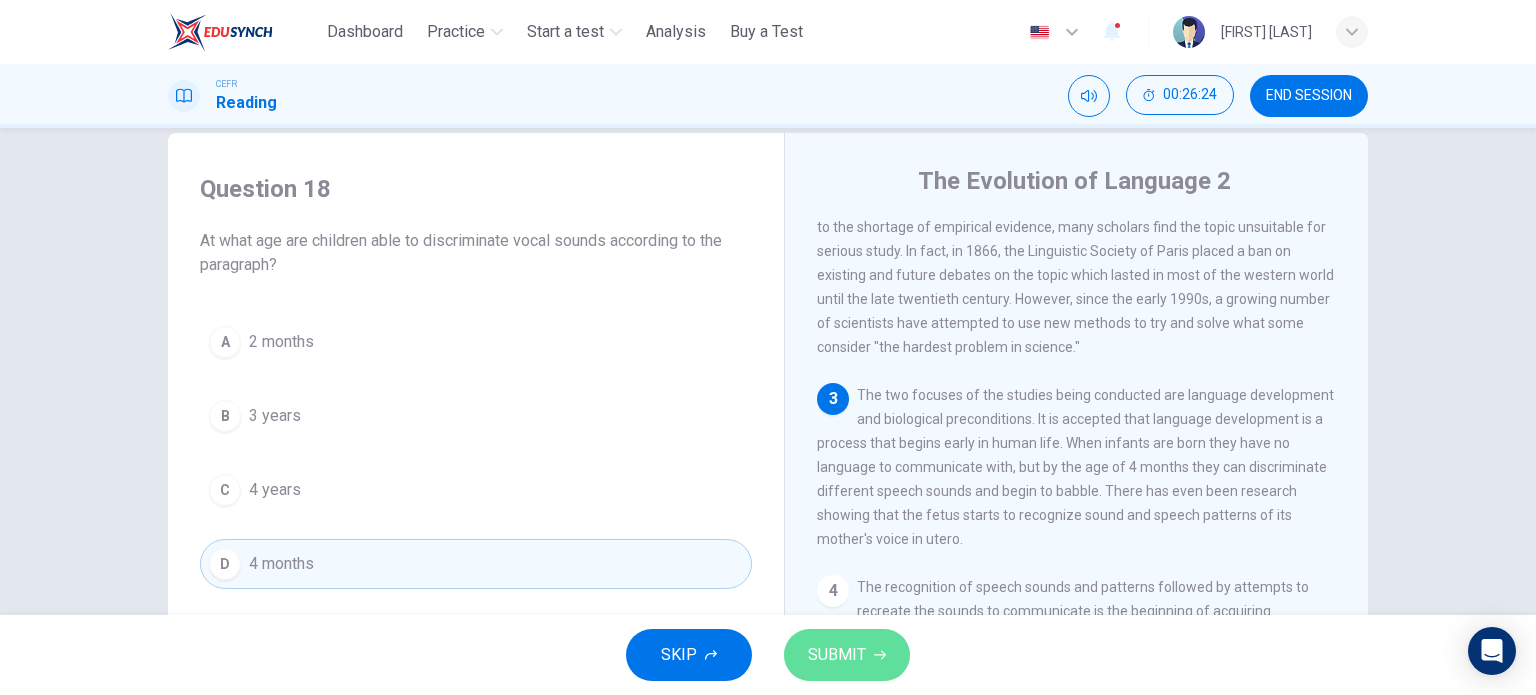 click on "SUBMIT" at bounding box center (837, 655) 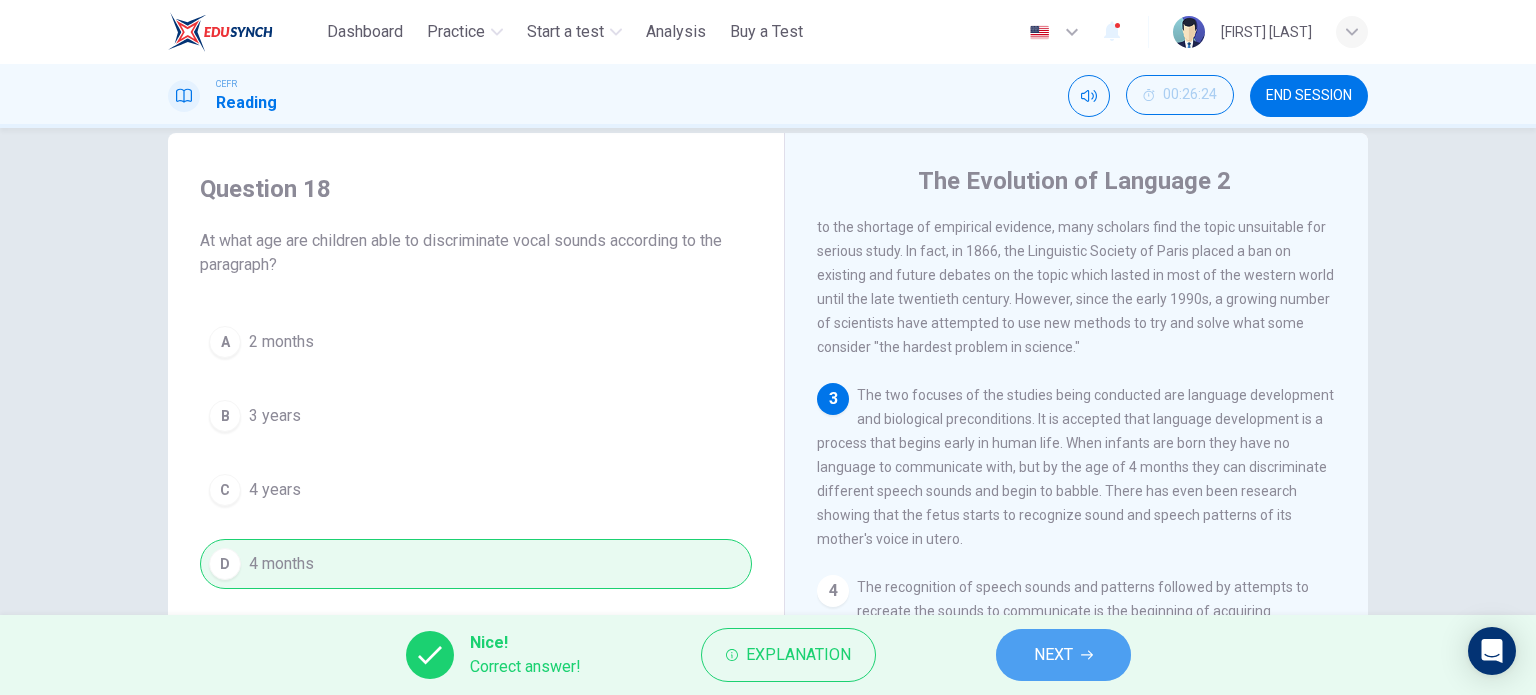 click on "NEXT" at bounding box center (1053, 655) 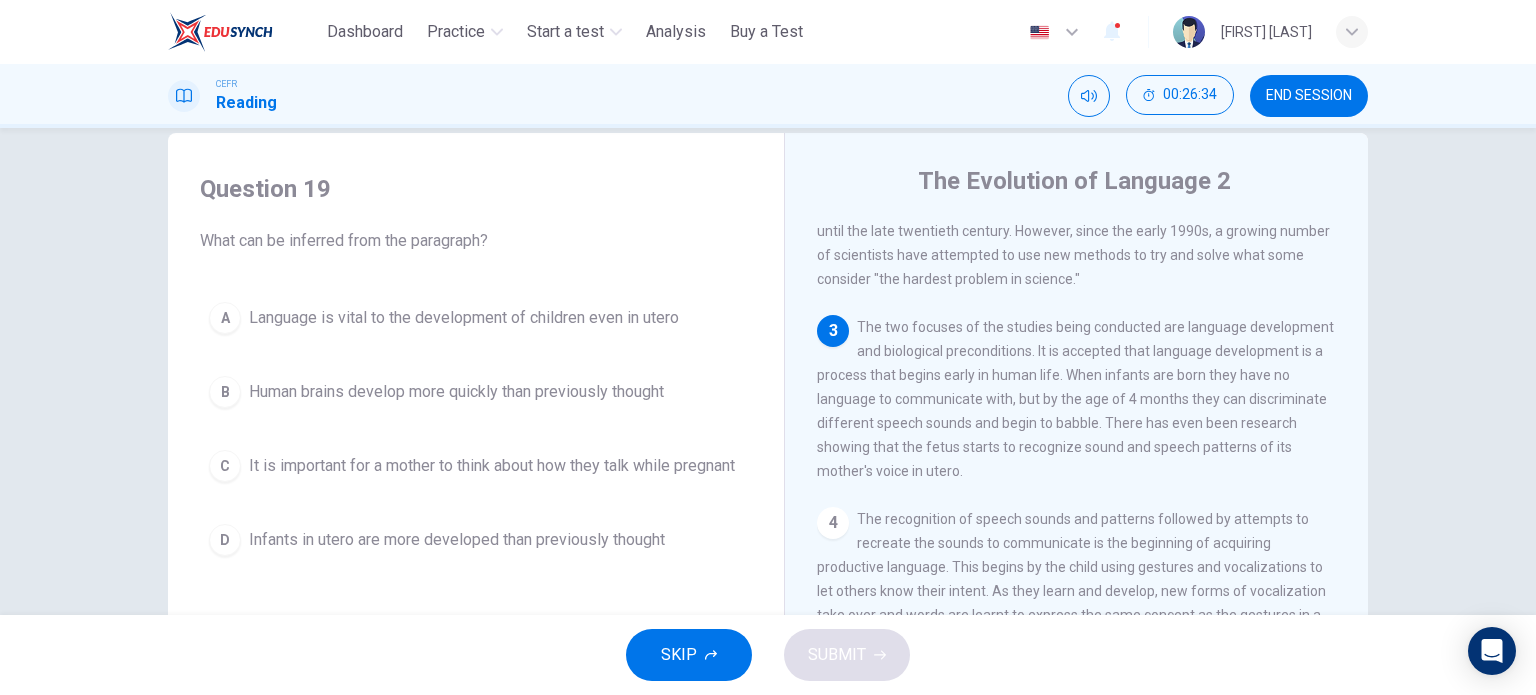 scroll, scrollTop: 339, scrollLeft: 0, axis: vertical 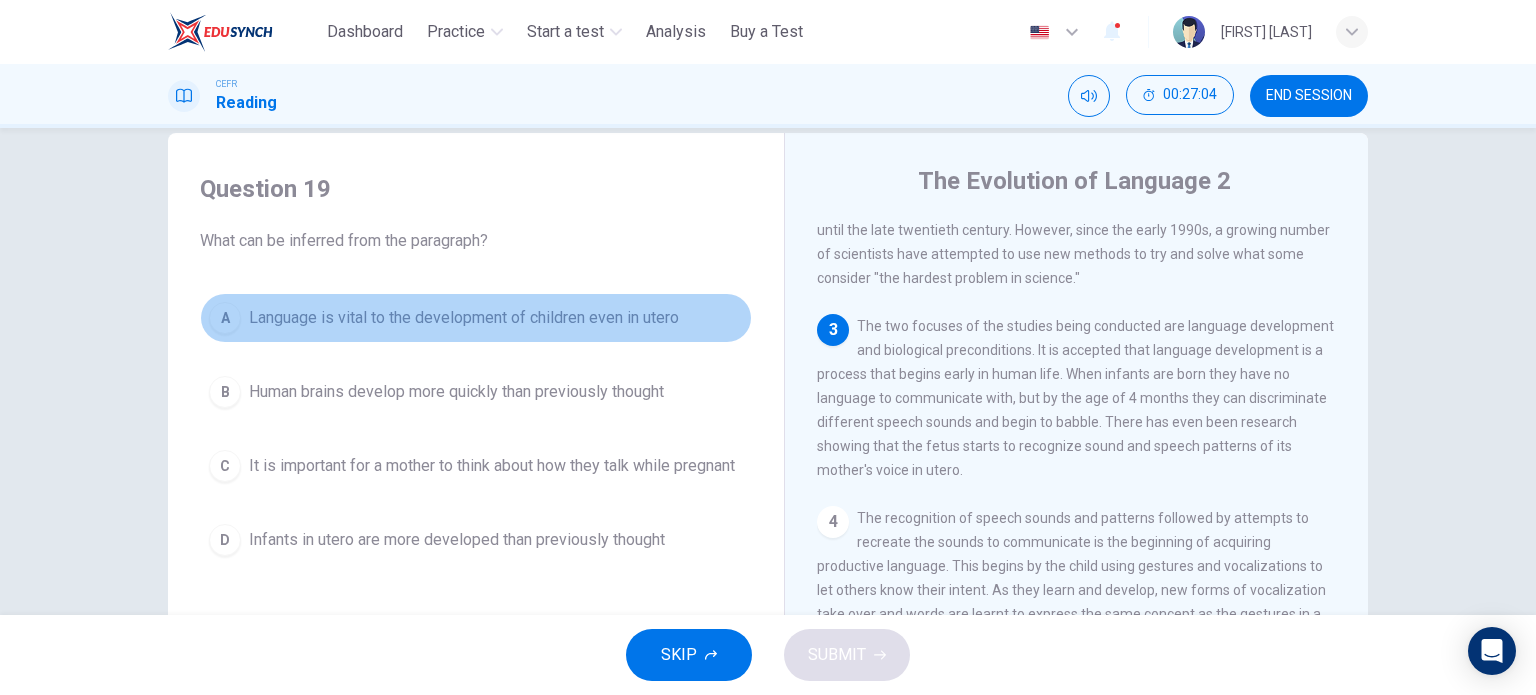 click on "Language is vital to the development of children even in utero" at bounding box center [464, 318] 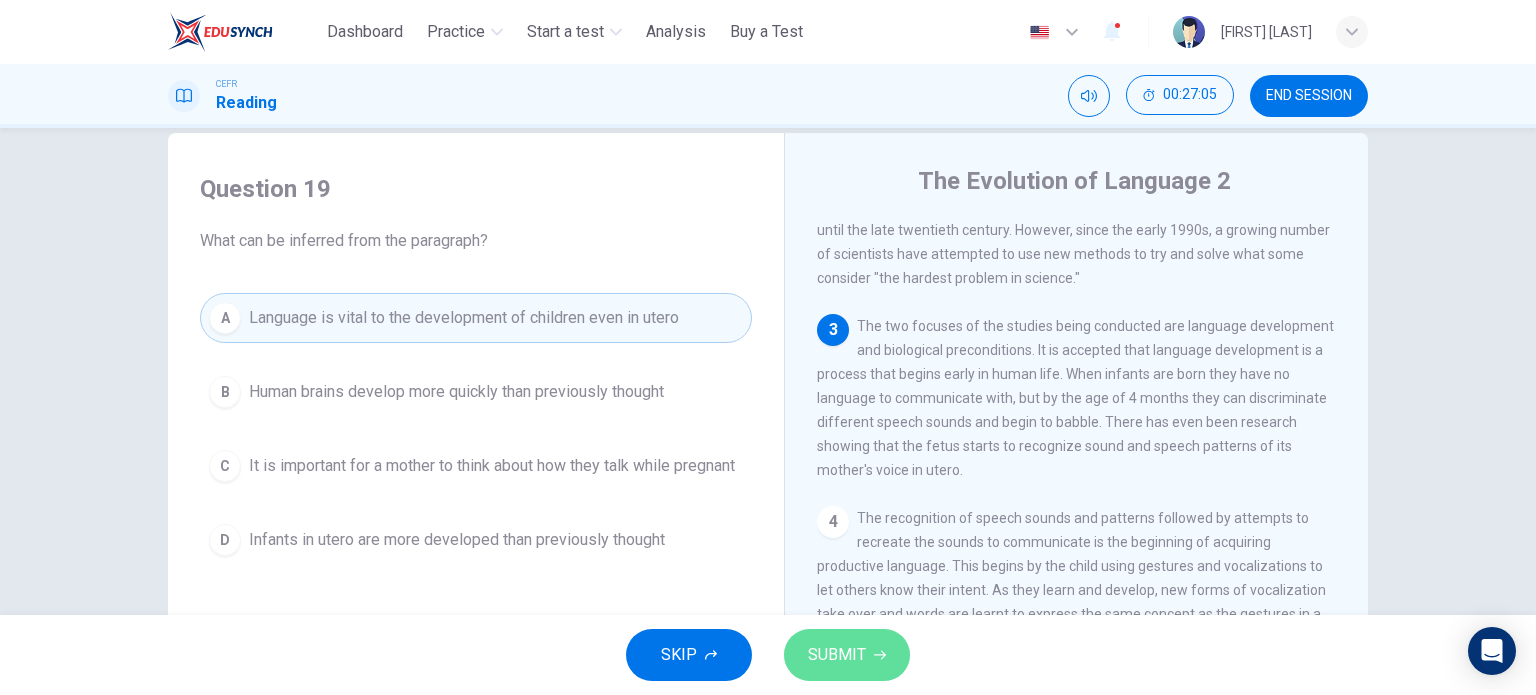 click on "SUBMIT" at bounding box center (847, 655) 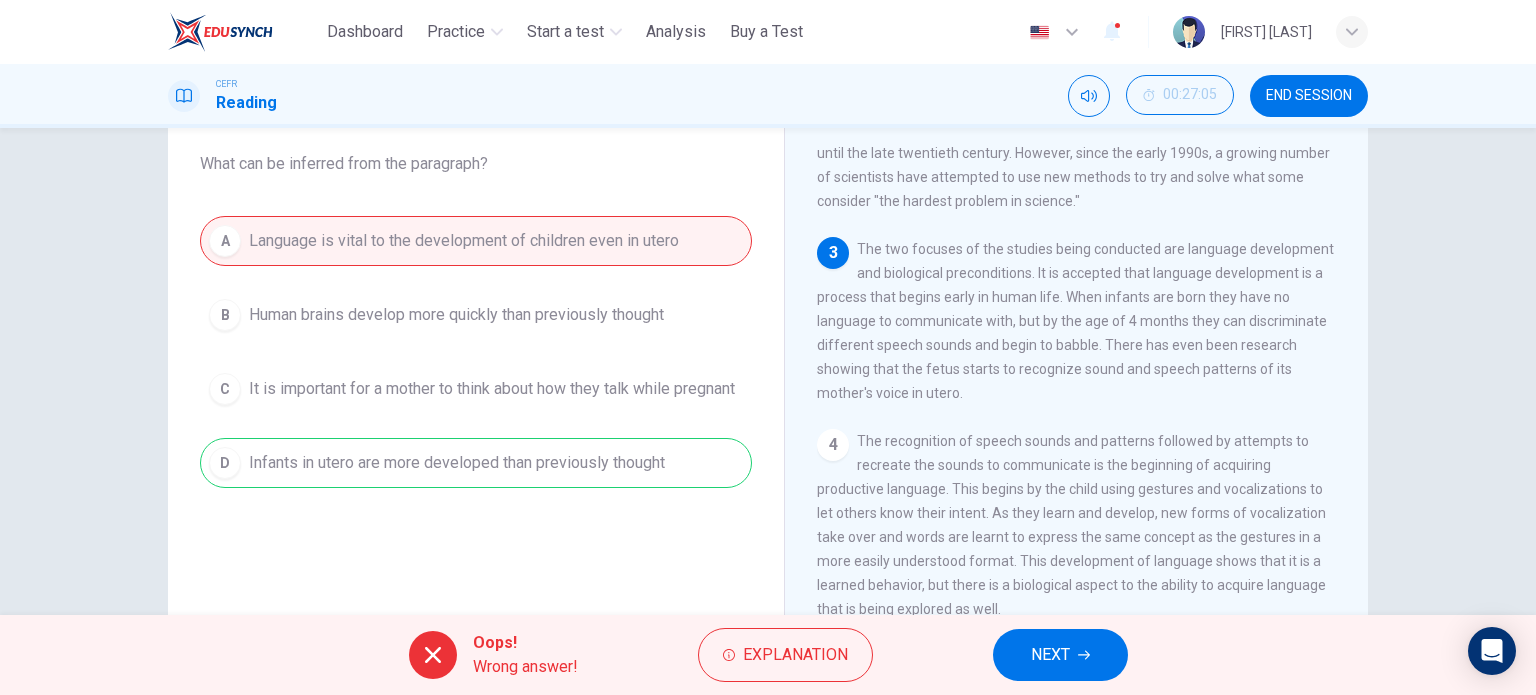 scroll, scrollTop: 112, scrollLeft: 0, axis: vertical 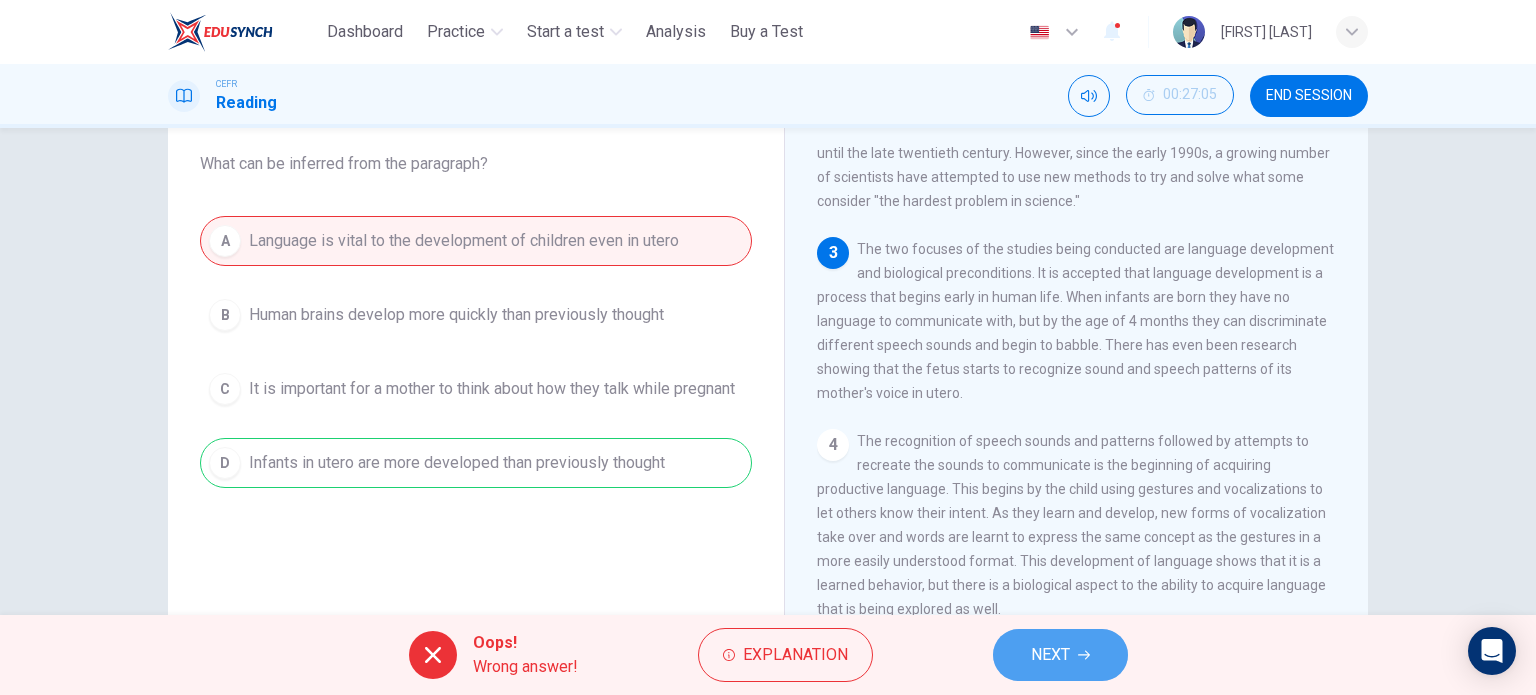 click on "NEXT" at bounding box center (1050, 655) 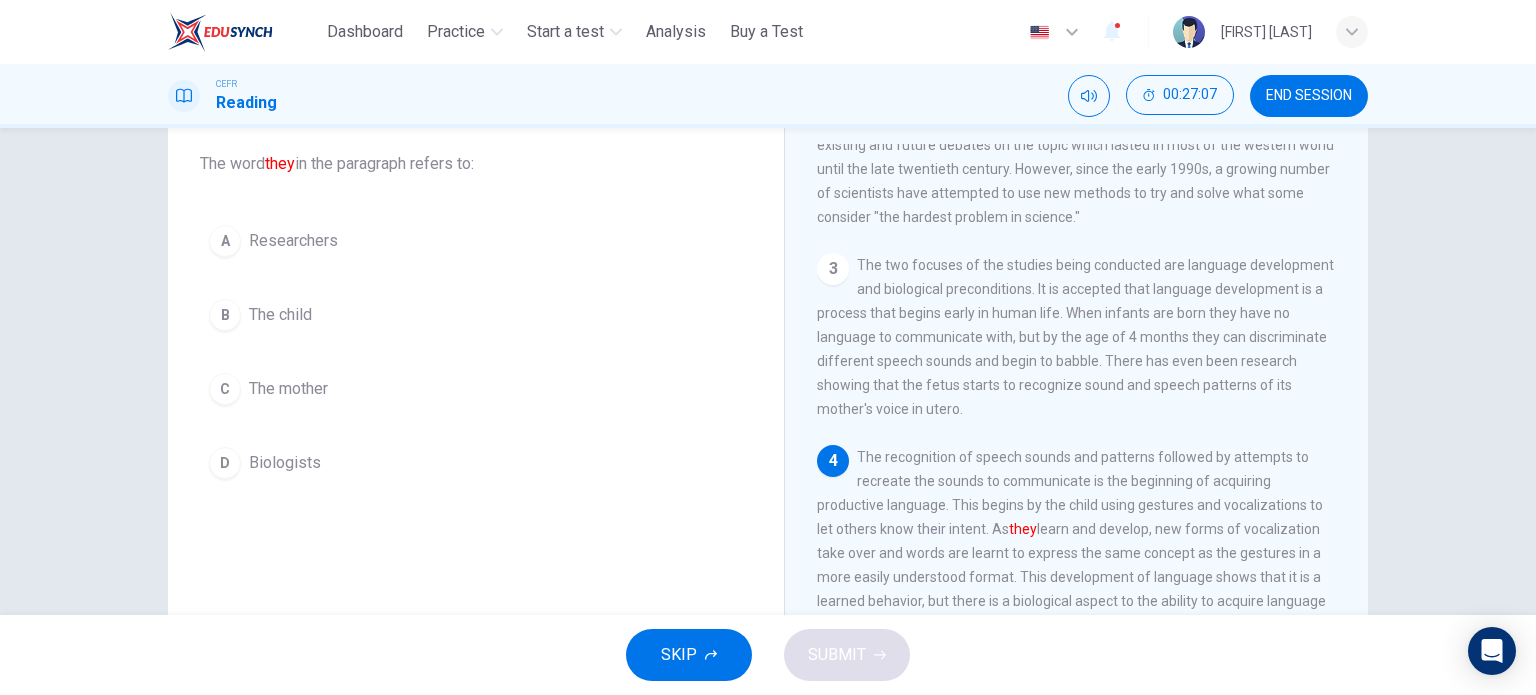 scroll, scrollTop: 416, scrollLeft: 0, axis: vertical 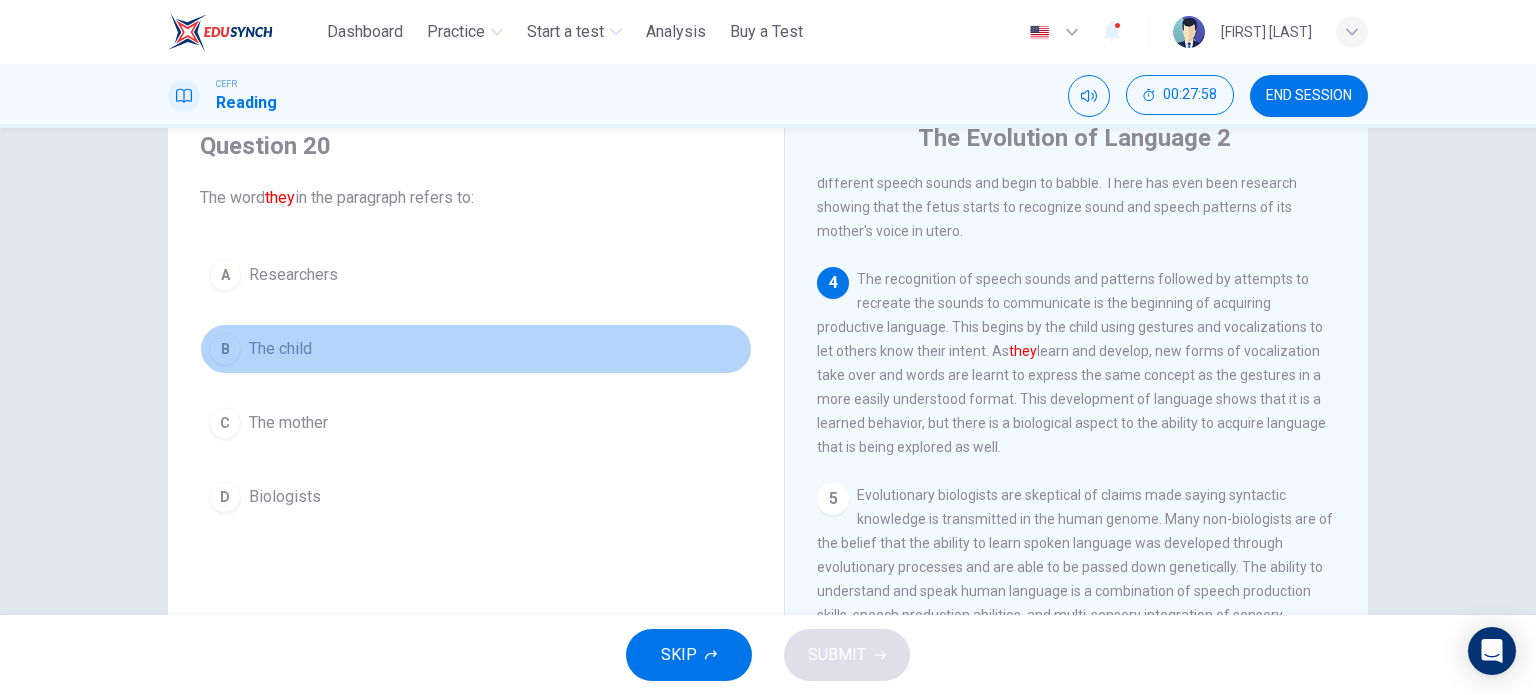 click on "B The child" at bounding box center (476, 349) 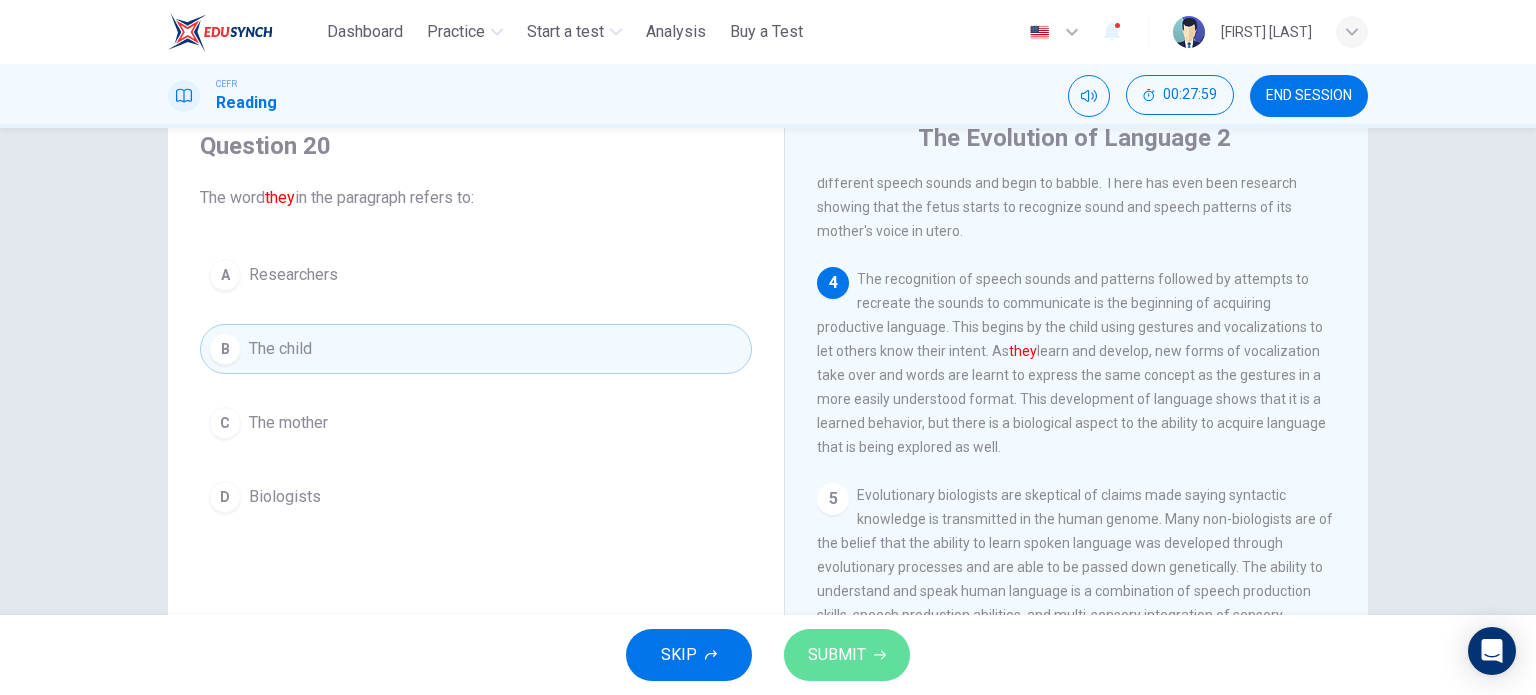 click on "SUBMIT" at bounding box center (837, 655) 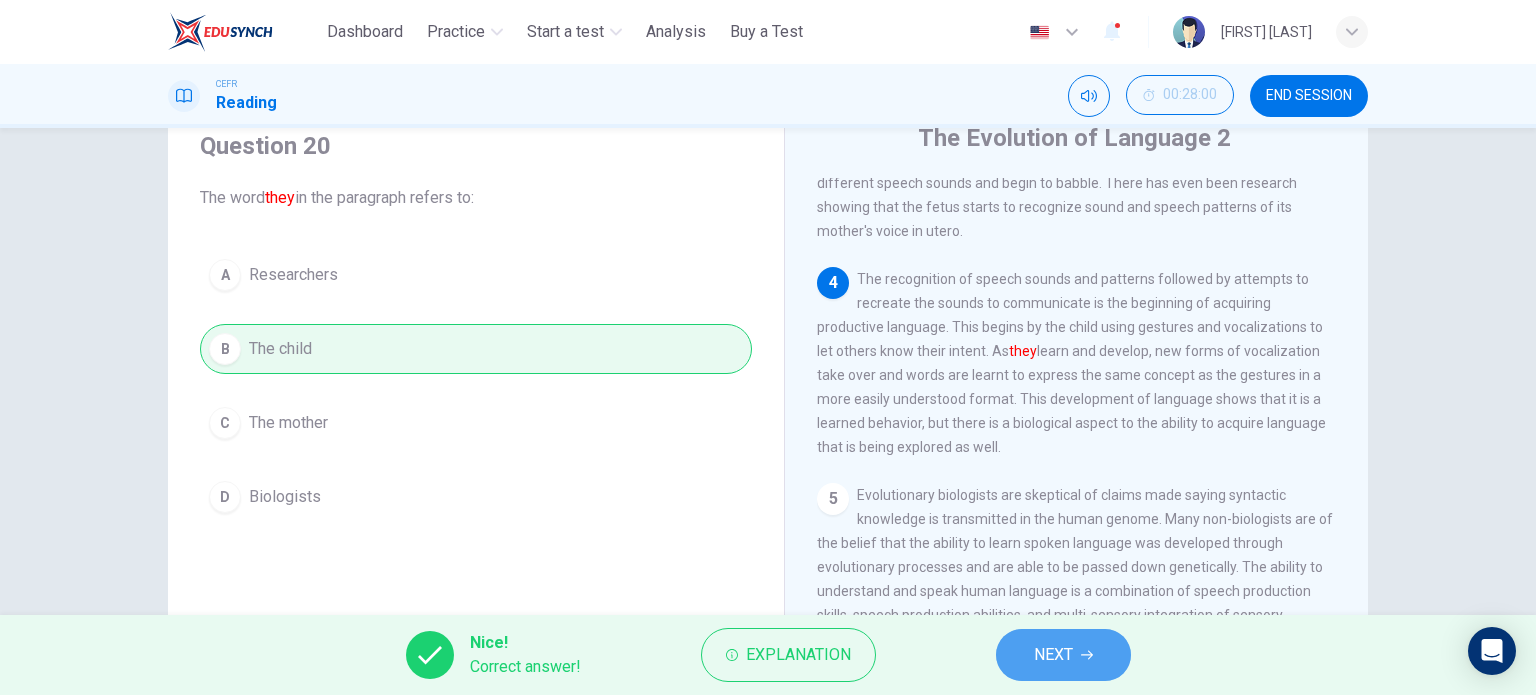 click on "NEXT" at bounding box center (1053, 655) 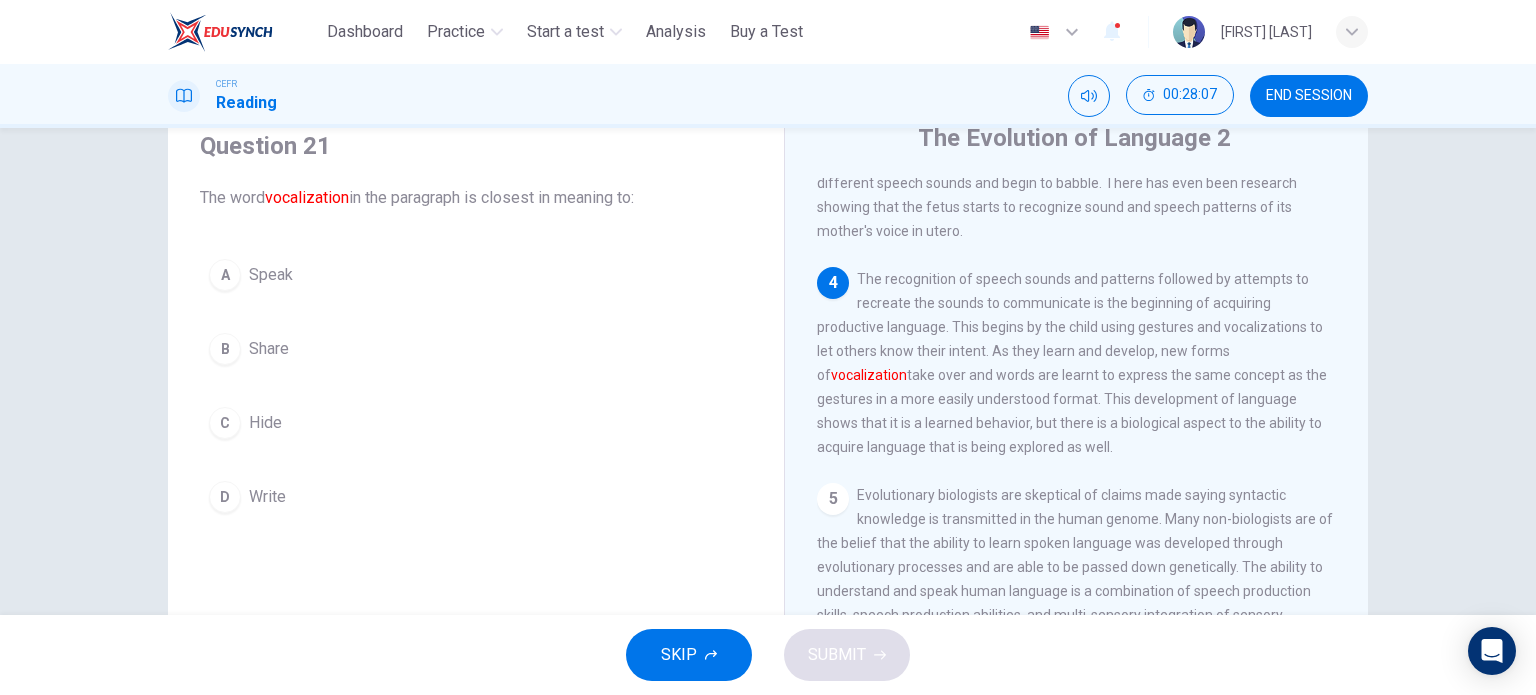 scroll, scrollTop: 4, scrollLeft: 0, axis: vertical 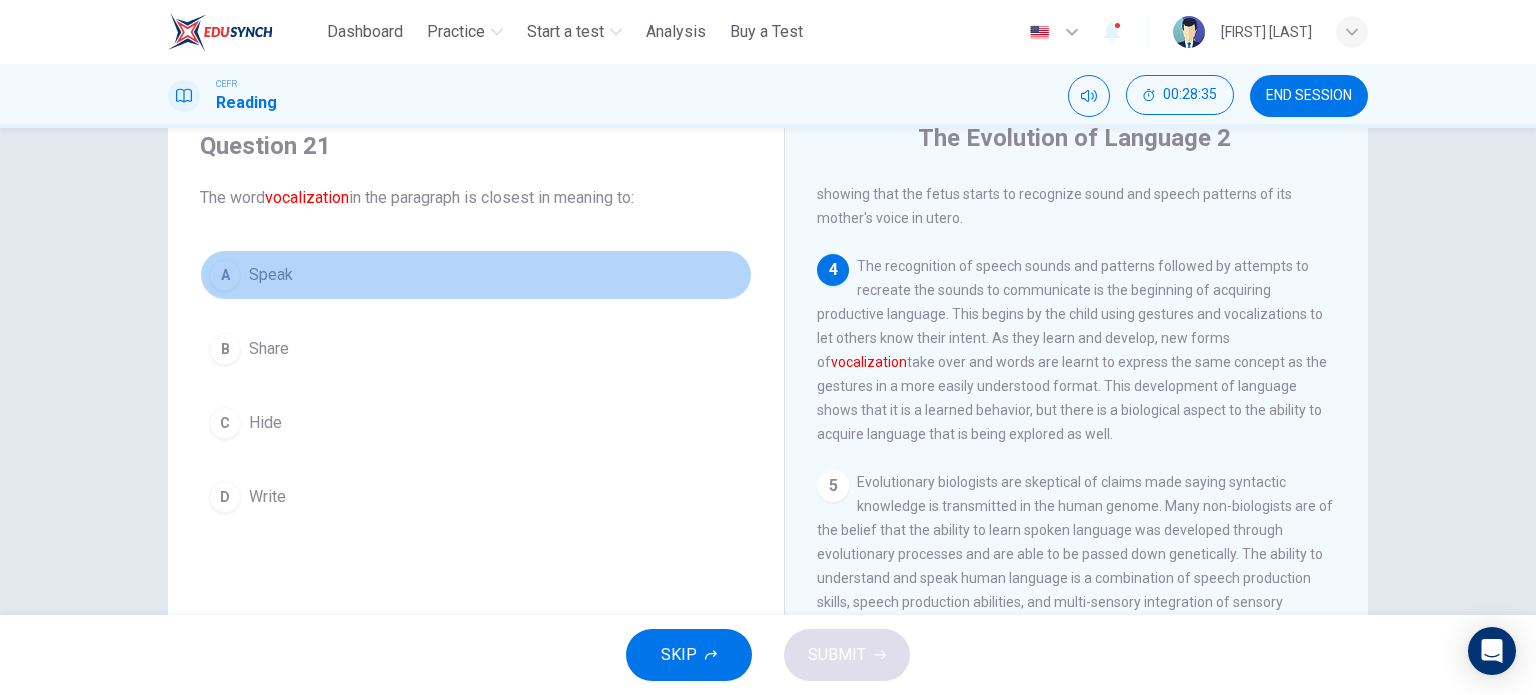 click on "A Speak" at bounding box center (476, 275) 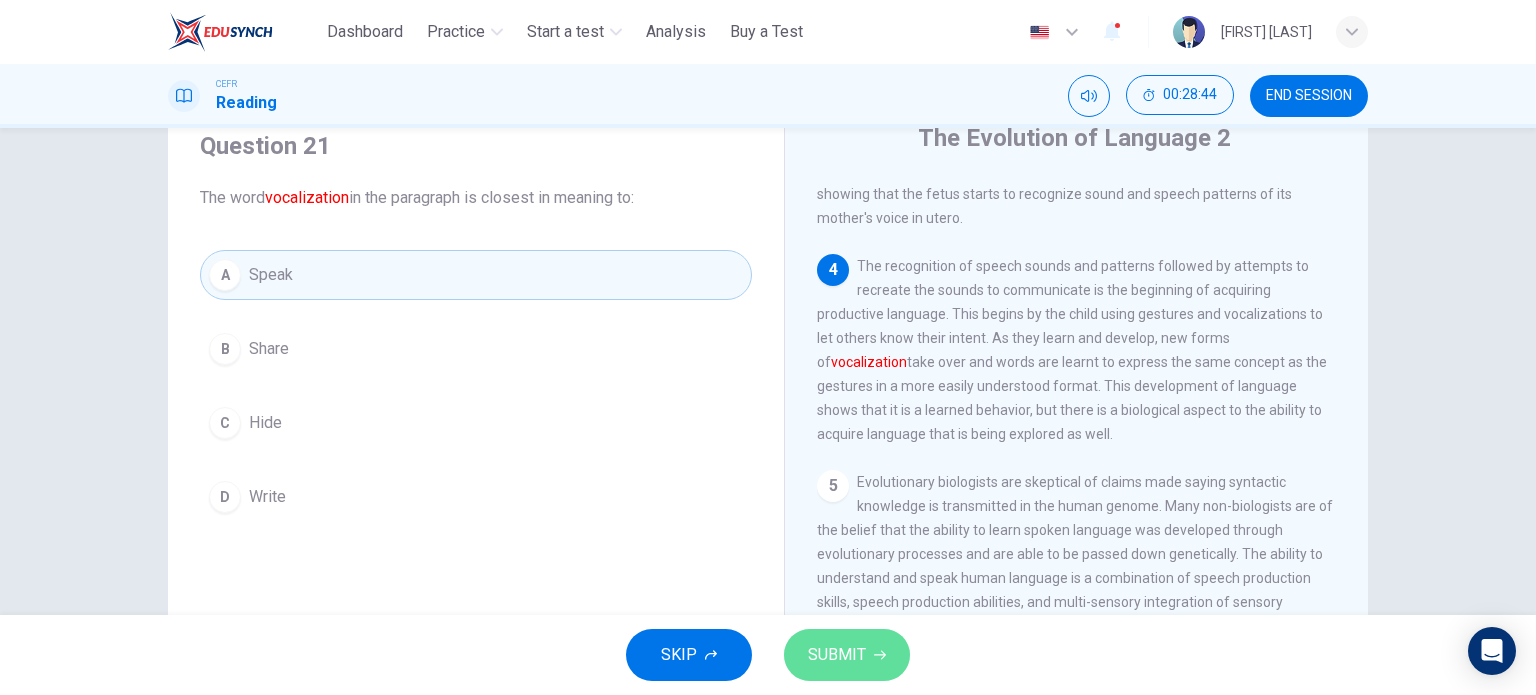 click on "SUBMIT" at bounding box center (837, 655) 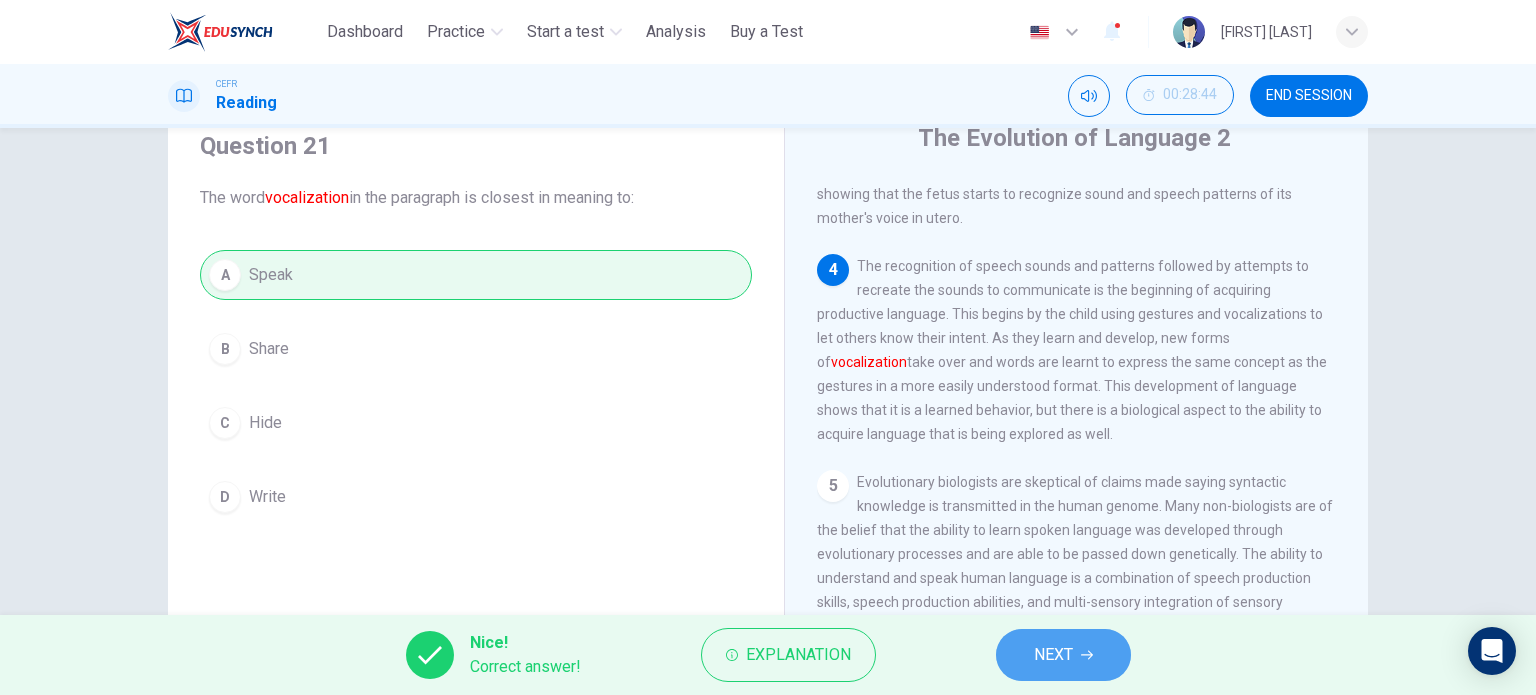 click 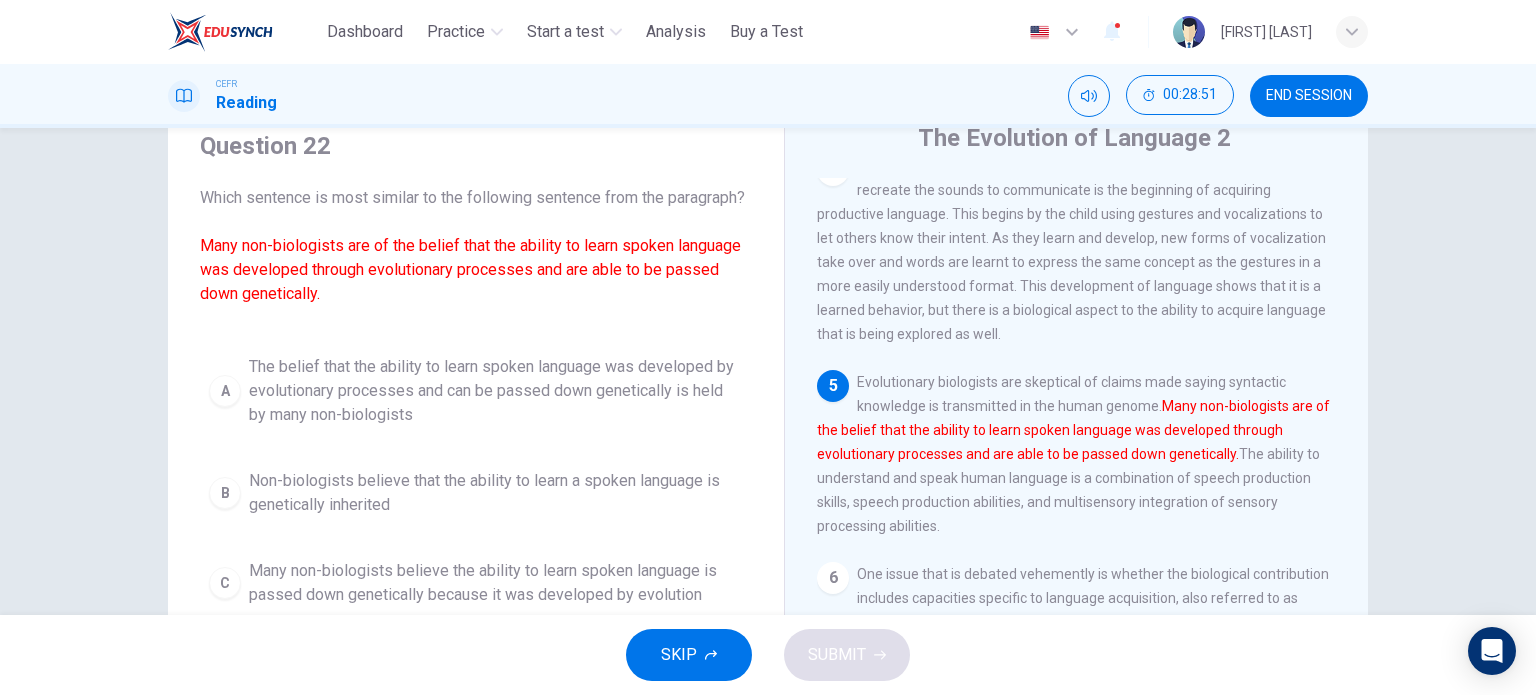 scroll, scrollTop: 648, scrollLeft: 0, axis: vertical 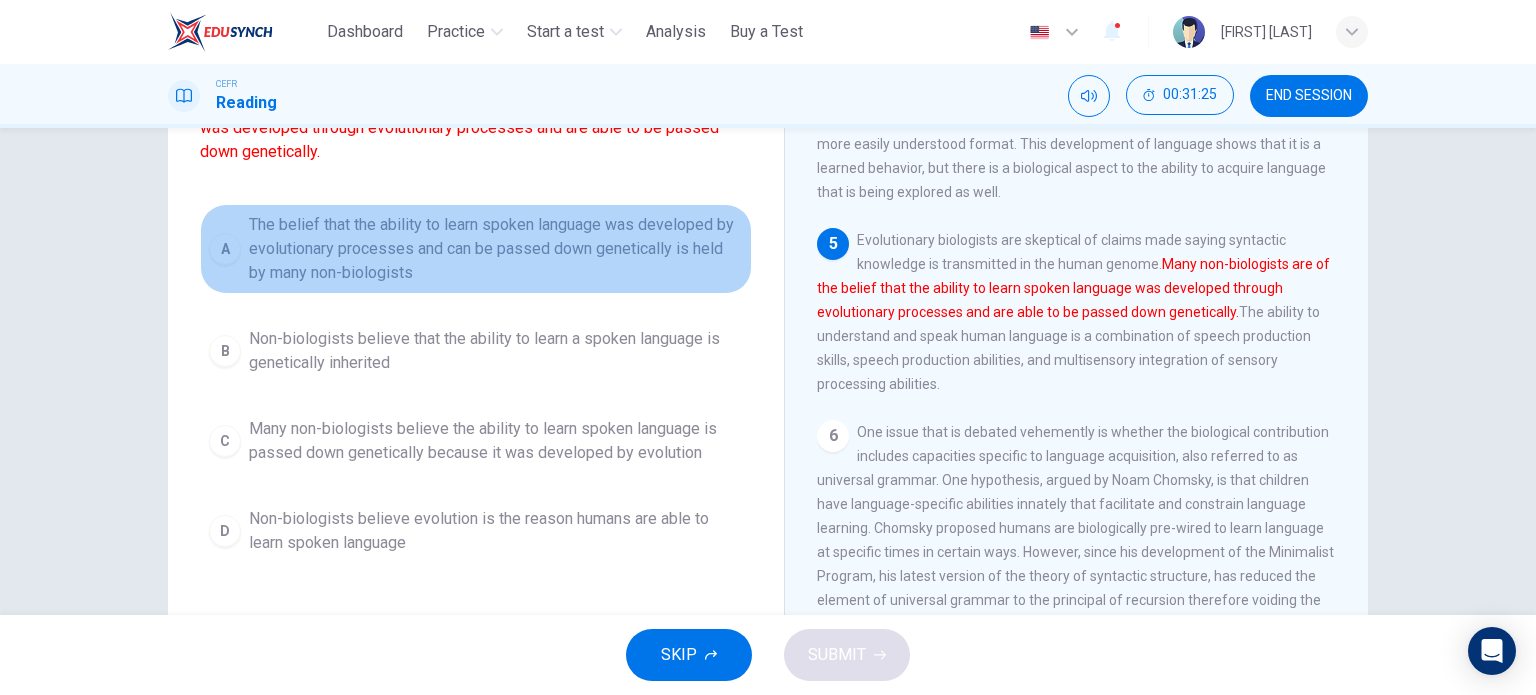 click on "The belief that the ability to learn spoken language was developed by evolutionary processes and can be passed down genetically is held by many non-biologists" at bounding box center (496, 249) 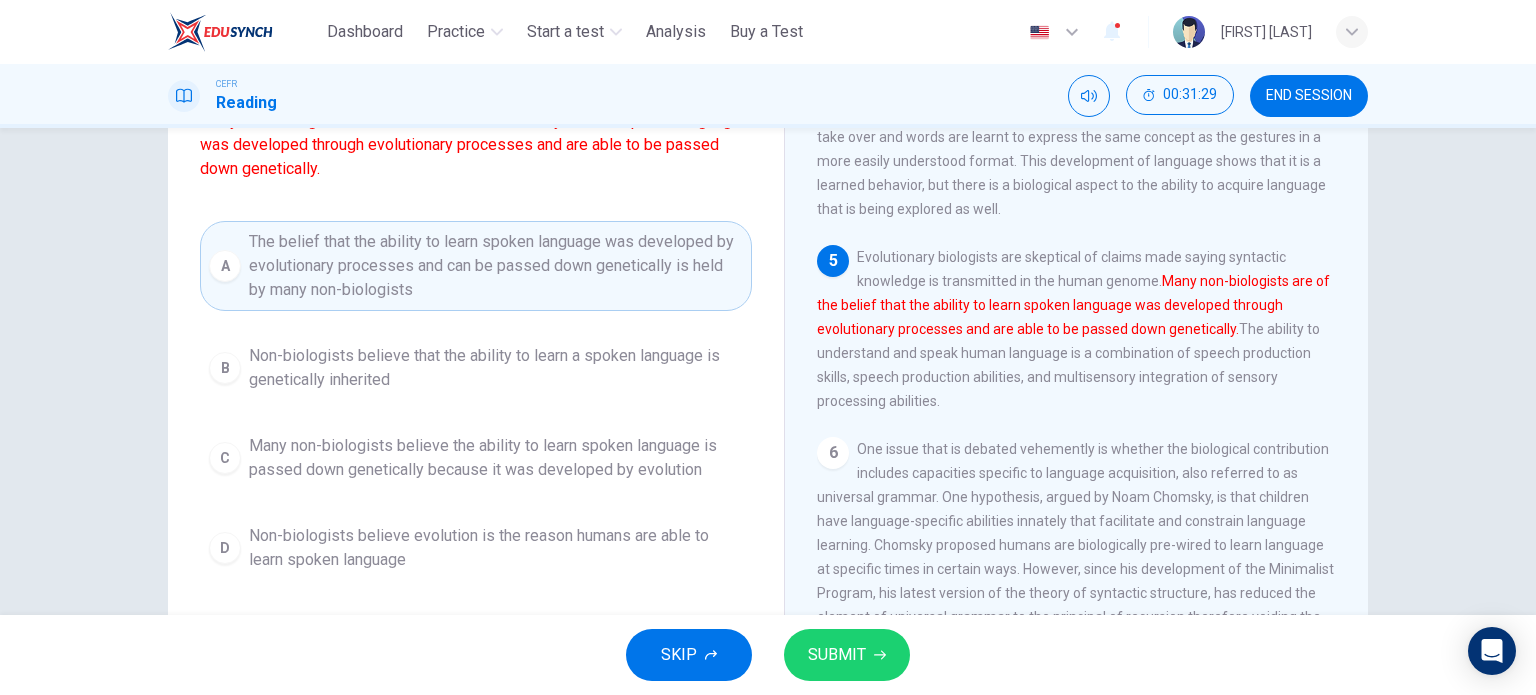 scroll, scrollTop: 202, scrollLeft: 0, axis: vertical 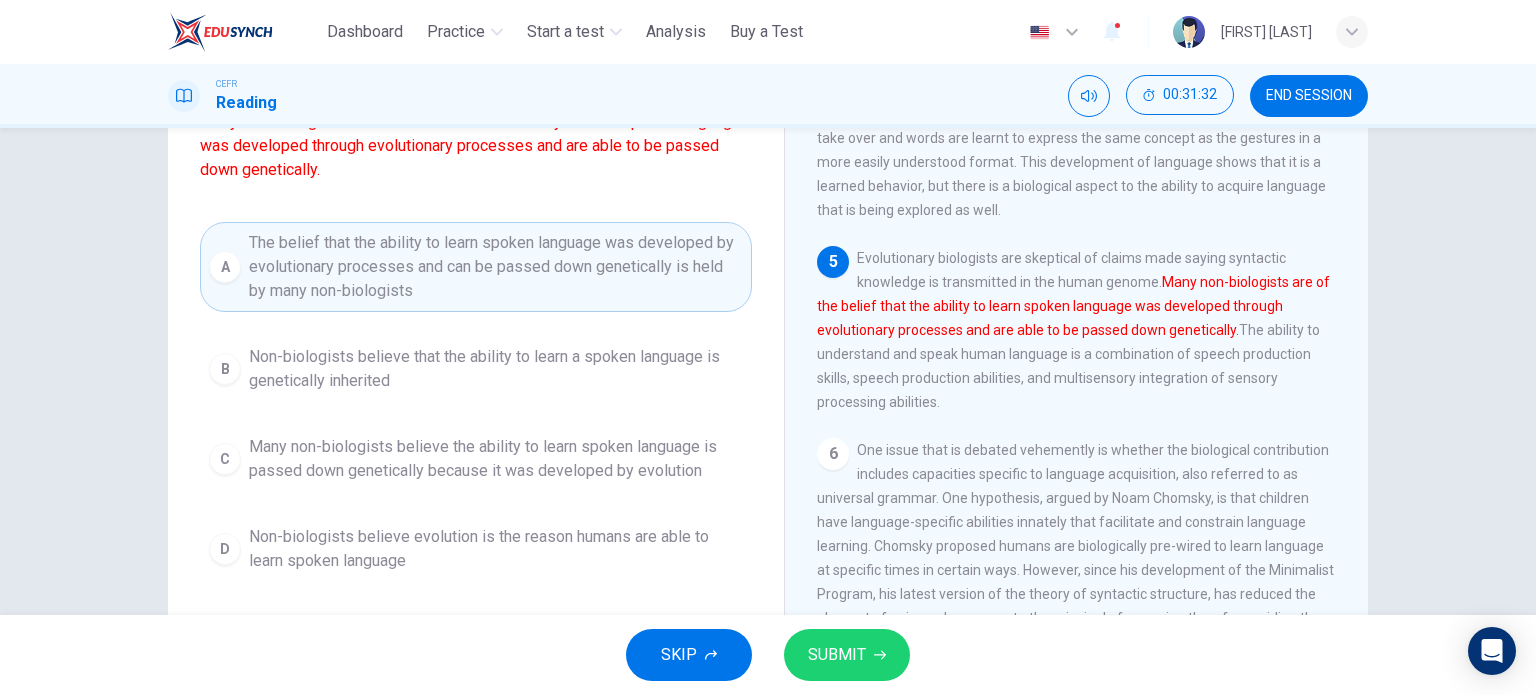 click on "SUBMIT" at bounding box center (837, 655) 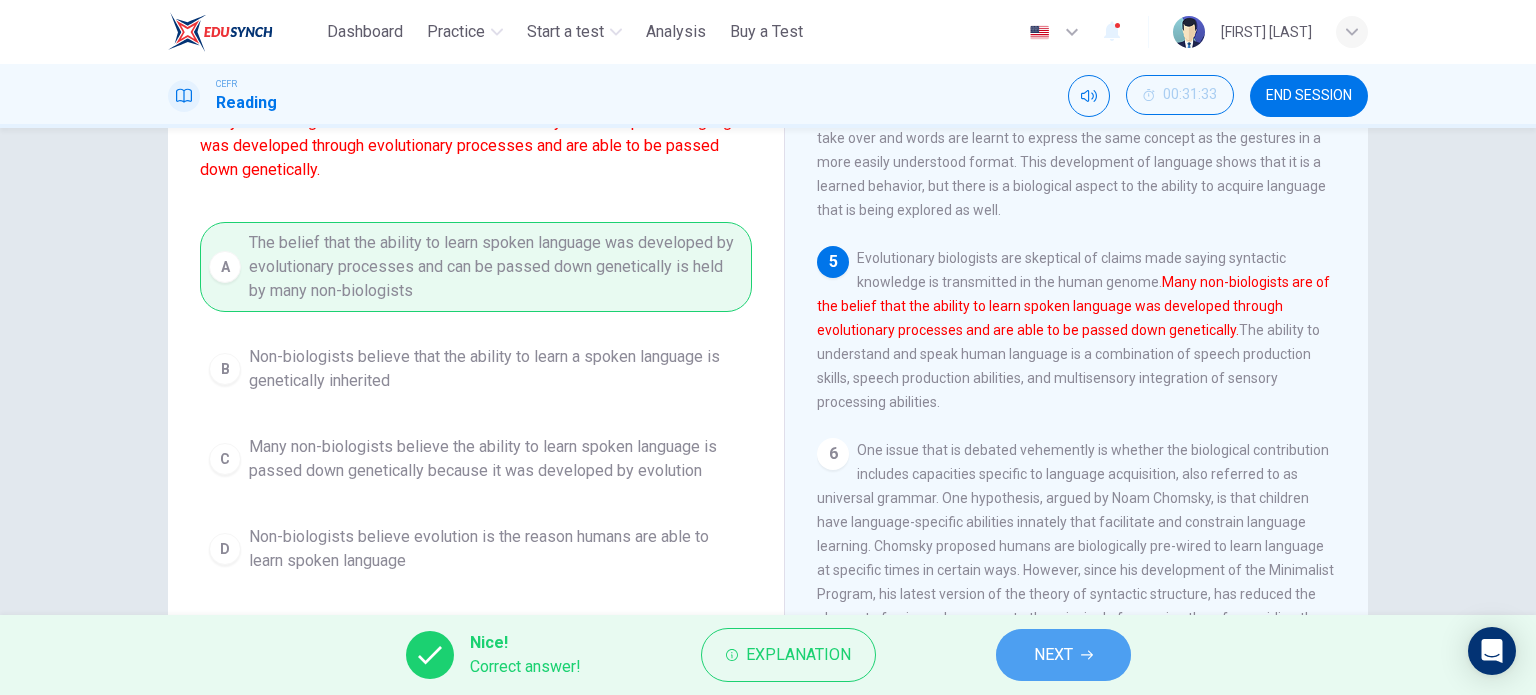 click on "NEXT" at bounding box center (1053, 655) 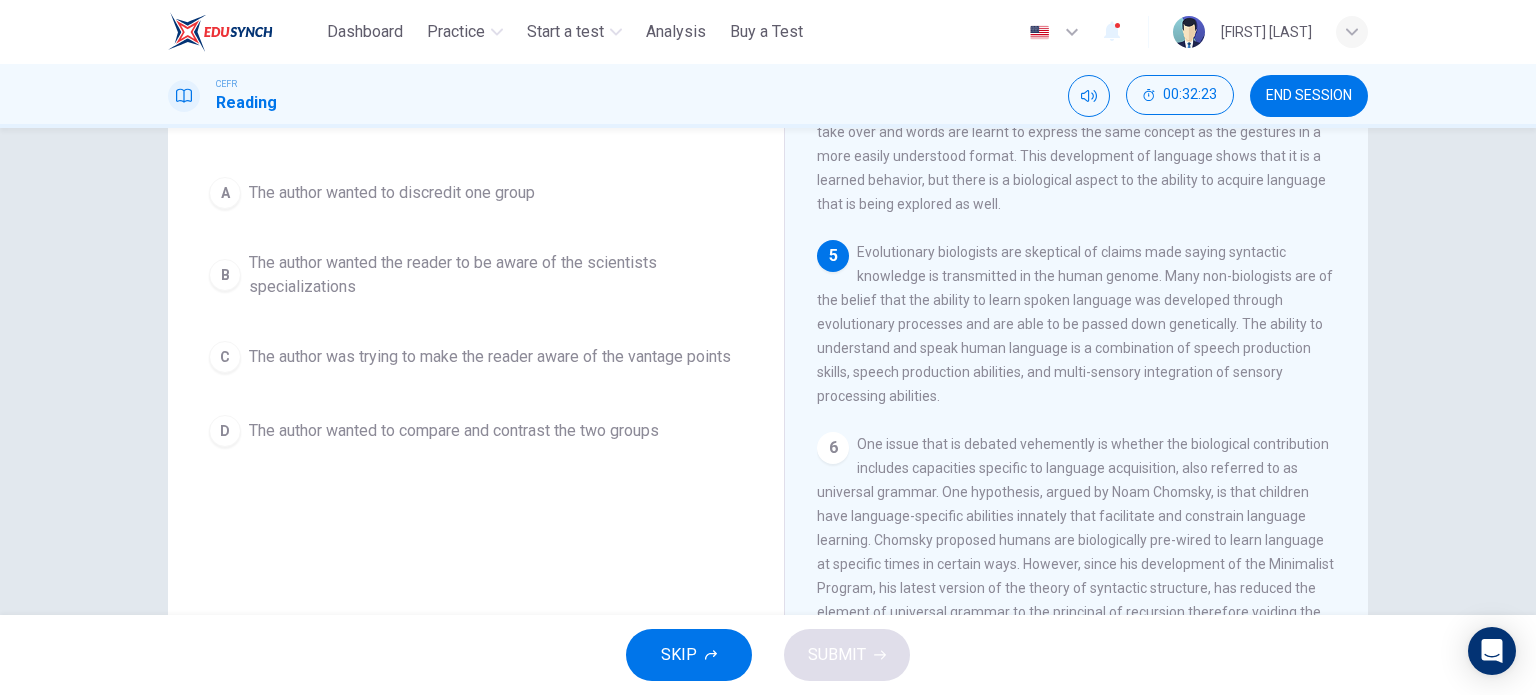 scroll, scrollTop: 219, scrollLeft: 0, axis: vertical 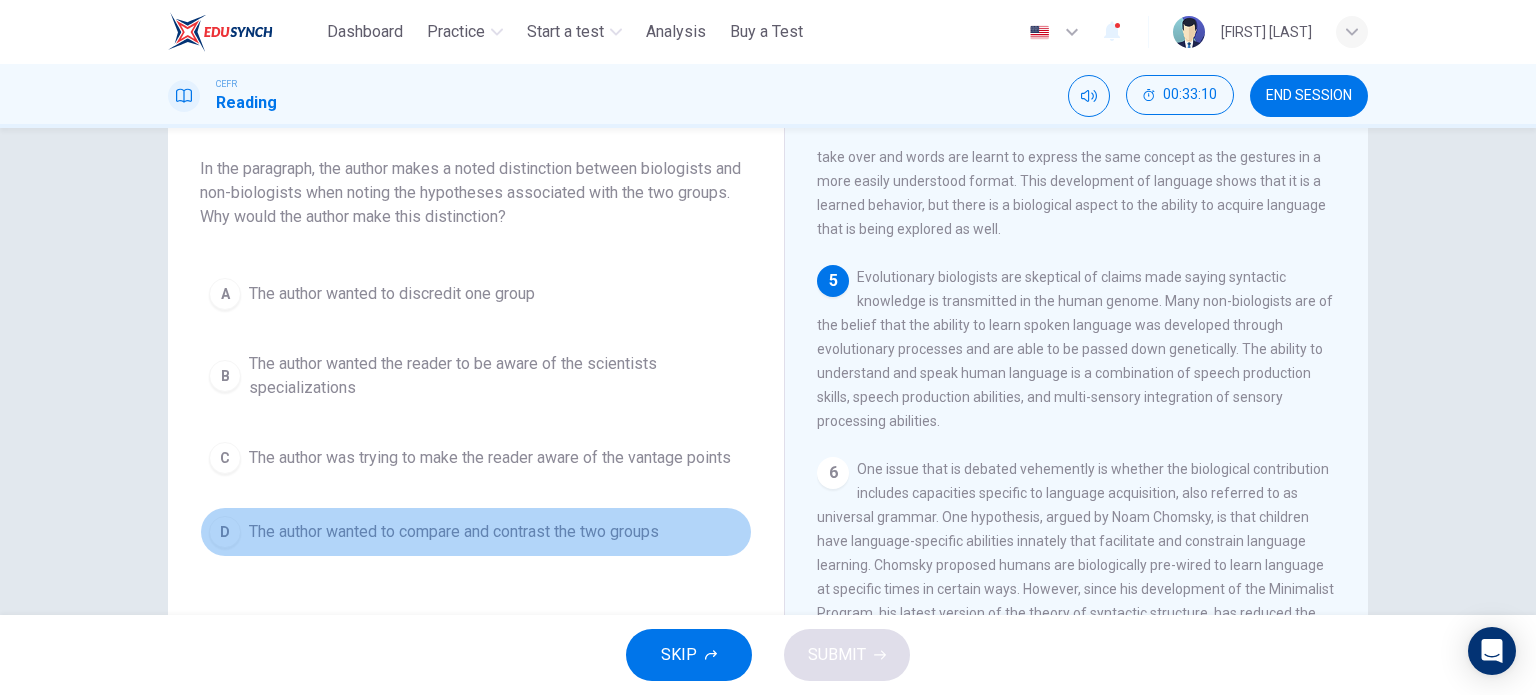 click on "D The author wanted to compare and contrast the two groups" at bounding box center (476, 532) 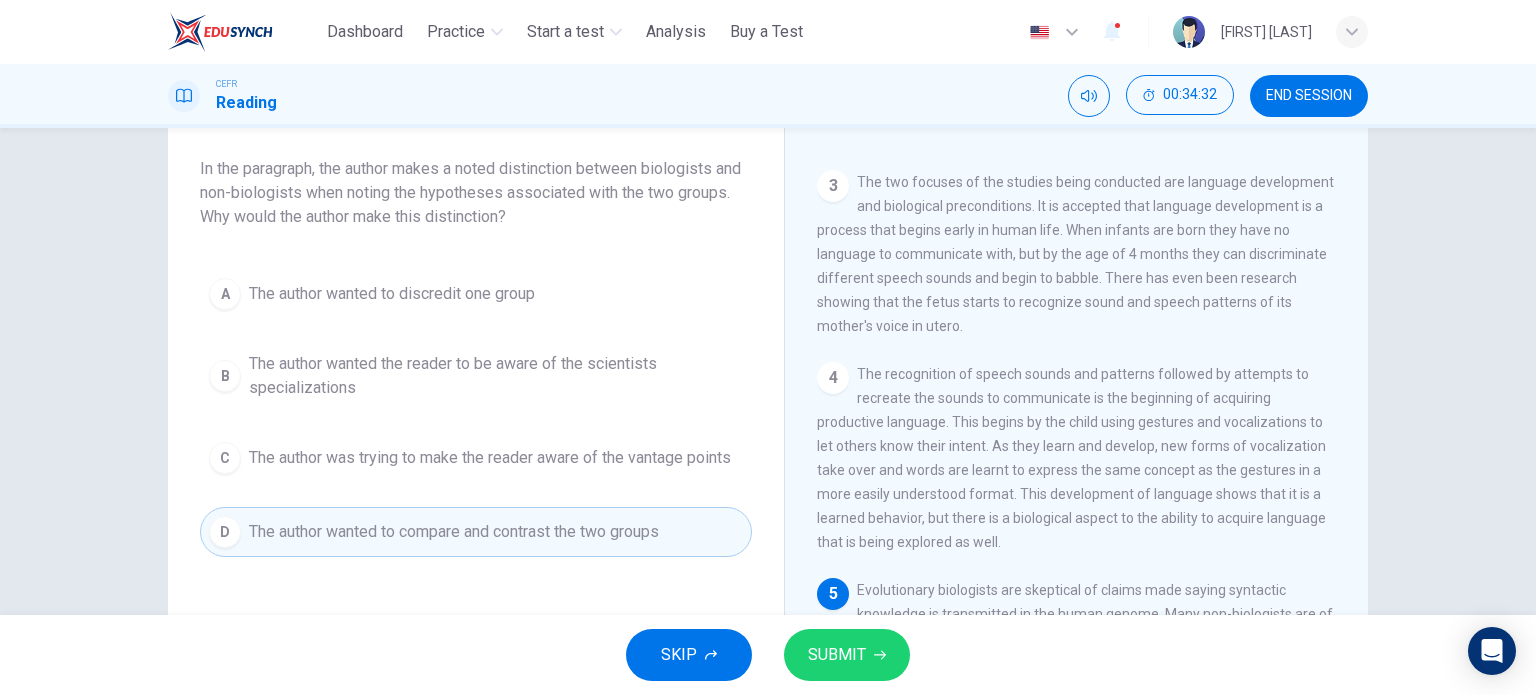 scroll, scrollTop: 410, scrollLeft: 0, axis: vertical 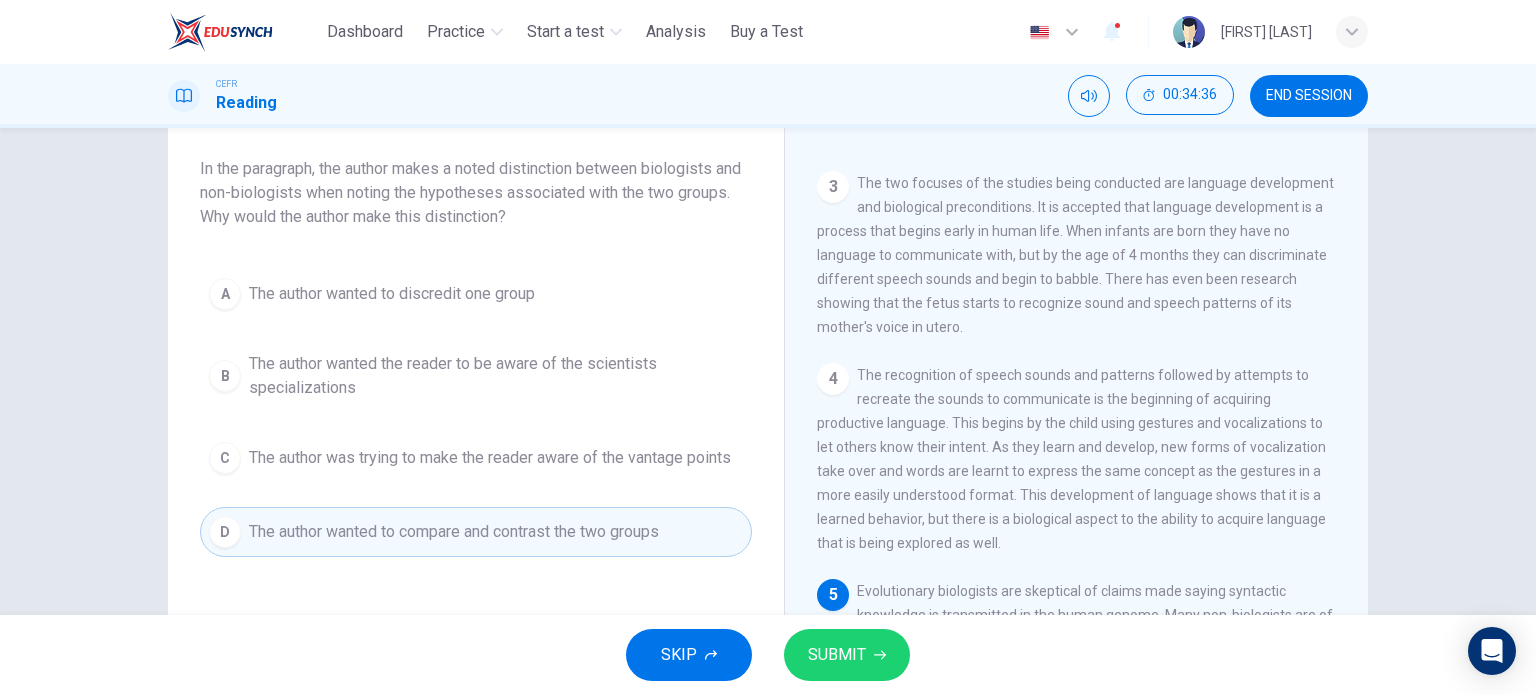 click on "SUBMIT" at bounding box center (837, 655) 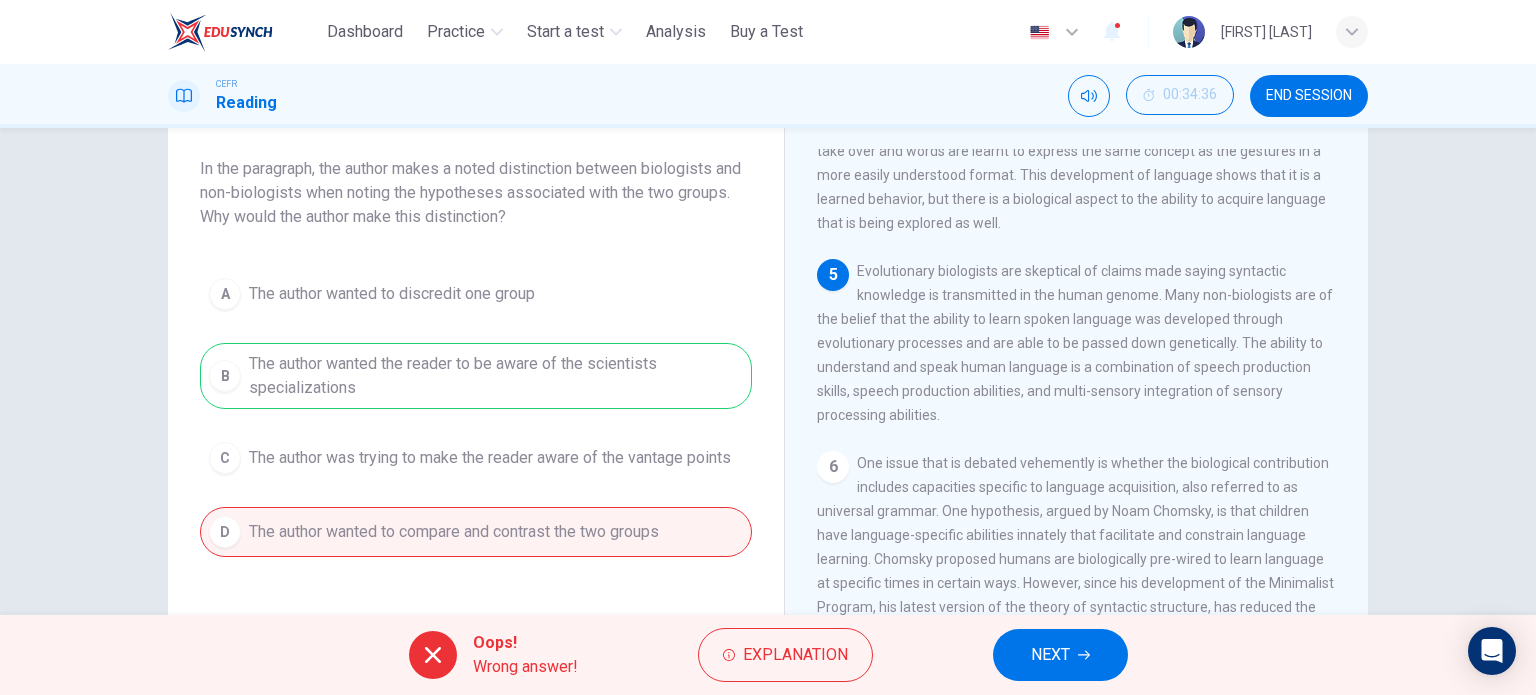 scroll, scrollTop: 731, scrollLeft: 0, axis: vertical 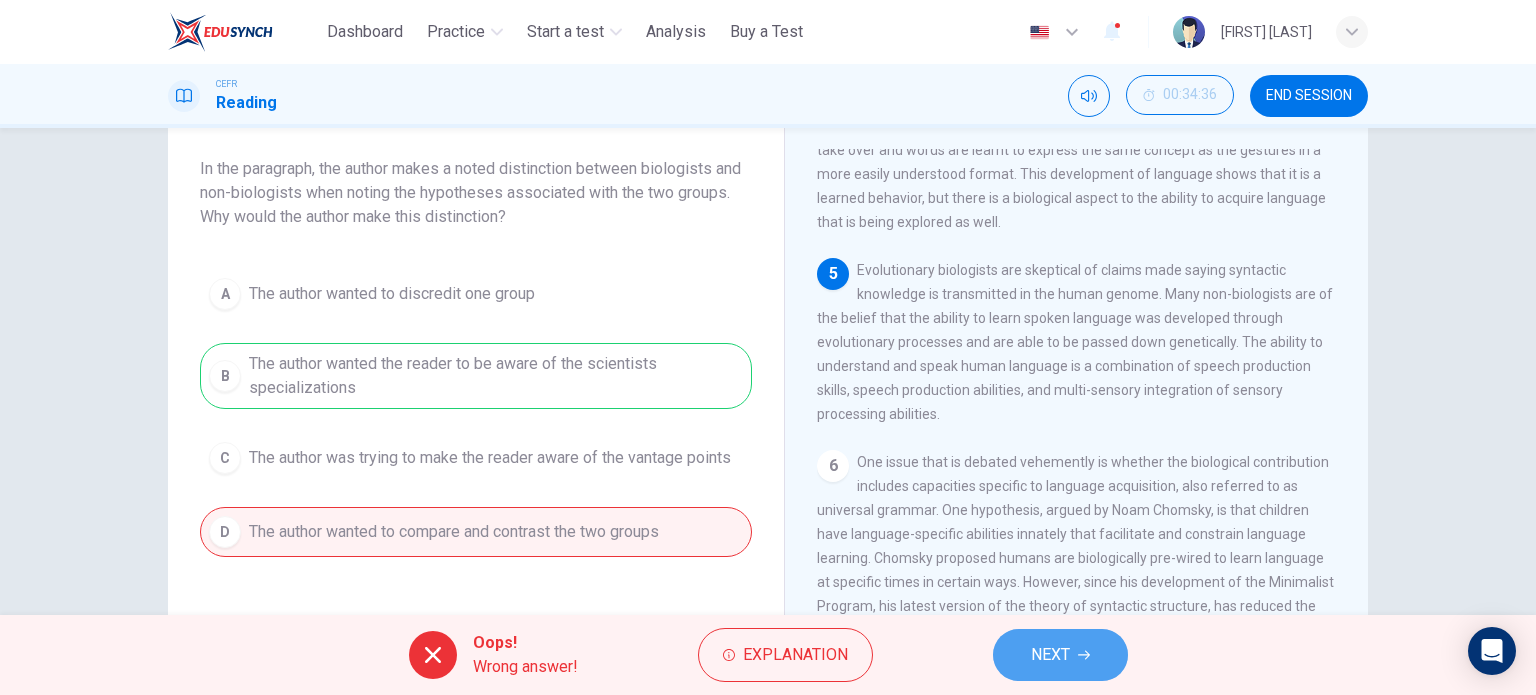 click on "NEXT" at bounding box center (1050, 655) 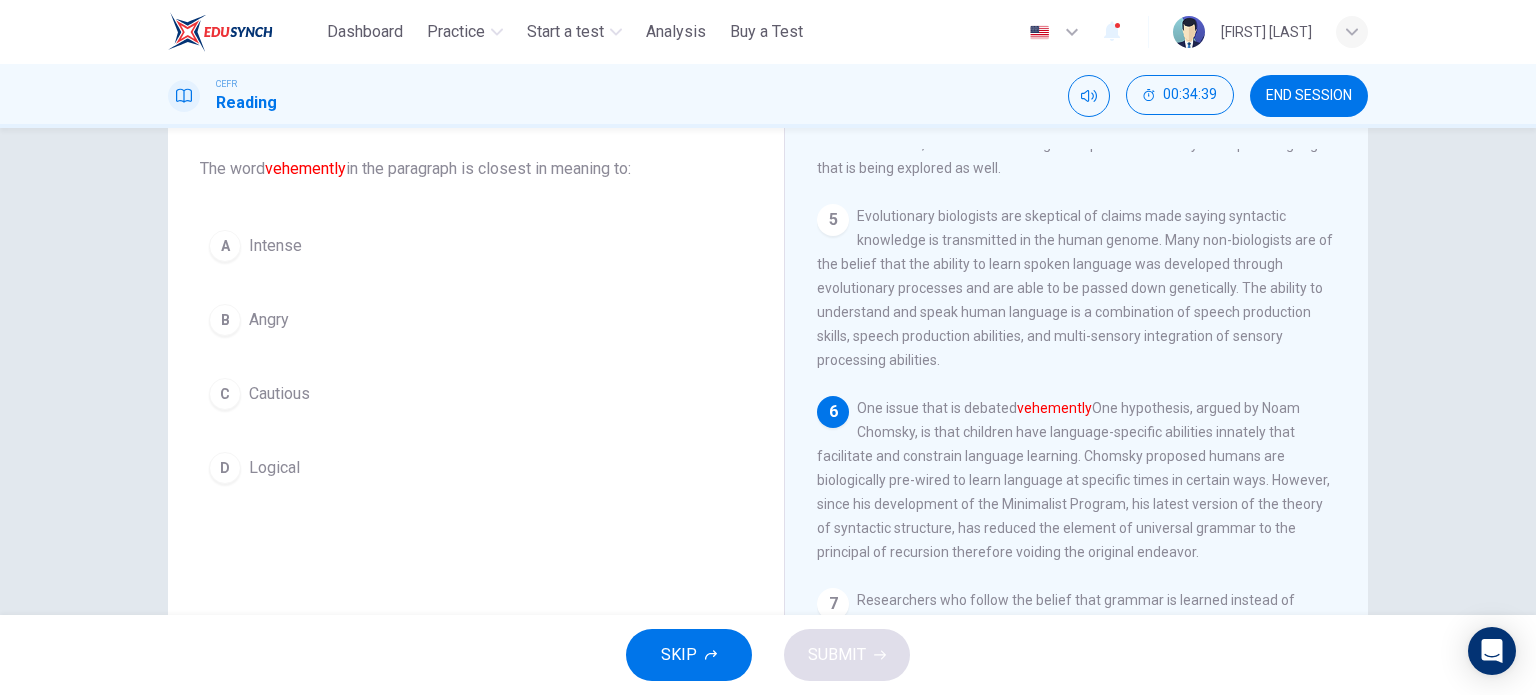scroll, scrollTop: 850, scrollLeft: 0, axis: vertical 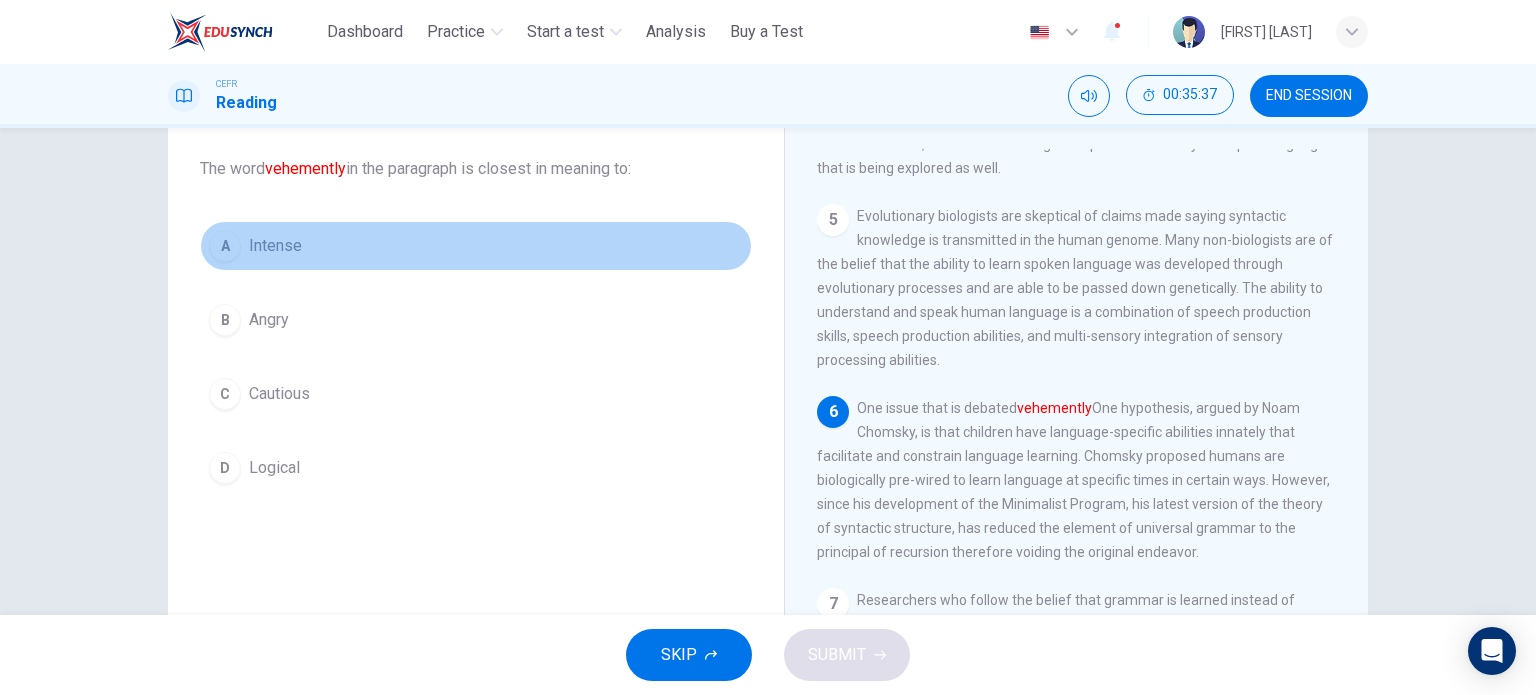 click on "A Intense" at bounding box center [476, 246] 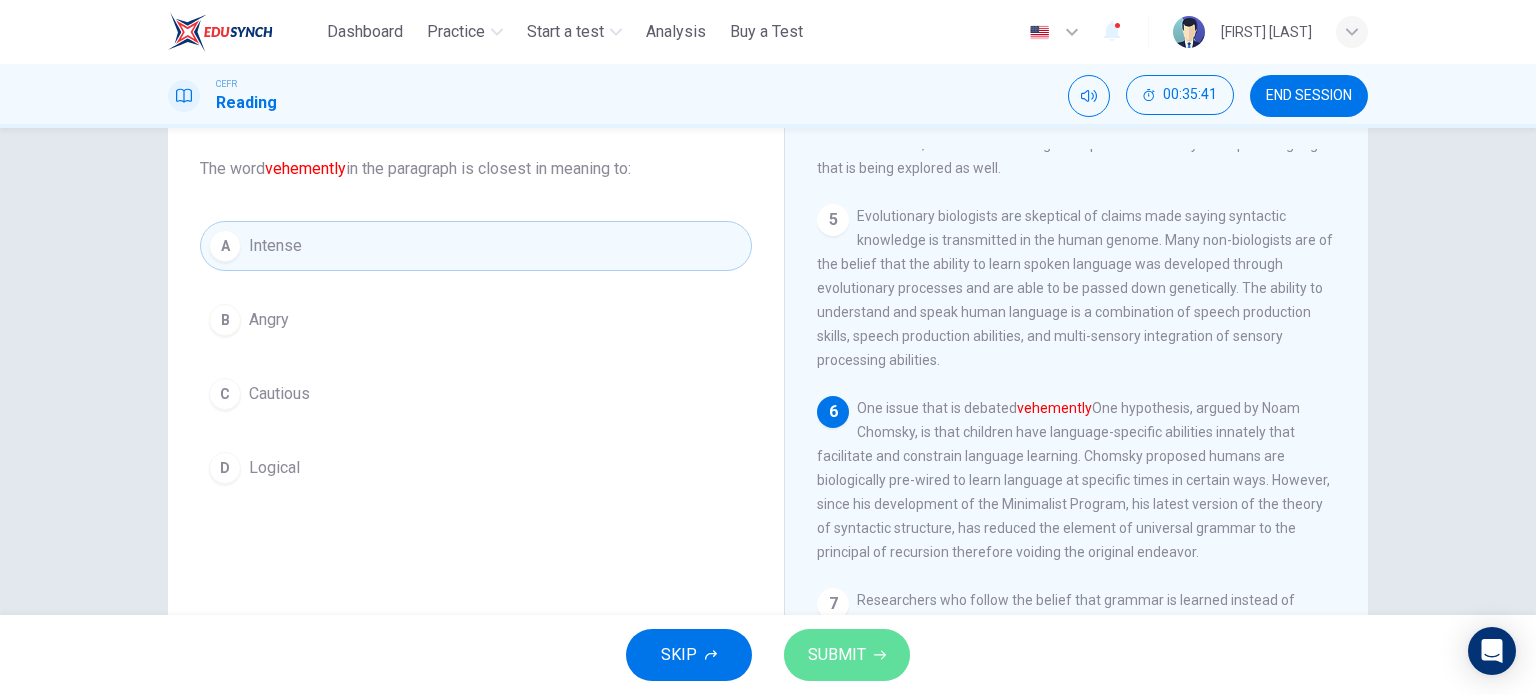 click on "SUBMIT" at bounding box center (847, 655) 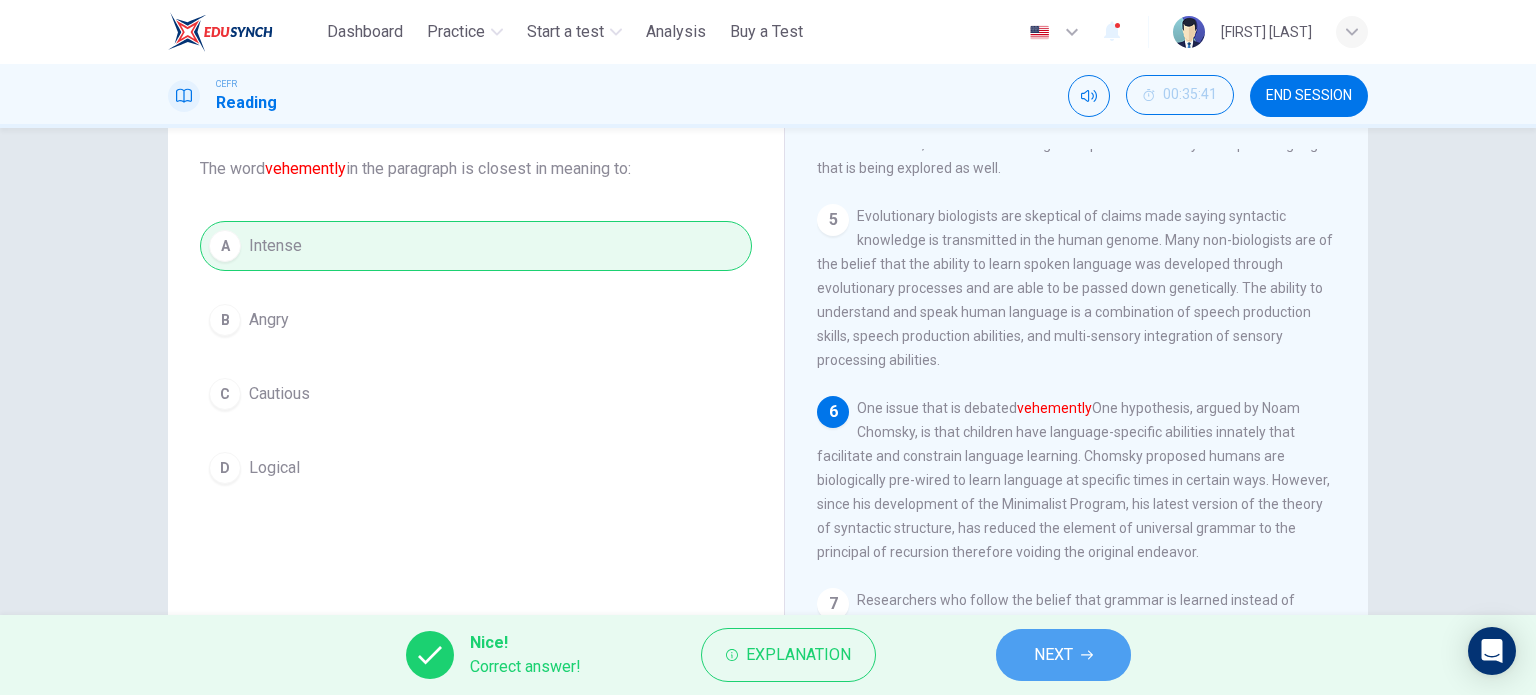 click on "NEXT" at bounding box center [1053, 655] 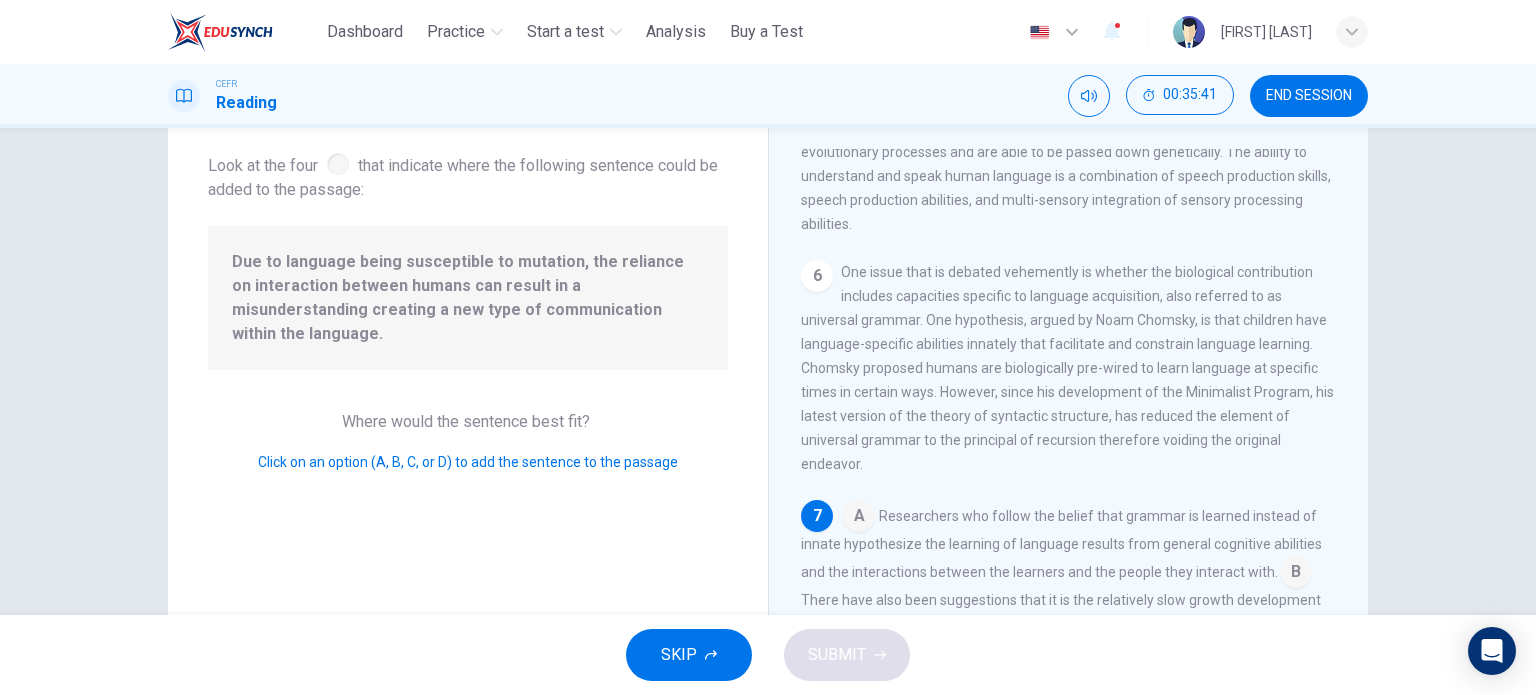 scroll, scrollTop: 958, scrollLeft: 0, axis: vertical 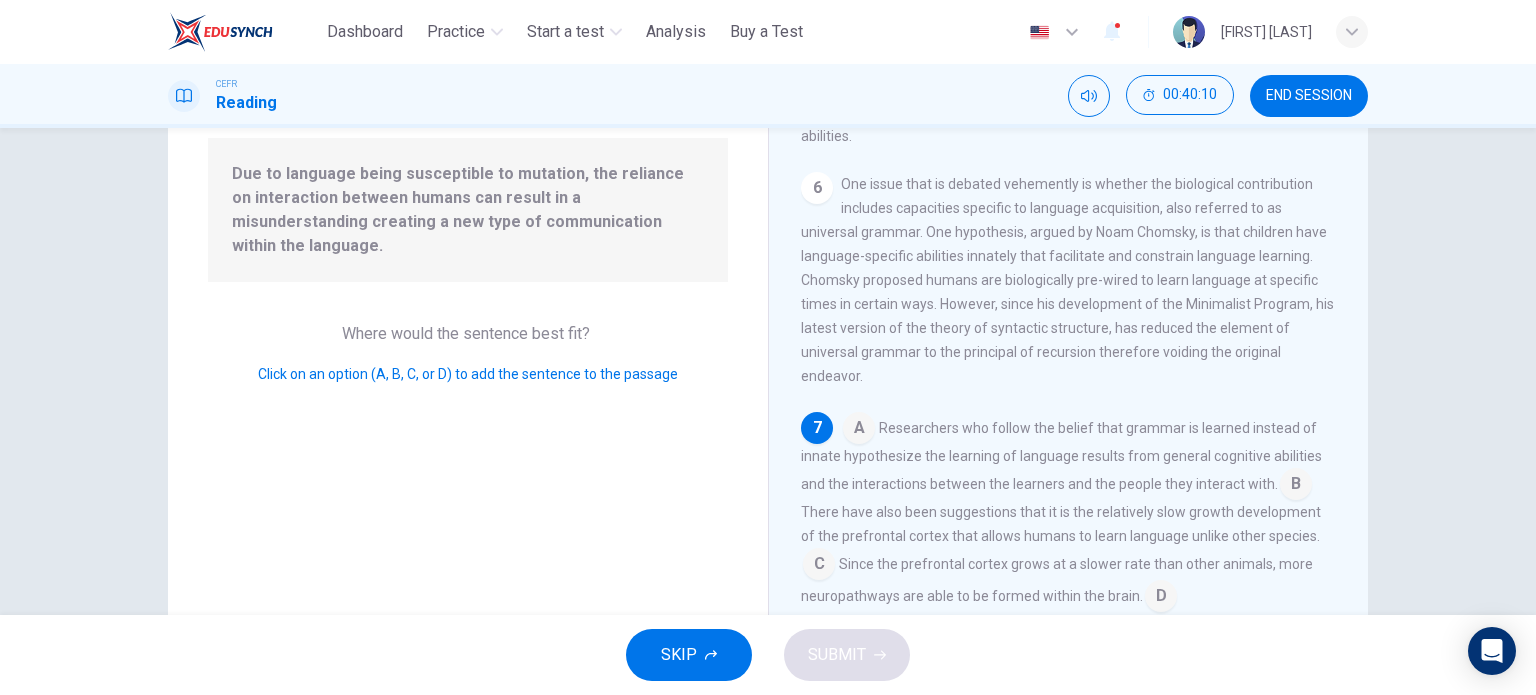 click at bounding box center (1296, 486) 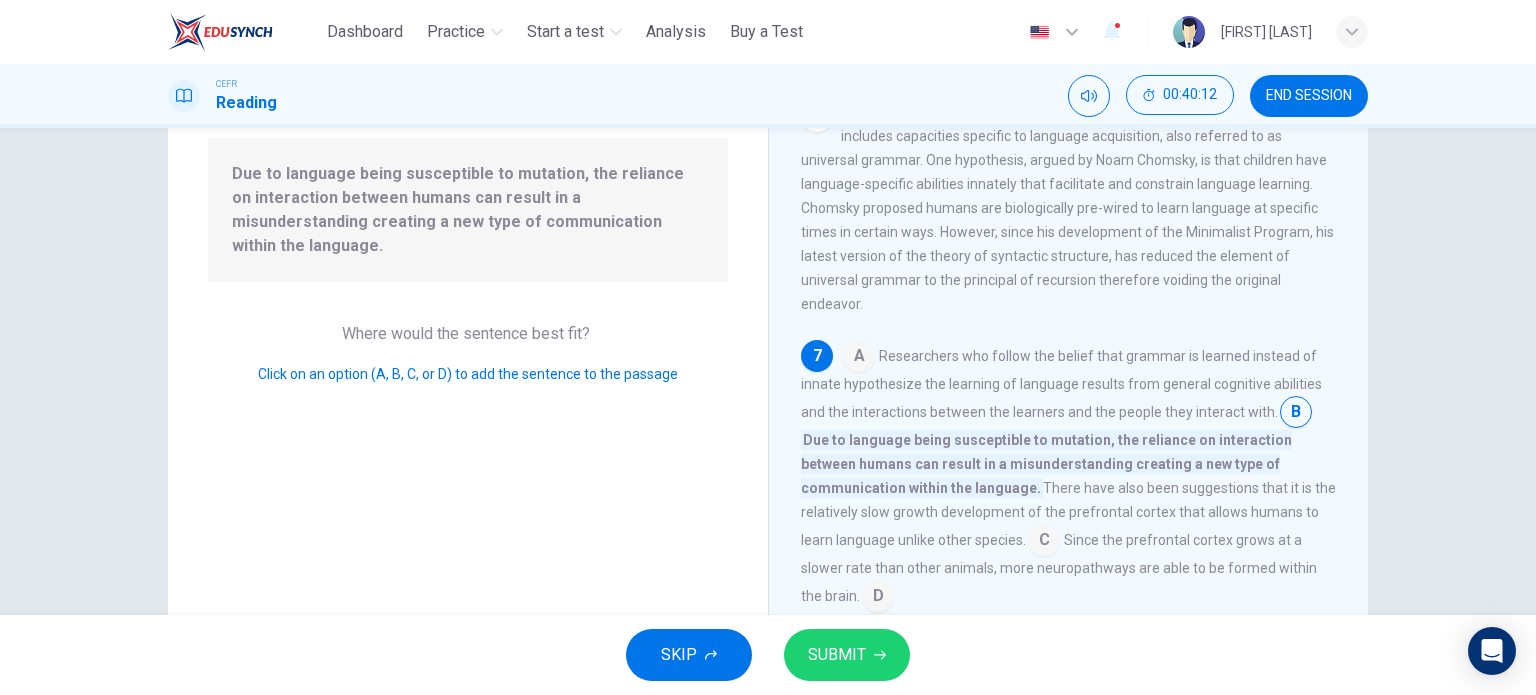 scroll, scrollTop: 1006, scrollLeft: 0, axis: vertical 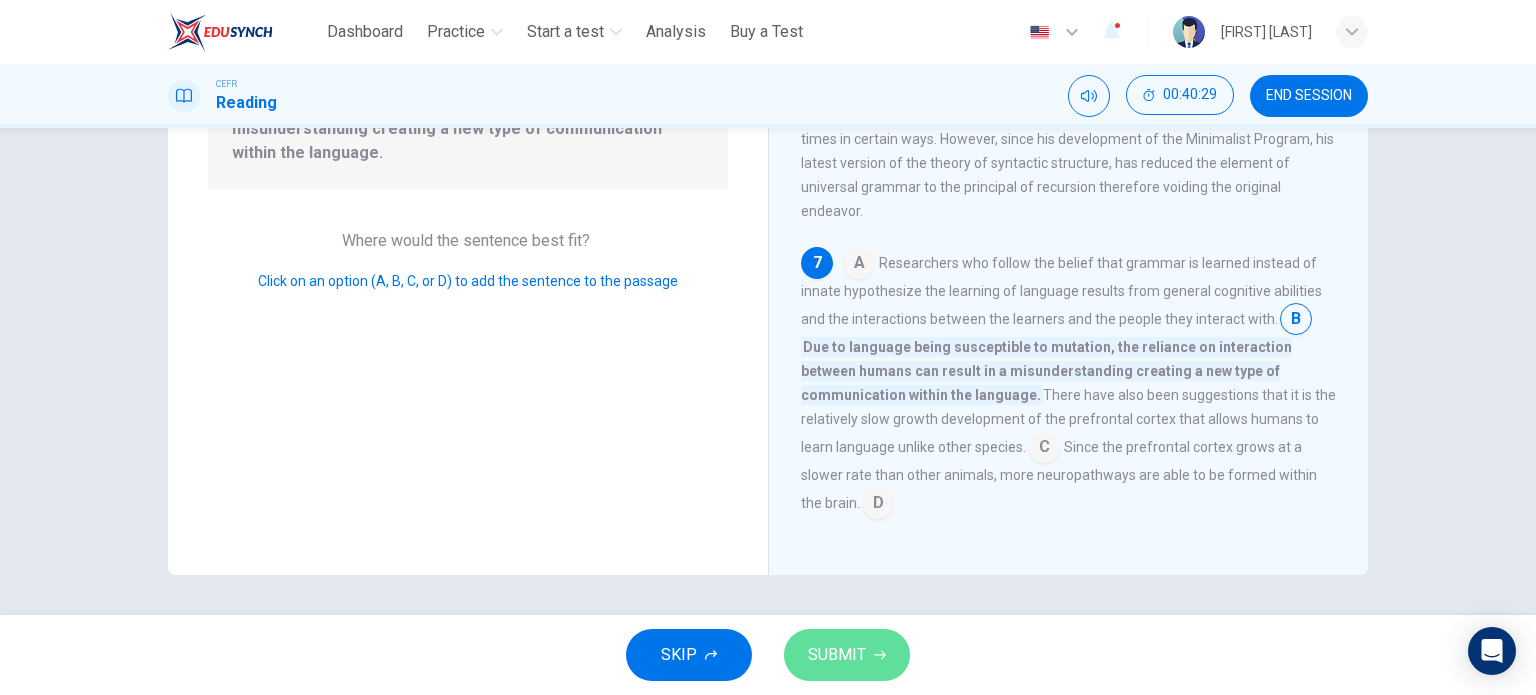 click on "SUBMIT" at bounding box center (837, 655) 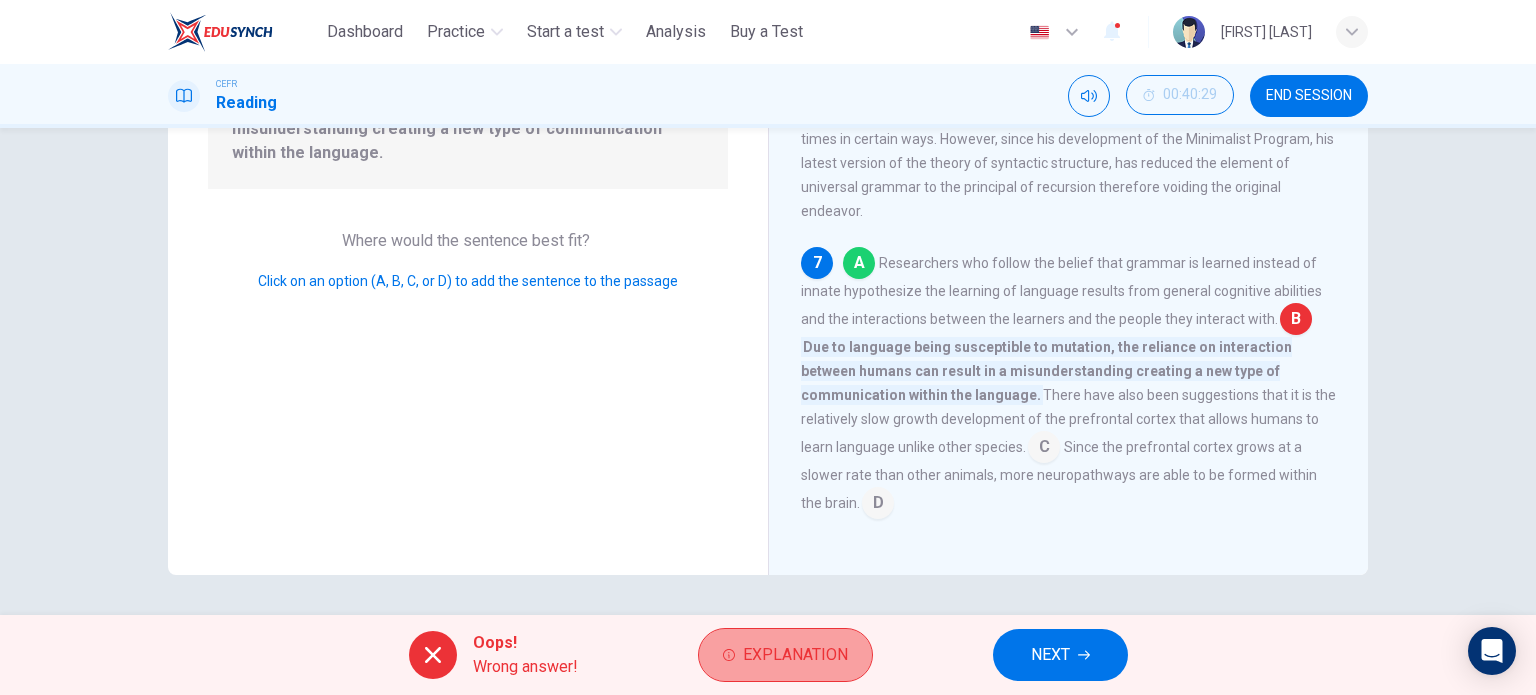 click on "Explanation" at bounding box center (795, 655) 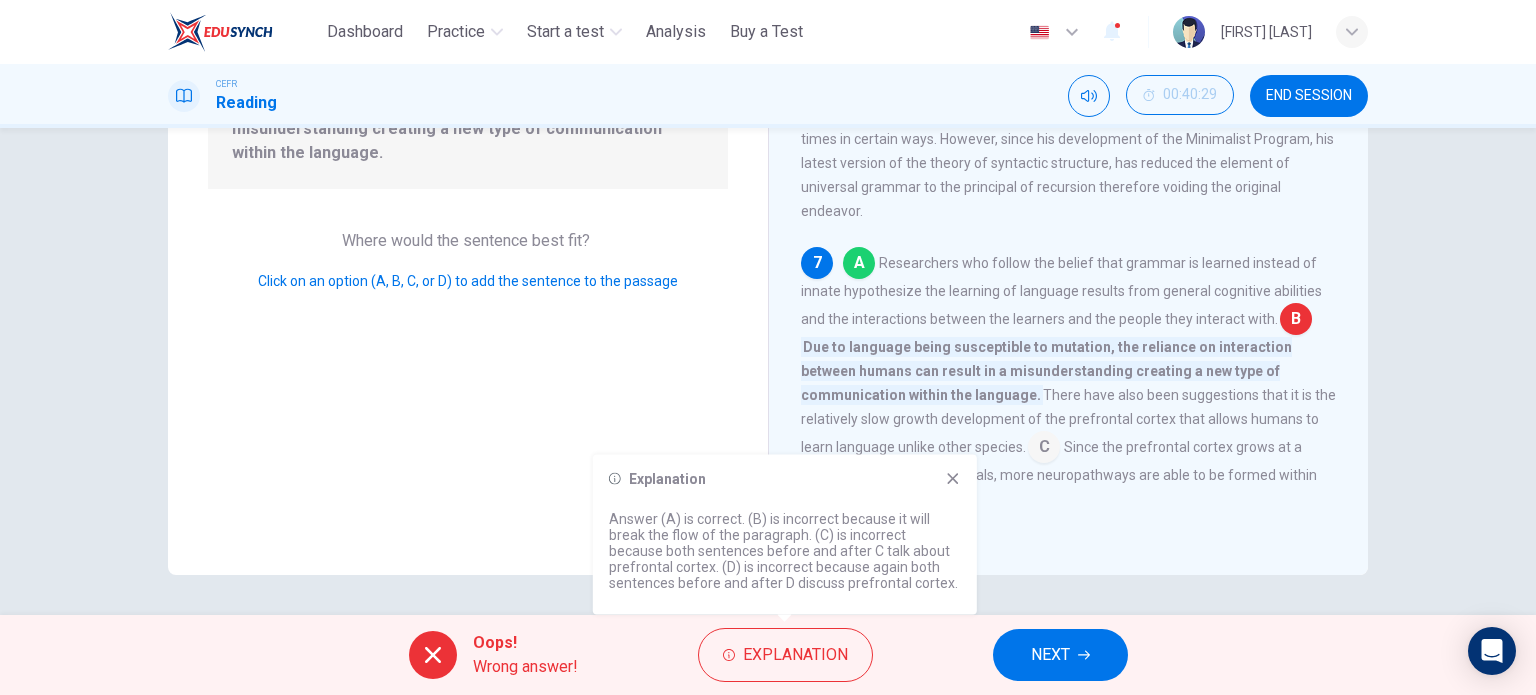 click on "A  Researchers who follow the belief that grammar is learned instead of innate hypothesize the learning of language results from general cognitive abilities and the interactions between the learners and the people they interact with.  B Due to language being susceptible to mutation, the reliance on interaction between humans can result in a misunderstanding creating a new type of communication within the language.  There have also been suggestions that it is the relatively slow growth development of the prefrontal cortex that allows humans to learn language unlike other species.  C  Since the prefrontal cortex grows at a slower rate than other animals, more neuropathways are able to be formed within the brain.  D" at bounding box center [1069, 383] 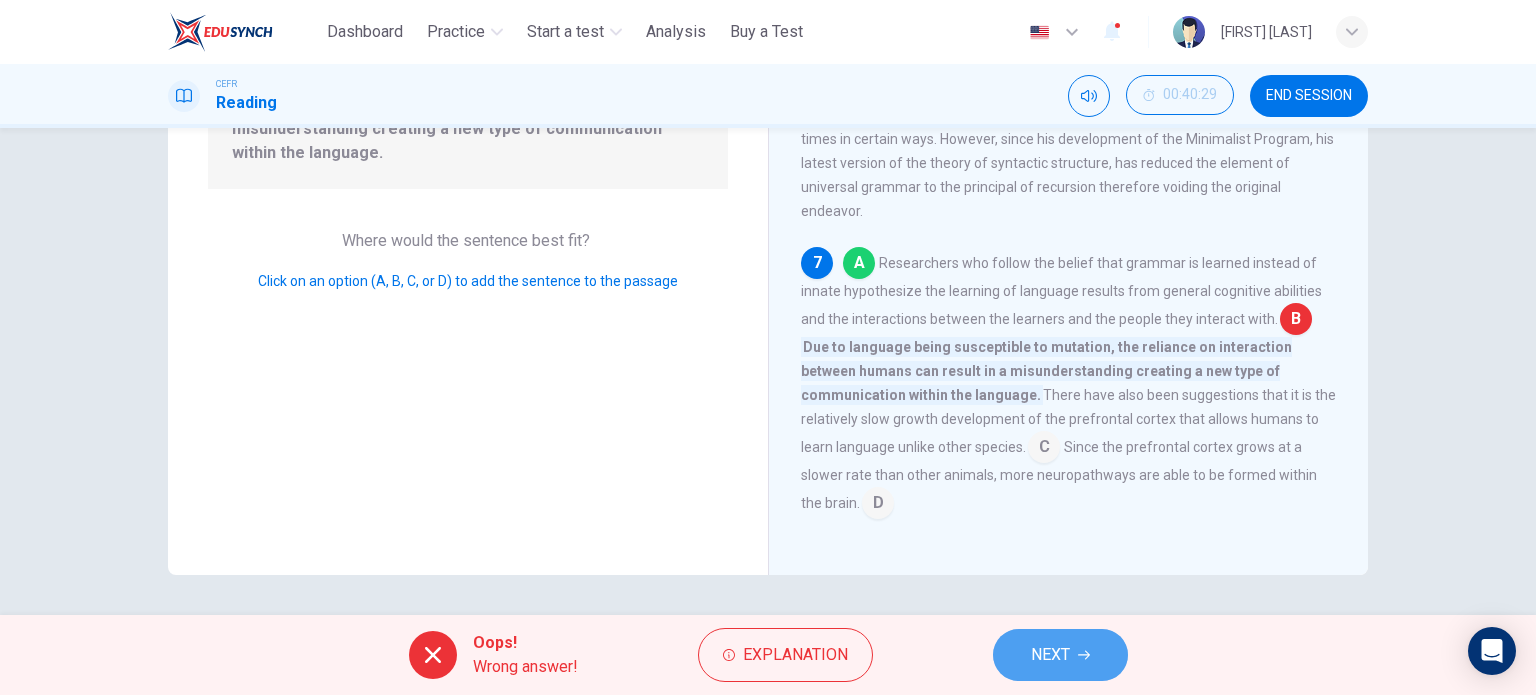 click on "NEXT" at bounding box center (1050, 655) 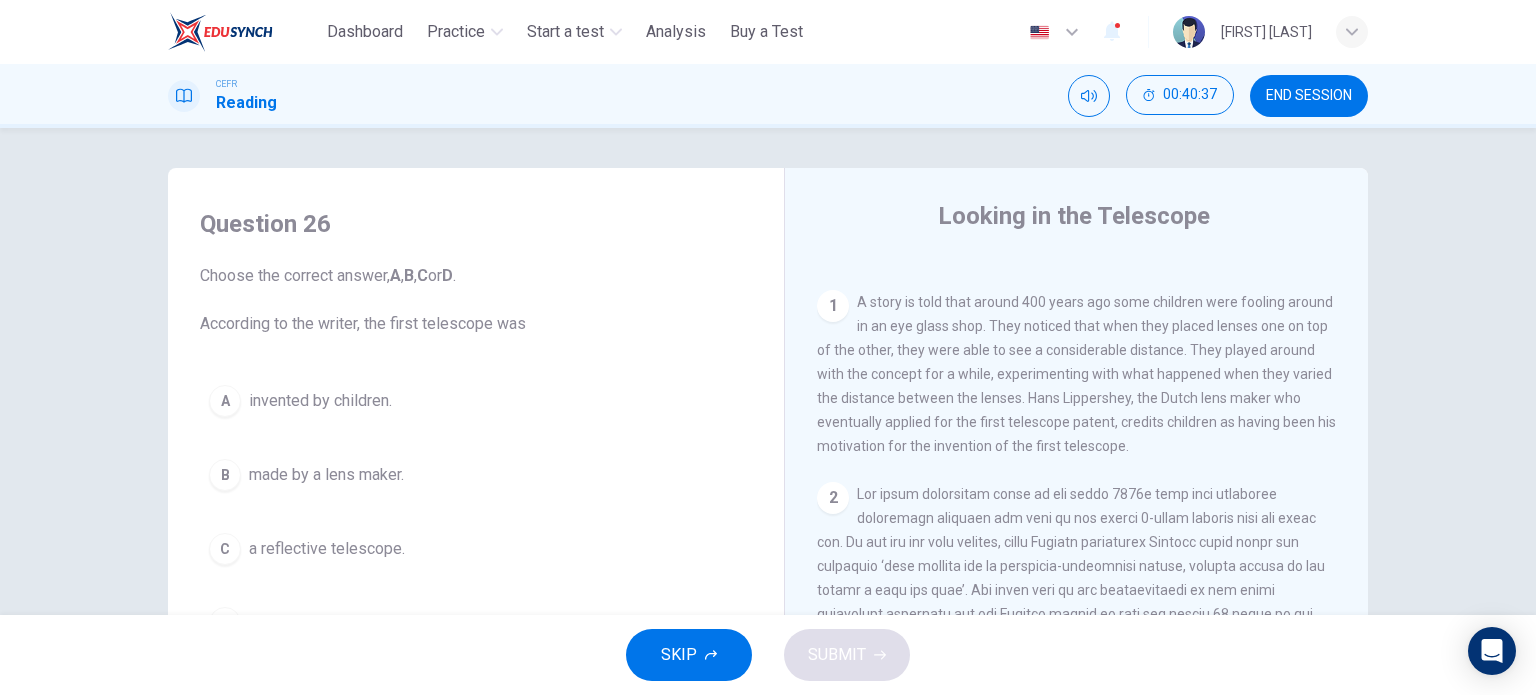 scroll, scrollTop: 388, scrollLeft: 0, axis: vertical 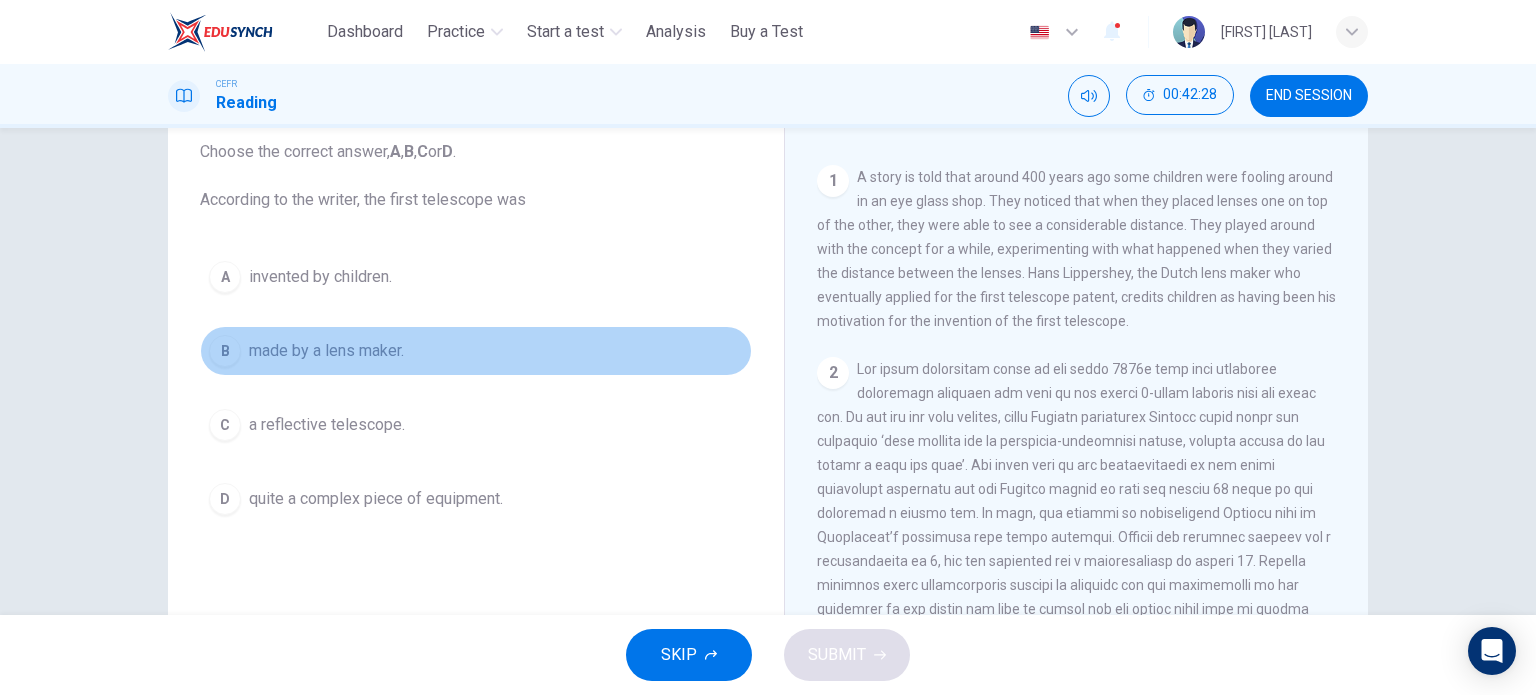 click on "B made by a lens maker." at bounding box center [476, 351] 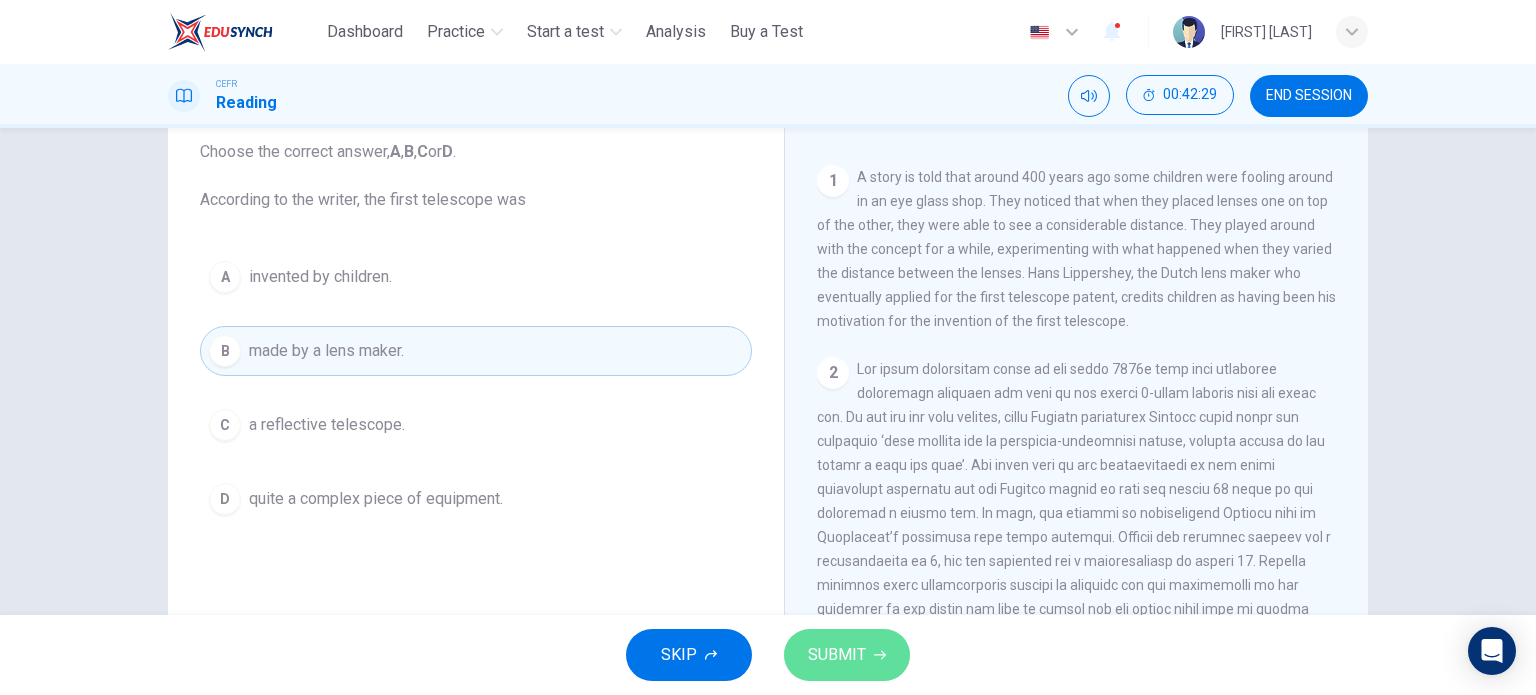 click on "SUBMIT" at bounding box center (847, 655) 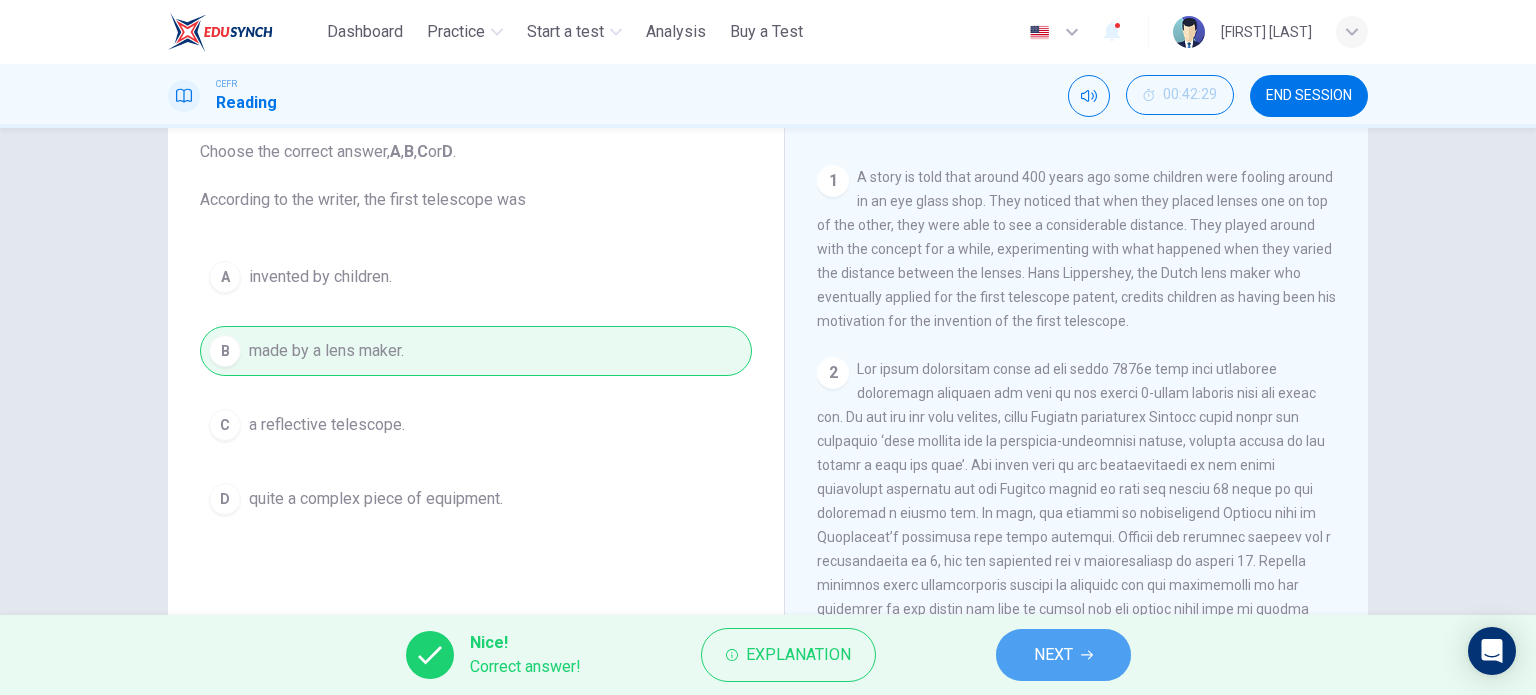 click on "NEXT" at bounding box center [1053, 655] 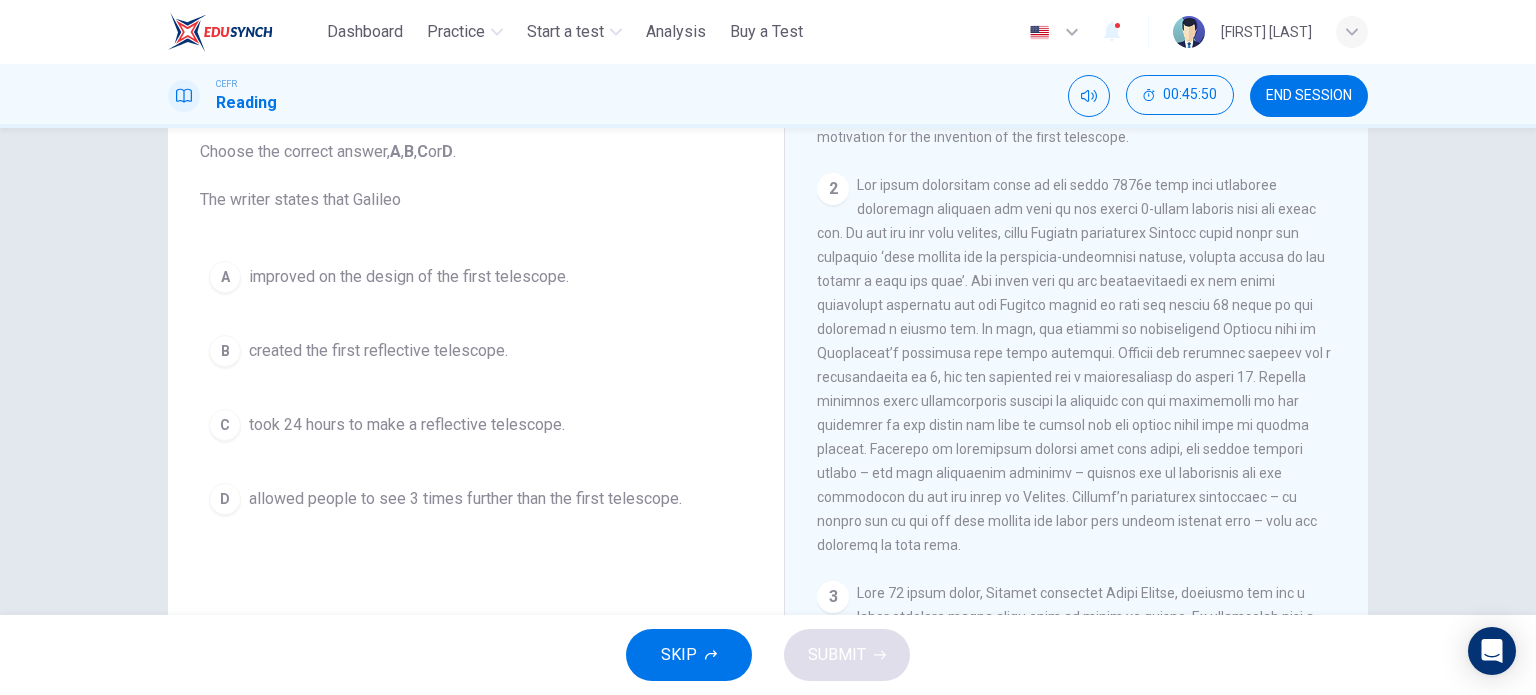 scroll, scrollTop: 572, scrollLeft: 0, axis: vertical 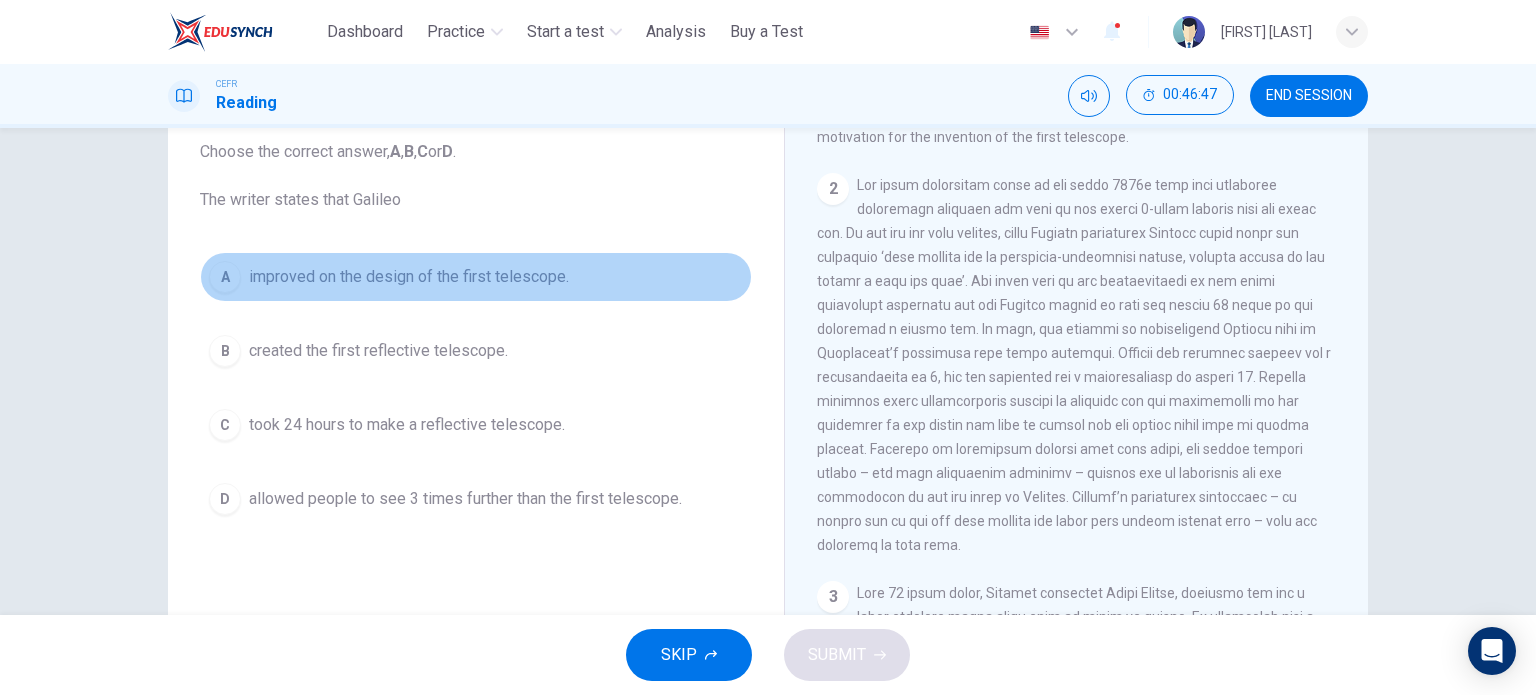 click on "improved on the design of the first telescope." at bounding box center (409, 277) 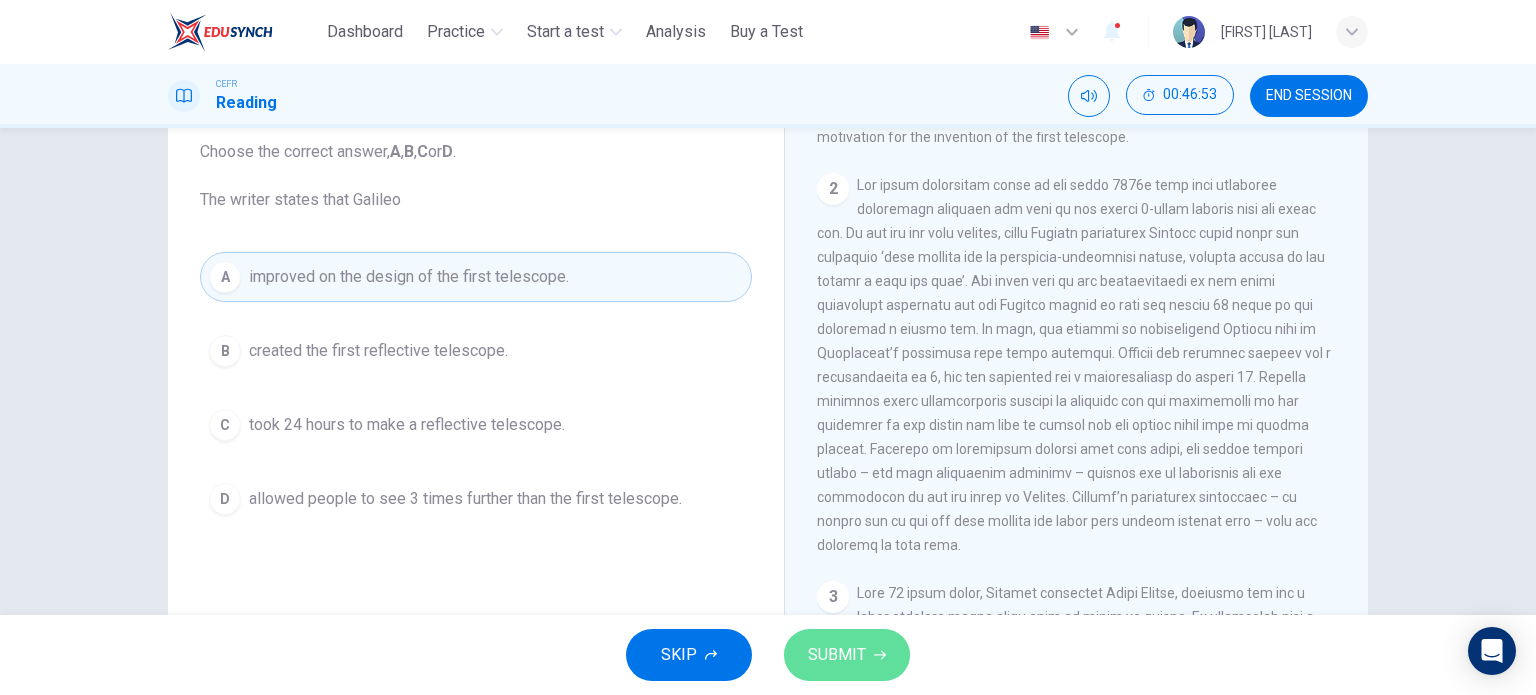 click on "SUBMIT" at bounding box center (847, 655) 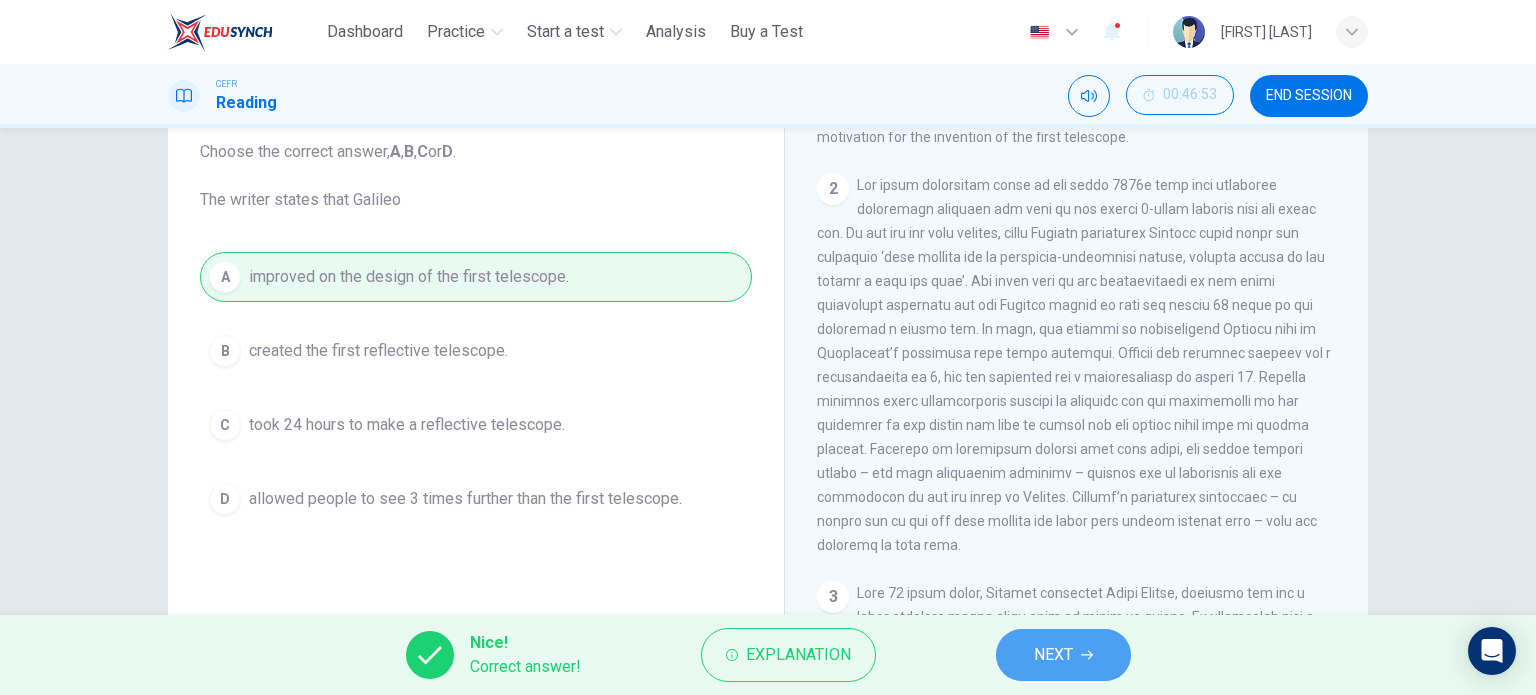 click on "NEXT" at bounding box center (1063, 655) 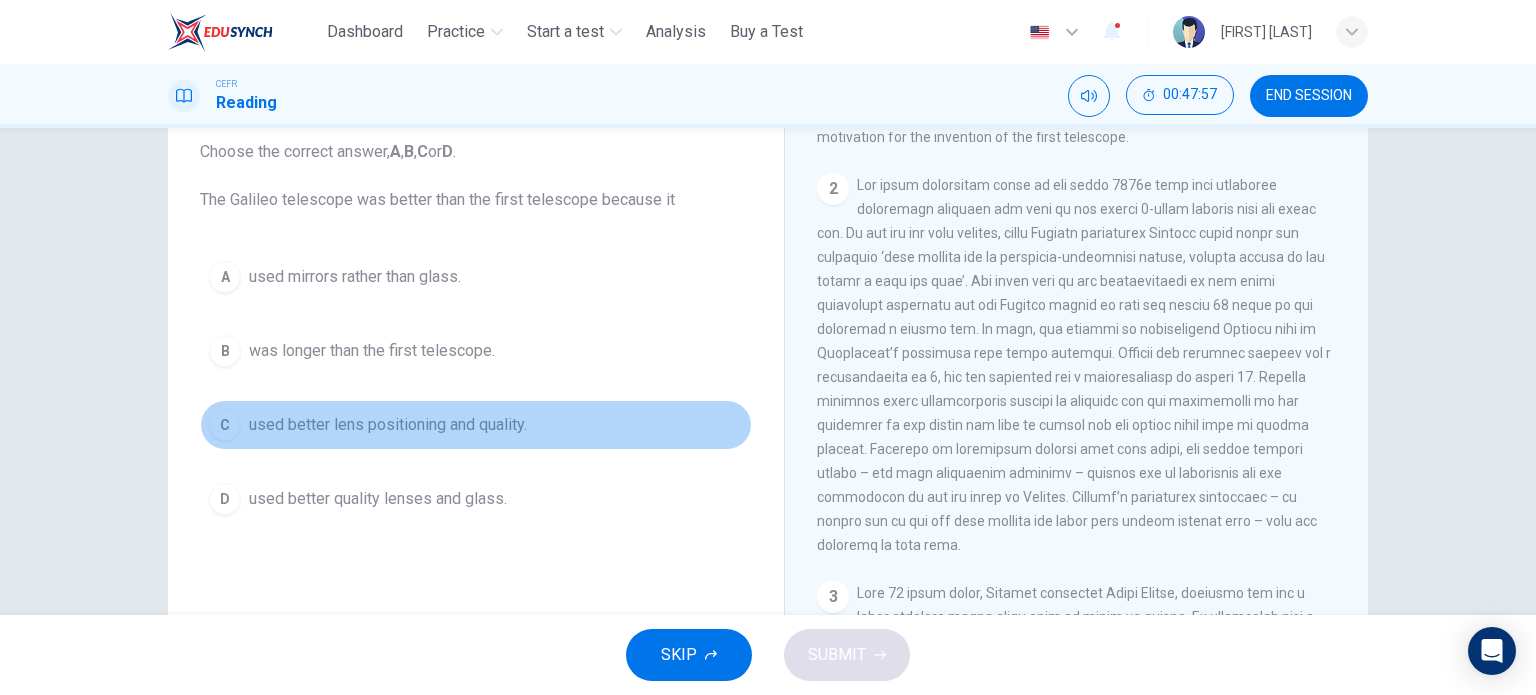 click on "C used better lens positioning and quality." at bounding box center (476, 425) 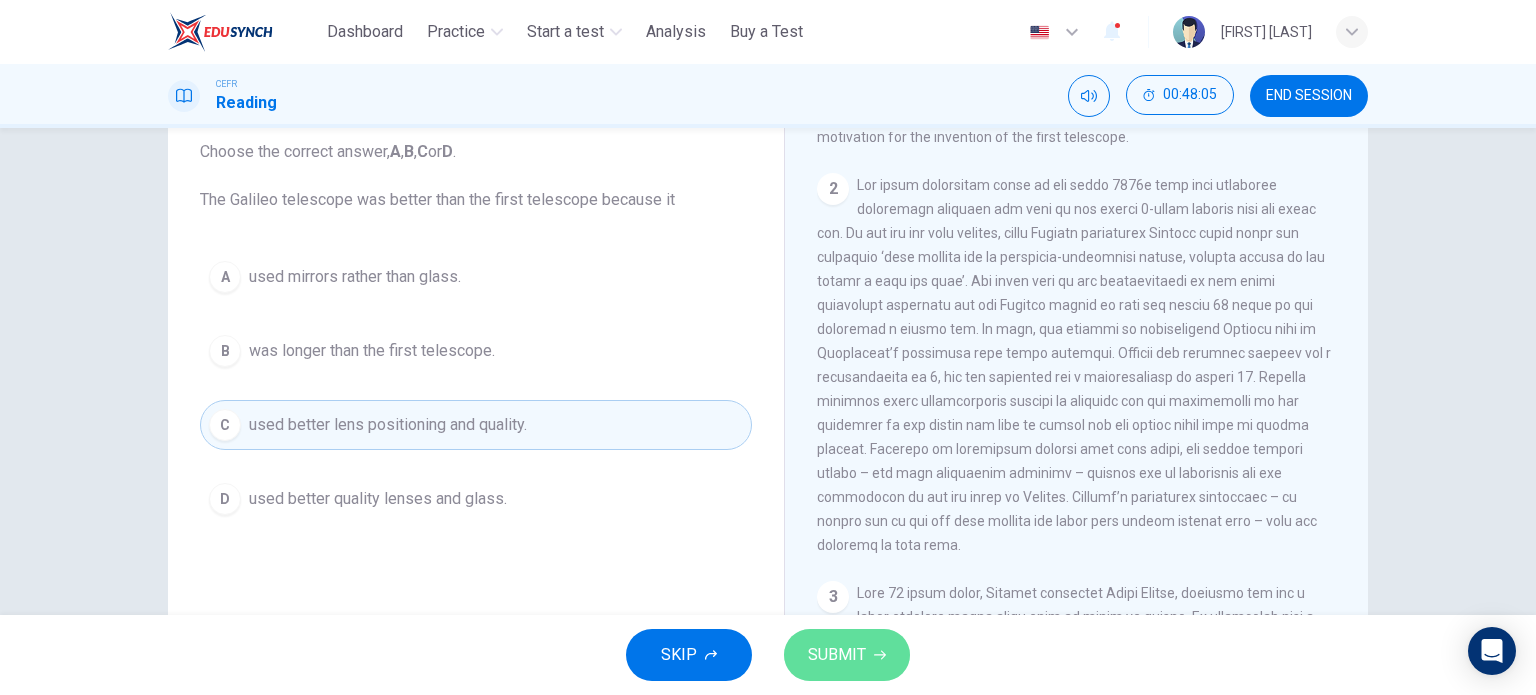 click on "SUBMIT" at bounding box center [837, 655] 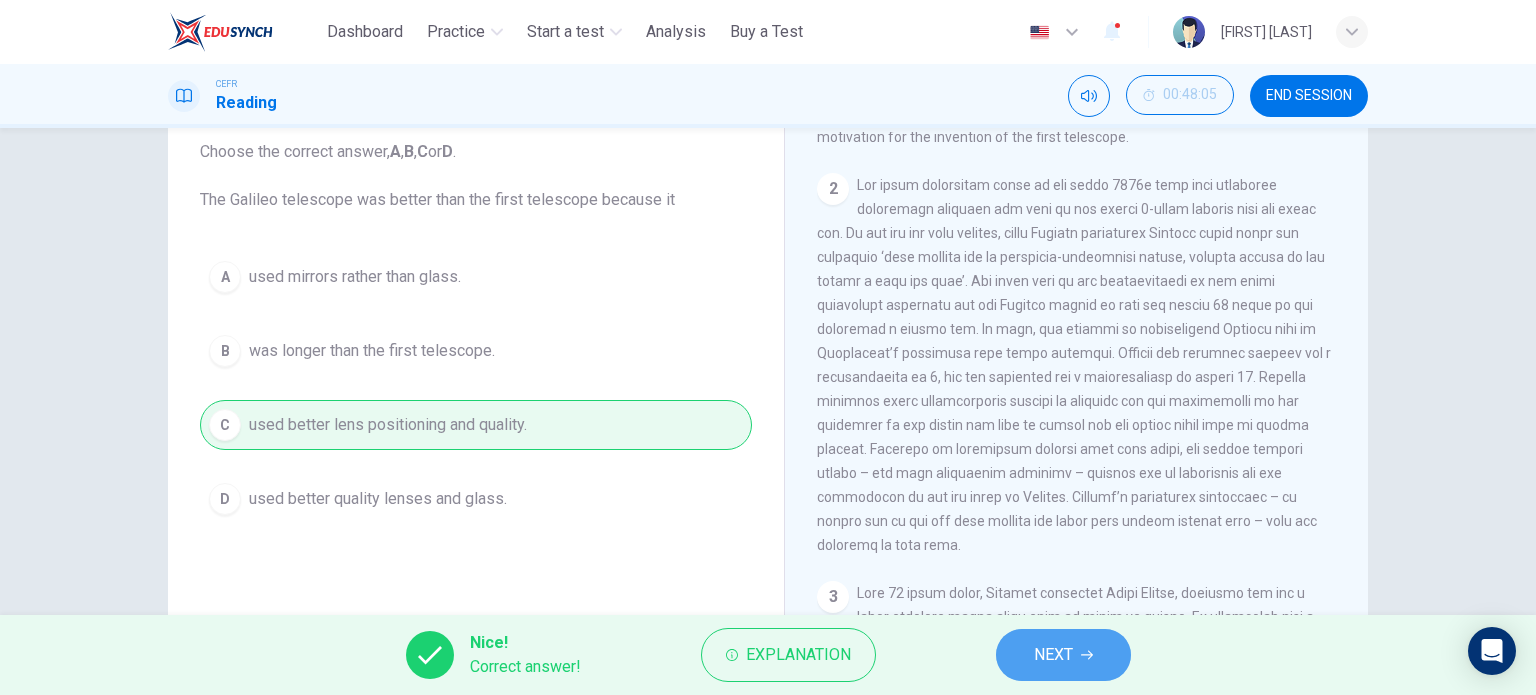 click on "NEXT" at bounding box center (1053, 655) 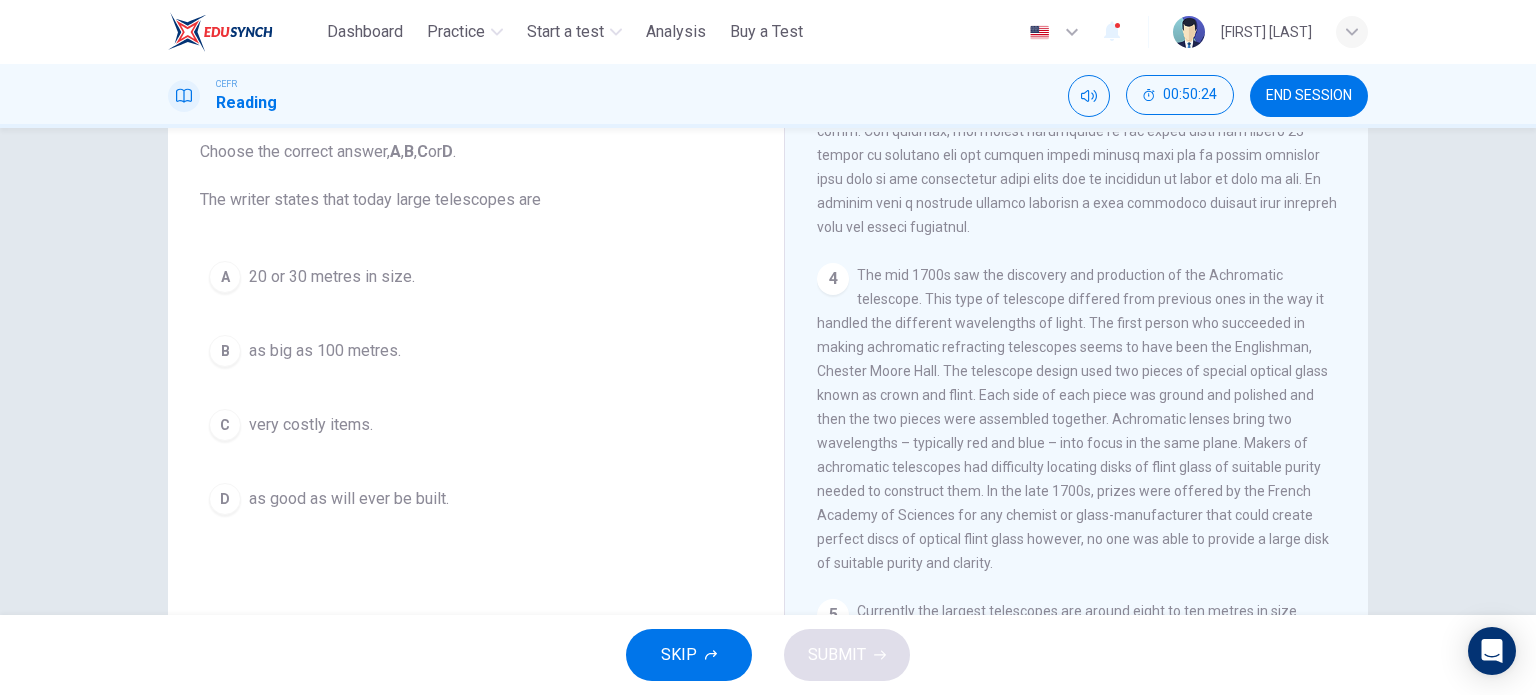 scroll, scrollTop: 1446, scrollLeft: 0, axis: vertical 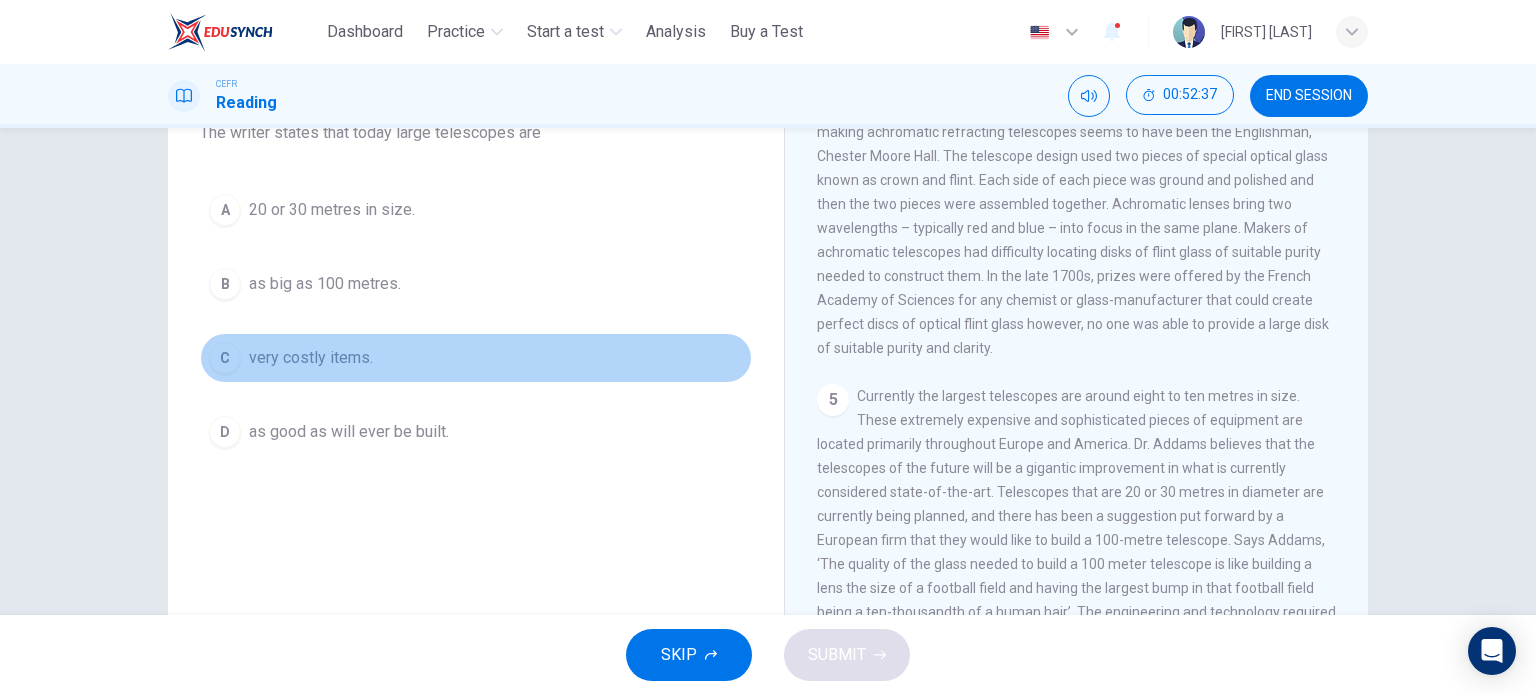 click on "C very costly items." at bounding box center (476, 358) 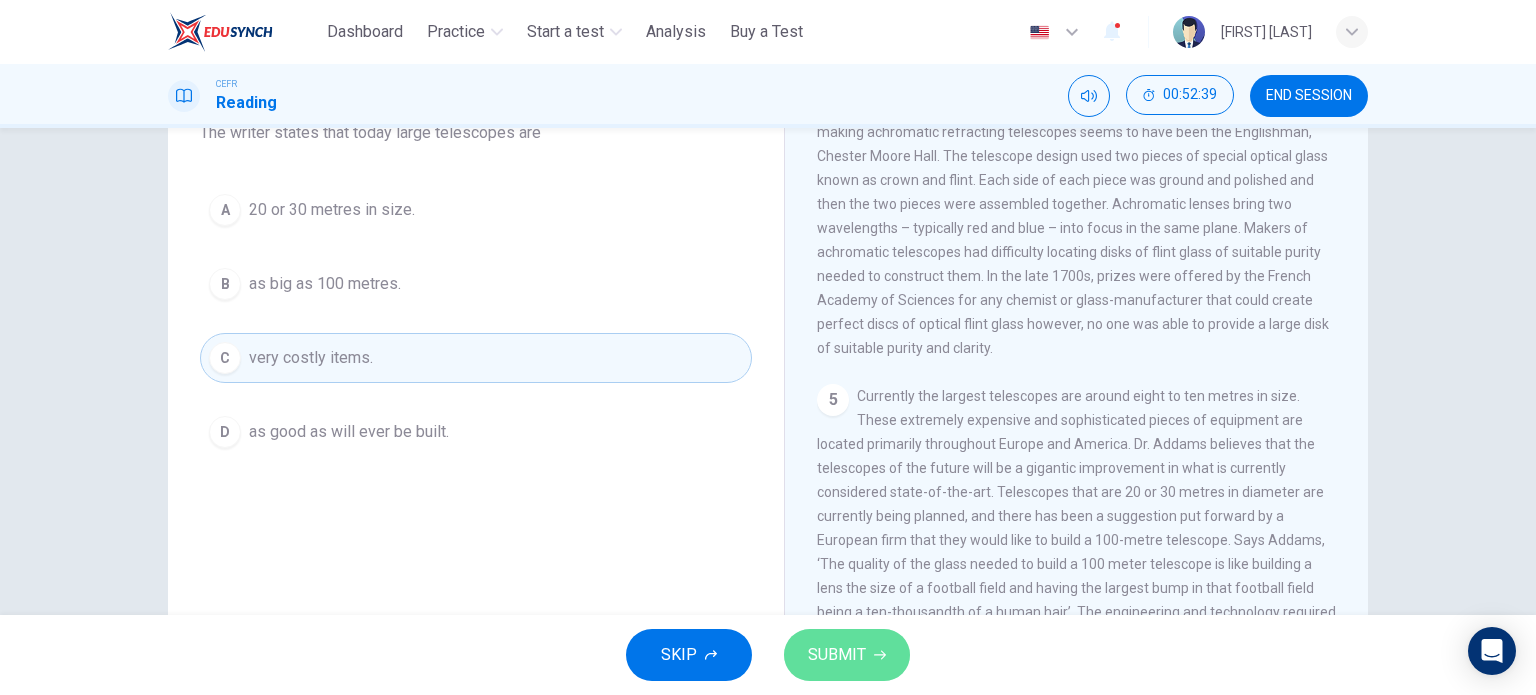 click on "SUBMIT" at bounding box center (847, 655) 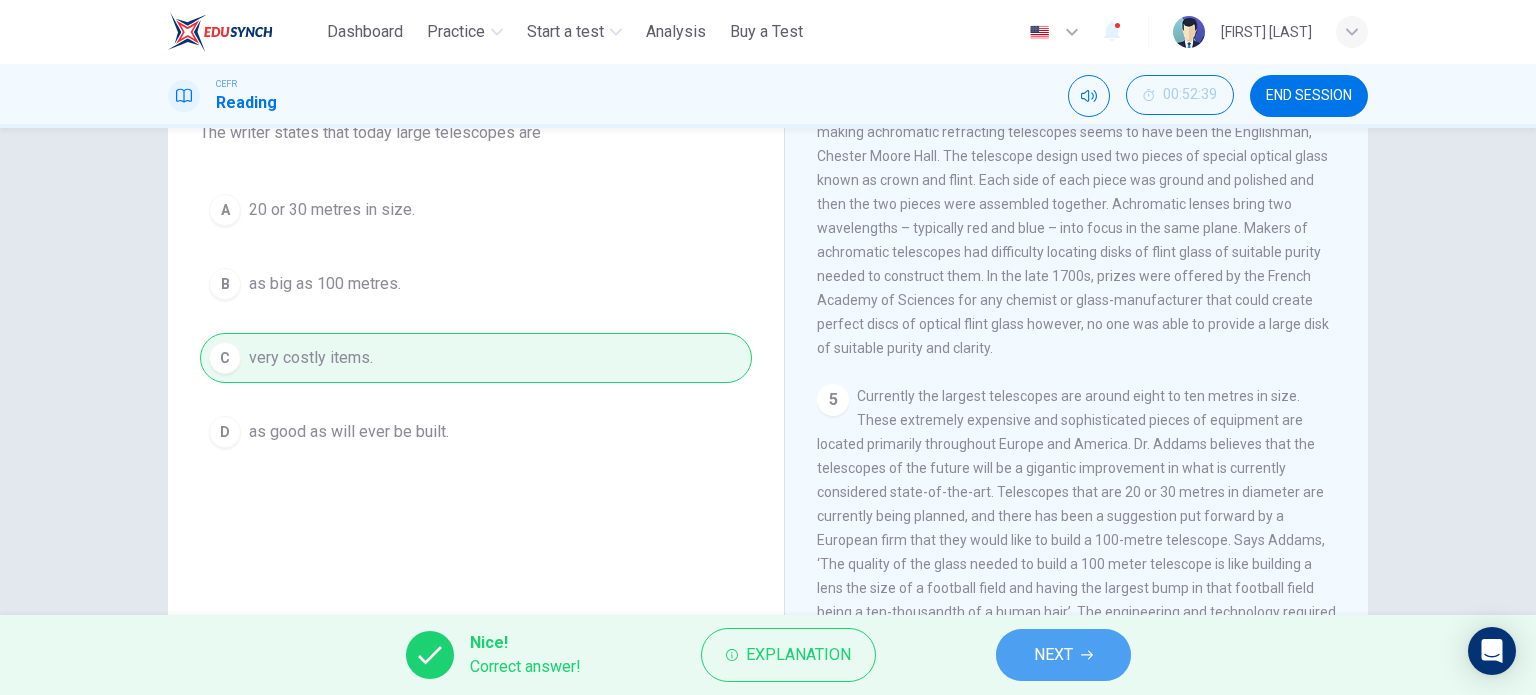 click on "NEXT" at bounding box center [1063, 655] 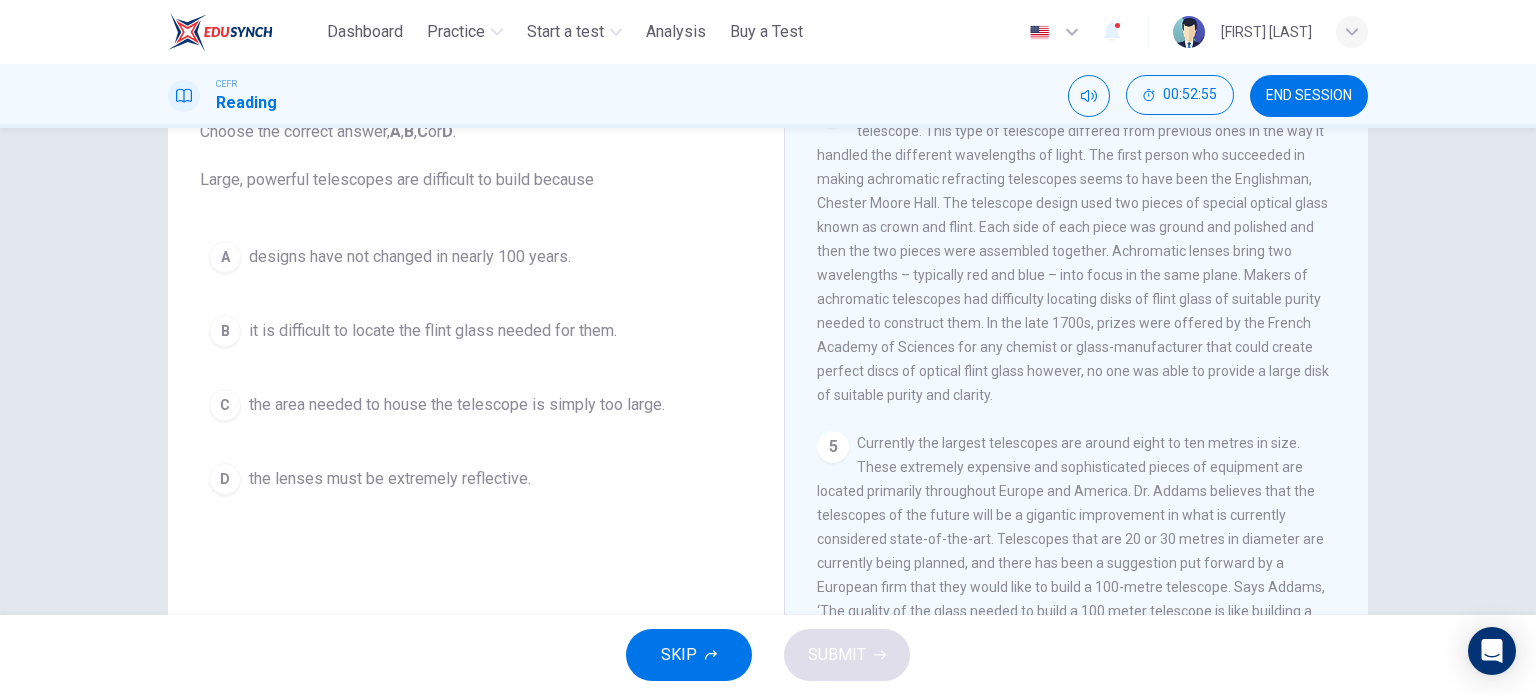 scroll, scrollTop: 134, scrollLeft: 0, axis: vertical 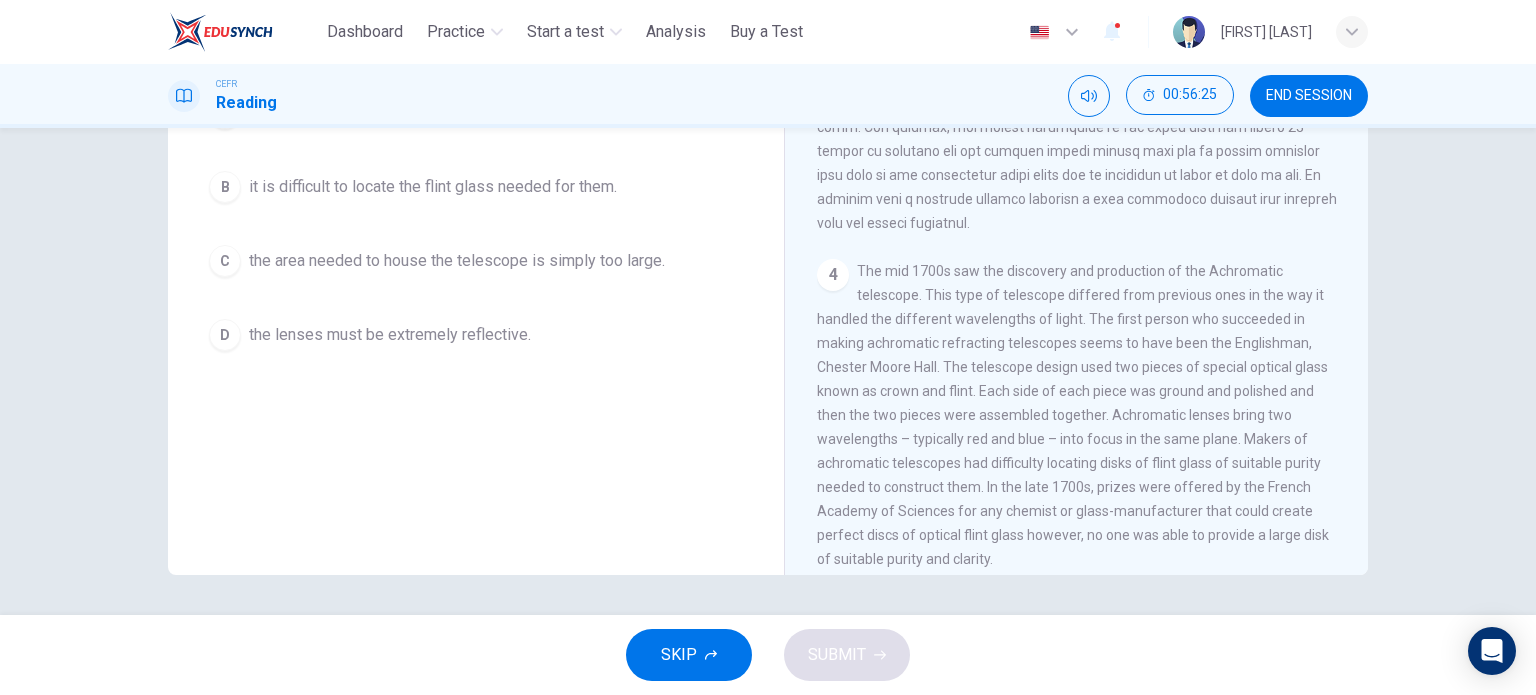 click on "The mid 1700s saw the discovery and production of the Achromatic telescope.
This type of telescope differed from previous ones in the way it handled the
different wavelengths of light. The first person who succeeded in making
achromatic refracting telescopes seems to have been the Englishman, Chester
Moore Hall. The telescope design used two pieces of special optical glass
known as crown and flint. Each side of each piece was ground and polished and
then the two pieces were assembled together. Achromatic lenses bring two
wavelengths – typically red and blue – into focus in the same plane. Makers of
achromatic telescopes had difficulty locating disks of flint glass of suitable
purity needed to construct them. In the late 1700s, prizes were offered by the
French Academy of Sciences for any chemist or glass-manufacturer that could
create perfect discs of optical flint glass however, no one was able to provide a large disk of suitable purity and clarity." at bounding box center [1073, 415] 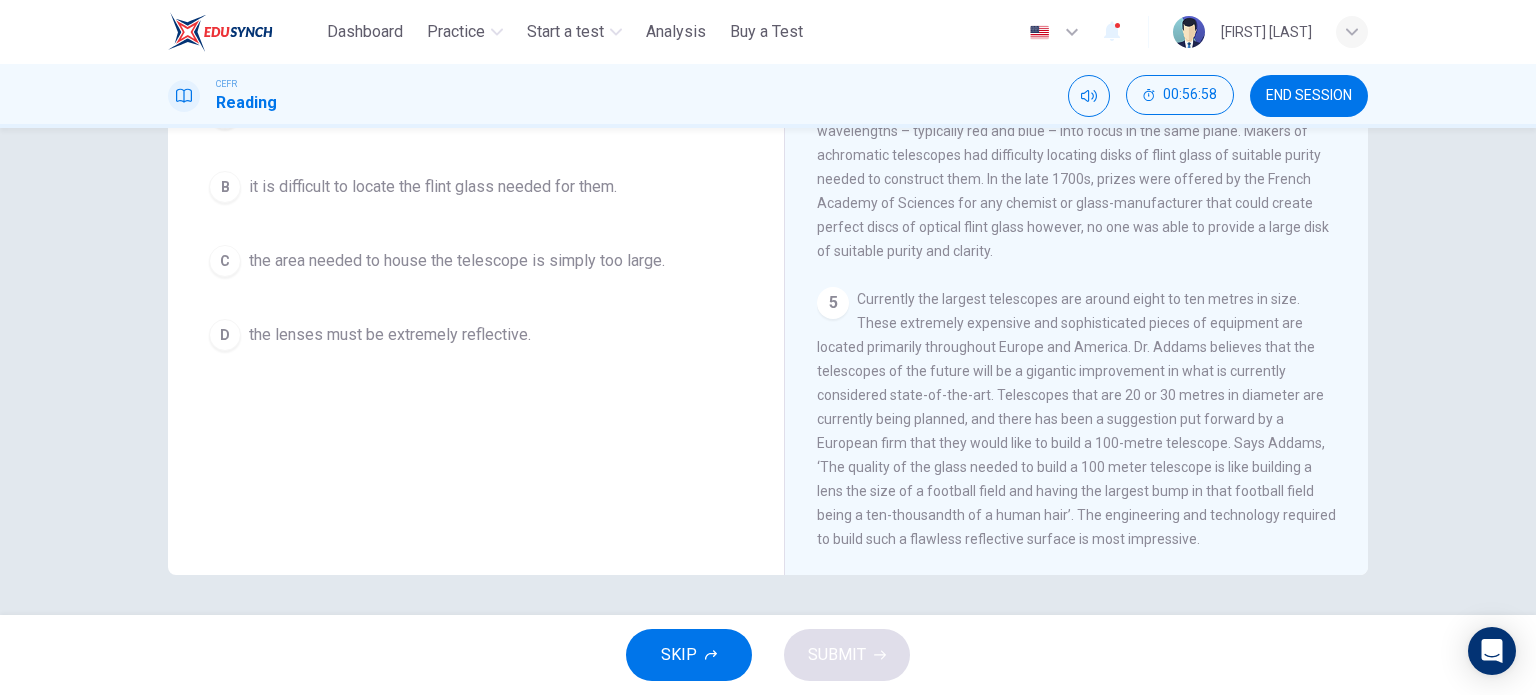 scroll, scrollTop: 1446, scrollLeft: 0, axis: vertical 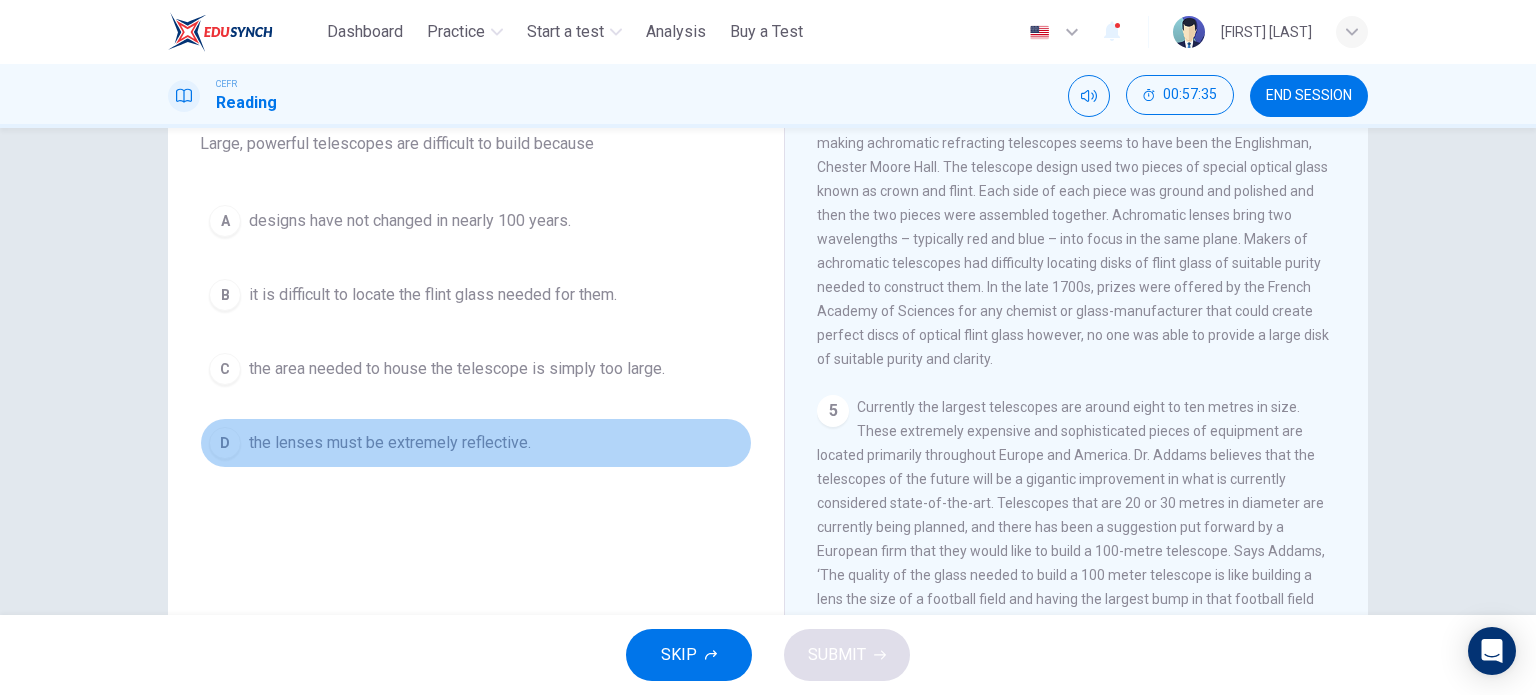 click on "D the lenses must be extremely reflective." at bounding box center (476, 443) 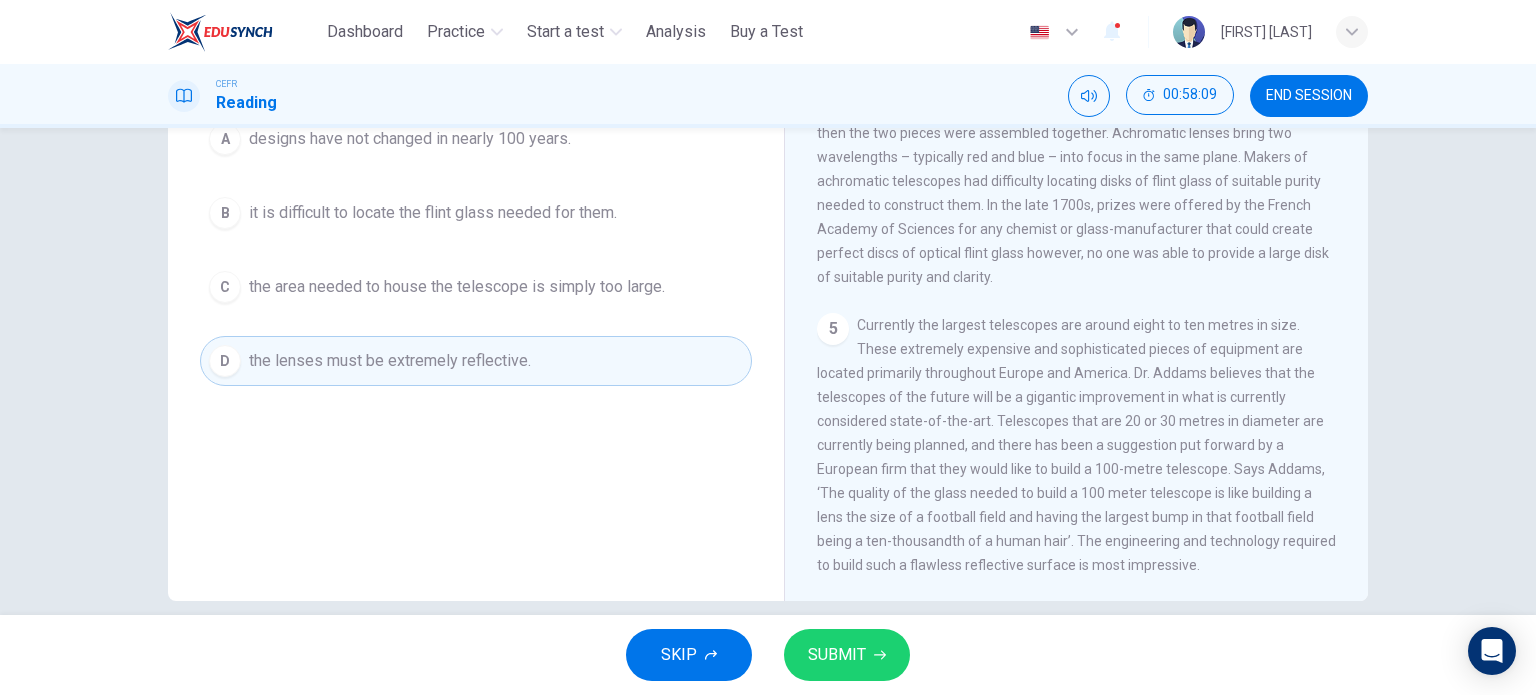 scroll, scrollTop: 263, scrollLeft: 0, axis: vertical 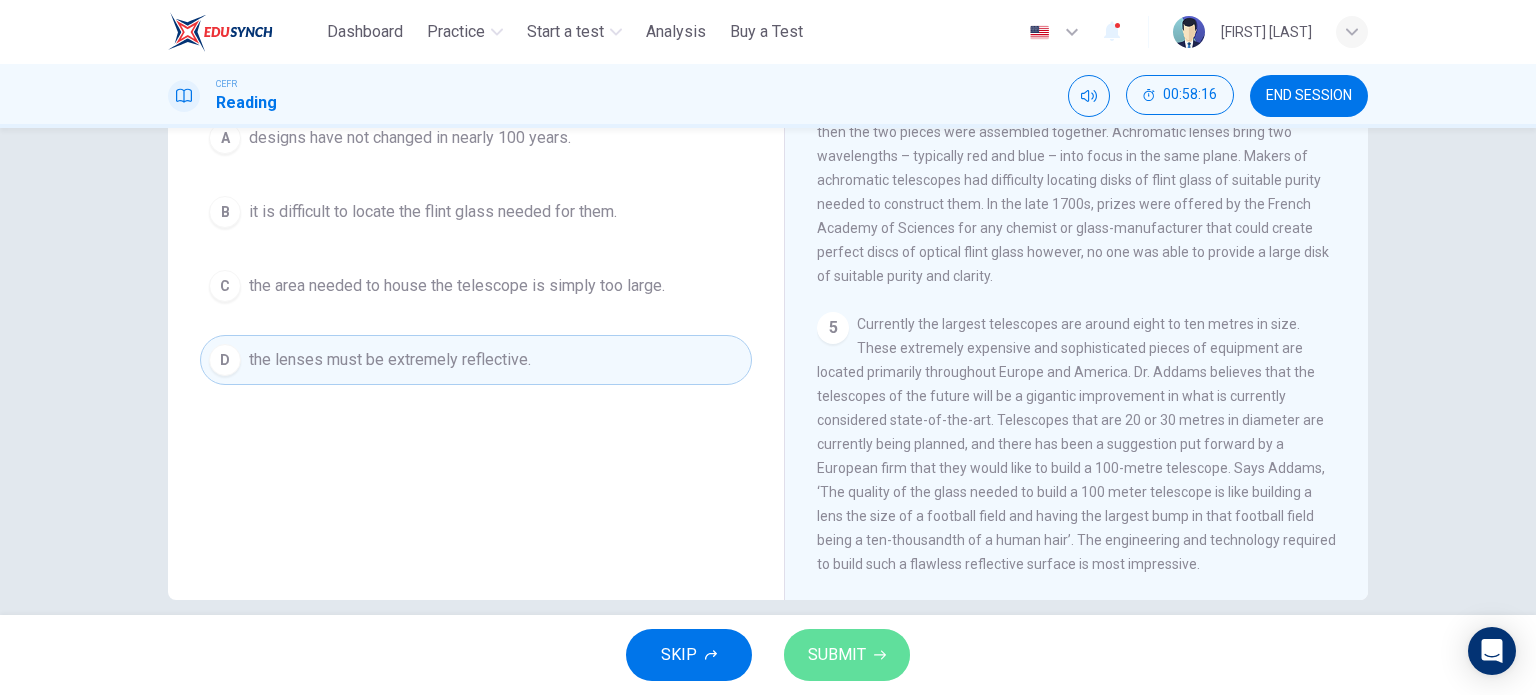 click on "SUBMIT" at bounding box center (837, 655) 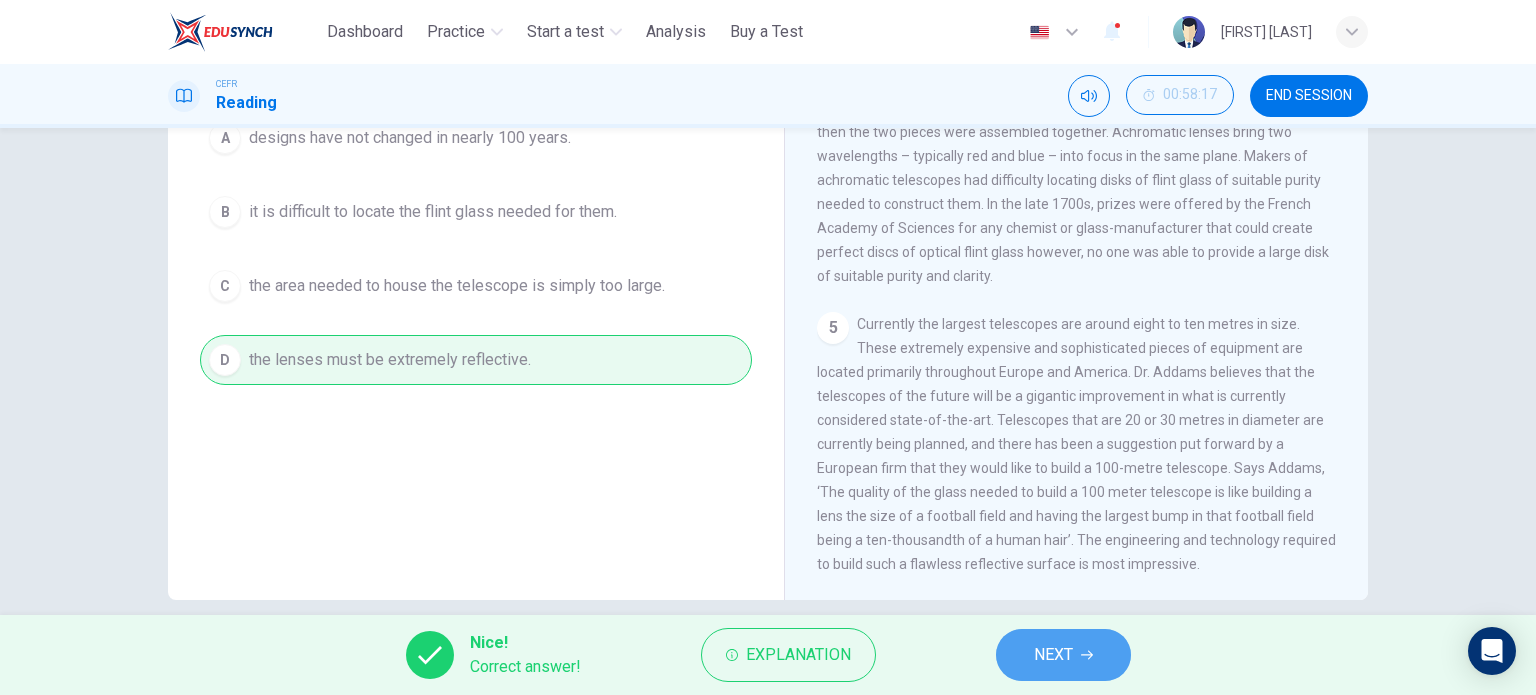 click on "NEXT" at bounding box center (1063, 655) 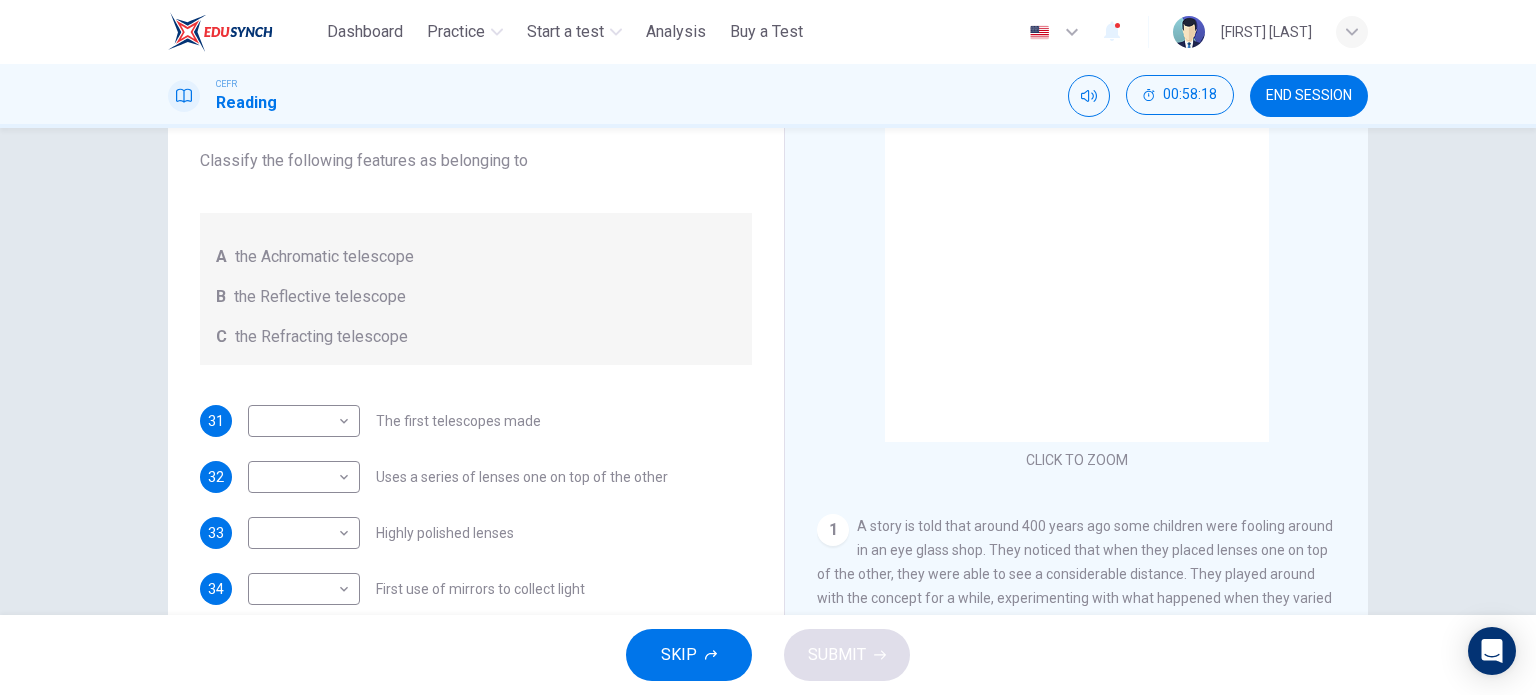 scroll, scrollTop: 162, scrollLeft: 0, axis: vertical 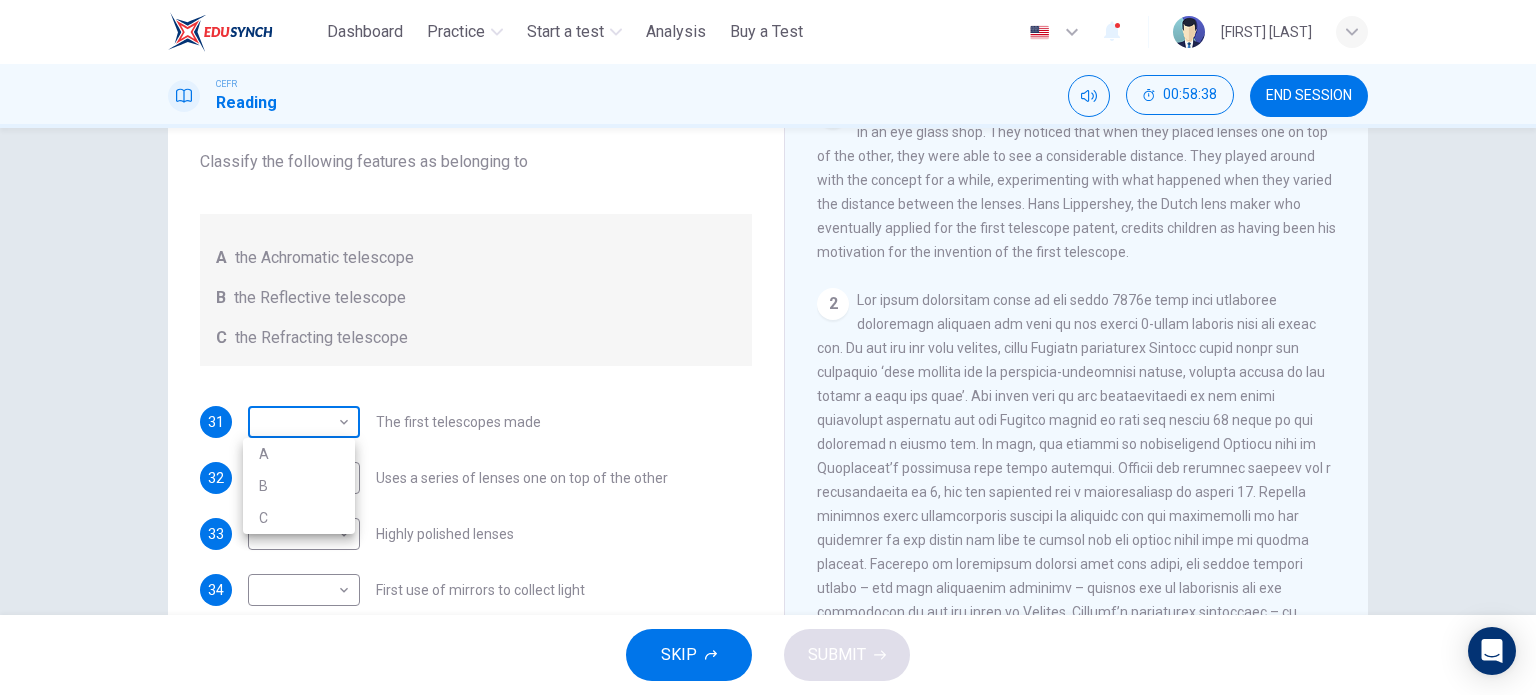 click on "This site uses cookies, as explained in our Privacy Policy. If you agree to the use of cookies, please click the Accept button and continue to browse our site. Privacy Policy Accept Dashboard Practice Start a test Analysis Buy a Test English ** ​ [FIRST] [LAST] CEFR Reading 00:58:38 END SESSION Questions 31 - 35 Write the correct letter A, B or C, in the boxes below.
Classify the following features as belonging to A the Achromatic telescope B the Reflective telescope C the Refracting telescope 31 ​ ​ The first telescopes made 32 ​ ​ Uses a series of lenses one on top of the other 33 ​ ​ Highly polished lenses 34 ​ ​ First use of mirrors to collect light 35 ​ ​ Two pieces of glass stuck together Looking in the Telescope CLICK TO ZOOM Click to Zoom 1 2 3 4 5 SKIP SUBMIT ELTC - EduSynch CEFR Test for Teachers in Malaysia
Dashboard Practice Start a test Analysis Pricing   Notifications 1 © Copyright  2025 A B C" at bounding box center (768, 347) 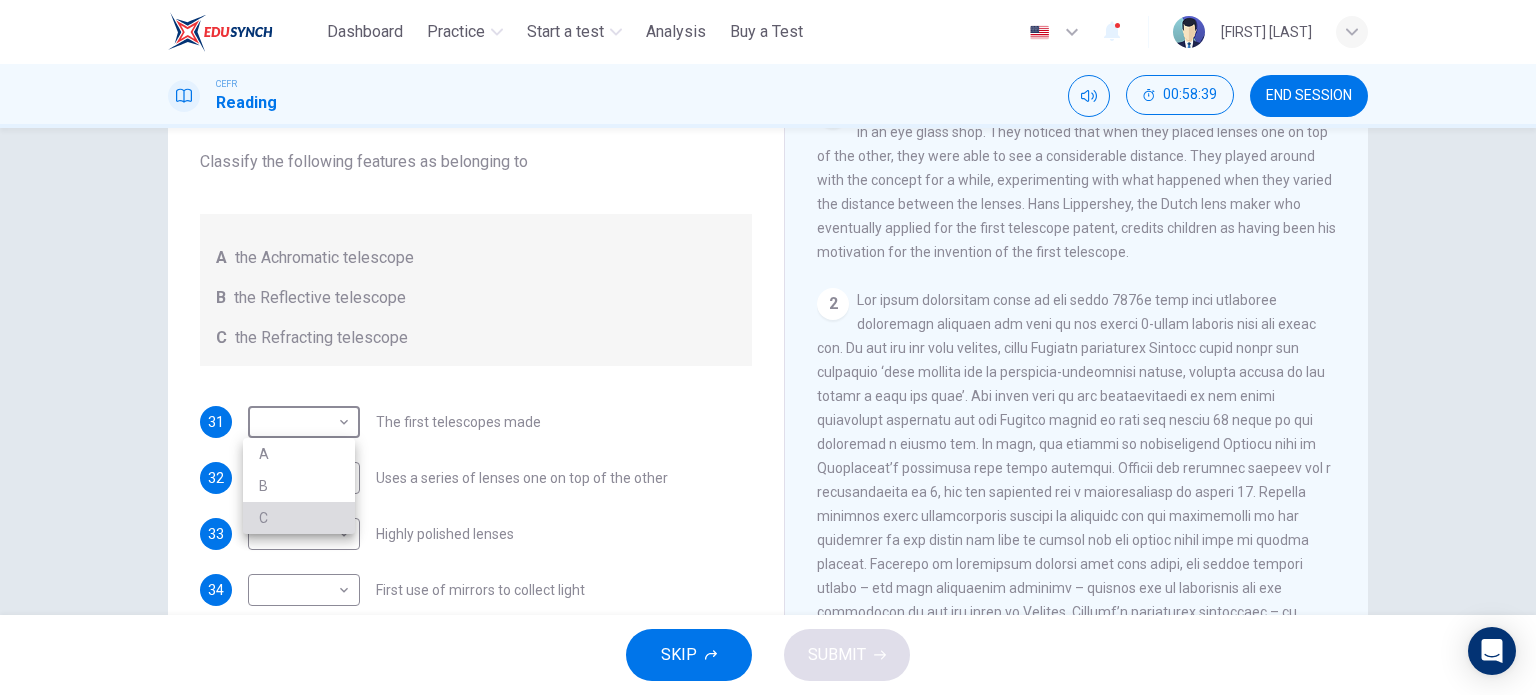 click on "C" at bounding box center (299, 518) 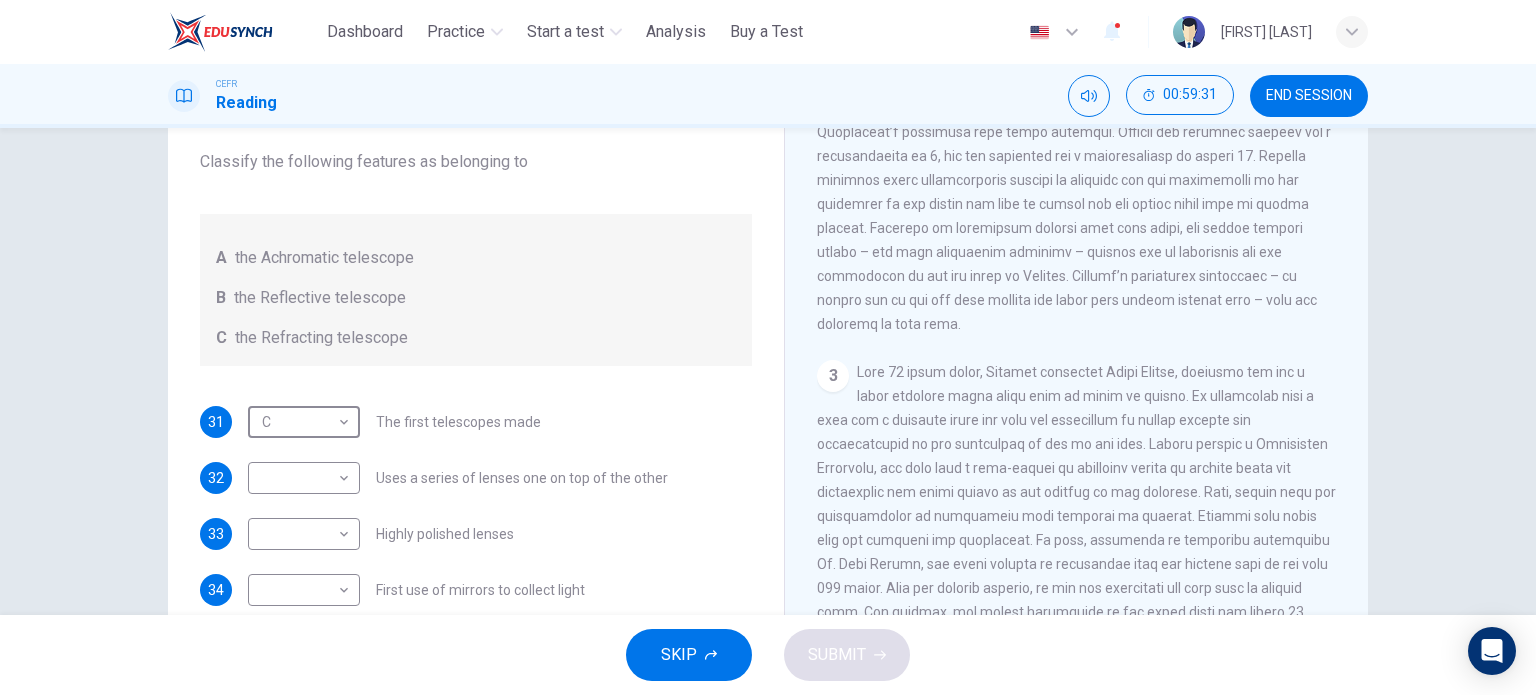 scroll, scrollTop: 759, scrollLeft: 0, axis: vertical 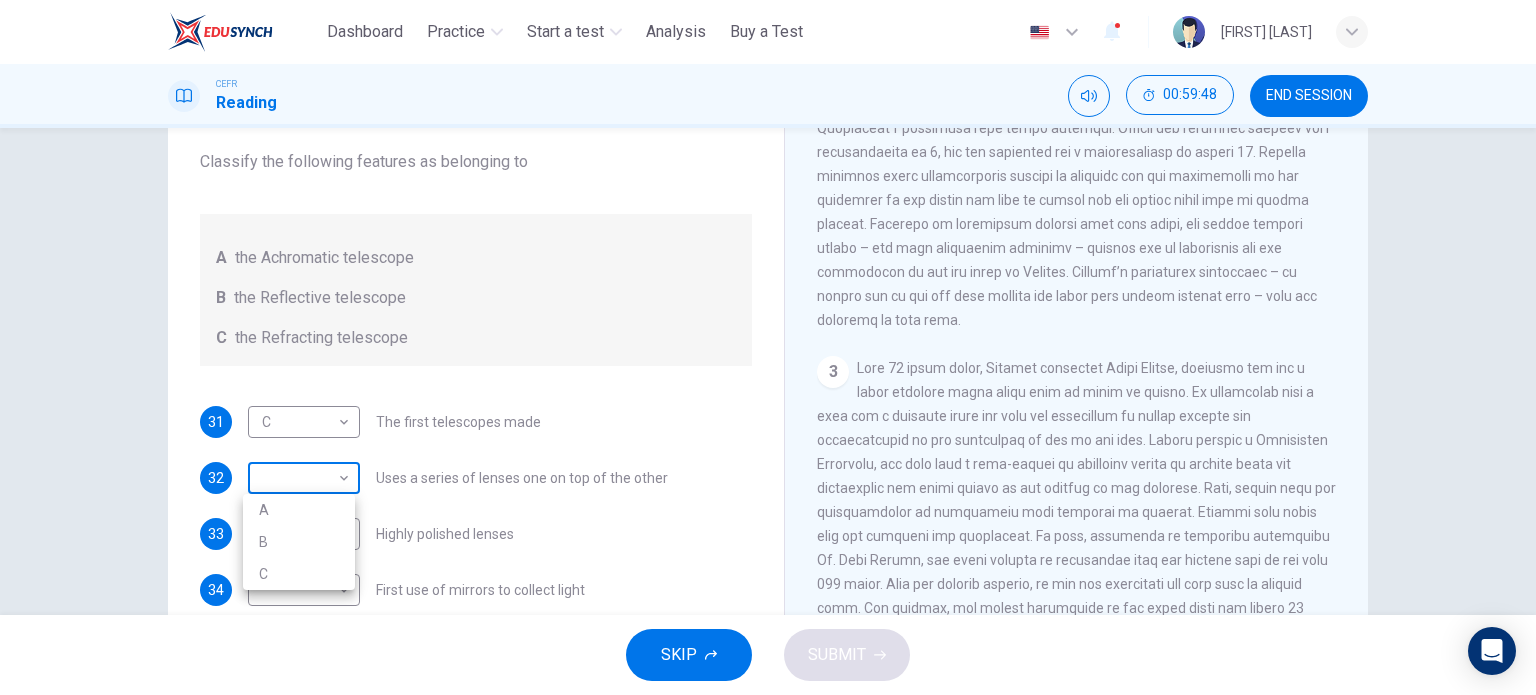 click on "This site uses cookies, as explained in our  Privacy Policy . If you agree to the use of cookies, please click the Accept button and continue to browse our site.   Privacy Policy Accept Dashboard Practice Start a test Analysis Buy a Test English ** ​ [FIRST] [LAST] CEFR Reading 00:59:48 END SESSION Questions 31 - 35 Write the correct letter A, B or C, in the boxes below.
Classify the following features as belonging to A the Achromatic telescope B the Reflective telescope C the Refracting telescope 31 C * ​ The first telescopes made 32 ​ ​ Uses a series of lenses one on top of the other 33 ​ ​ Highly polished lenses 34 ​ ​ First use of mirrors to collect light 35 ​ ​ Two pieces of glass stuck together Looking in the Telescope CLICK TO ZOOM Click to Zoom 1 2 3 4 5 SKIP SUBMIT ELTC - EduSynch CEFR Test for Teachers in Malaysia
Dashboard Practice Start a test Analysis Pricing   Notifications 1 © Copyright  2025 A B C" at bounding box center (768, 347) 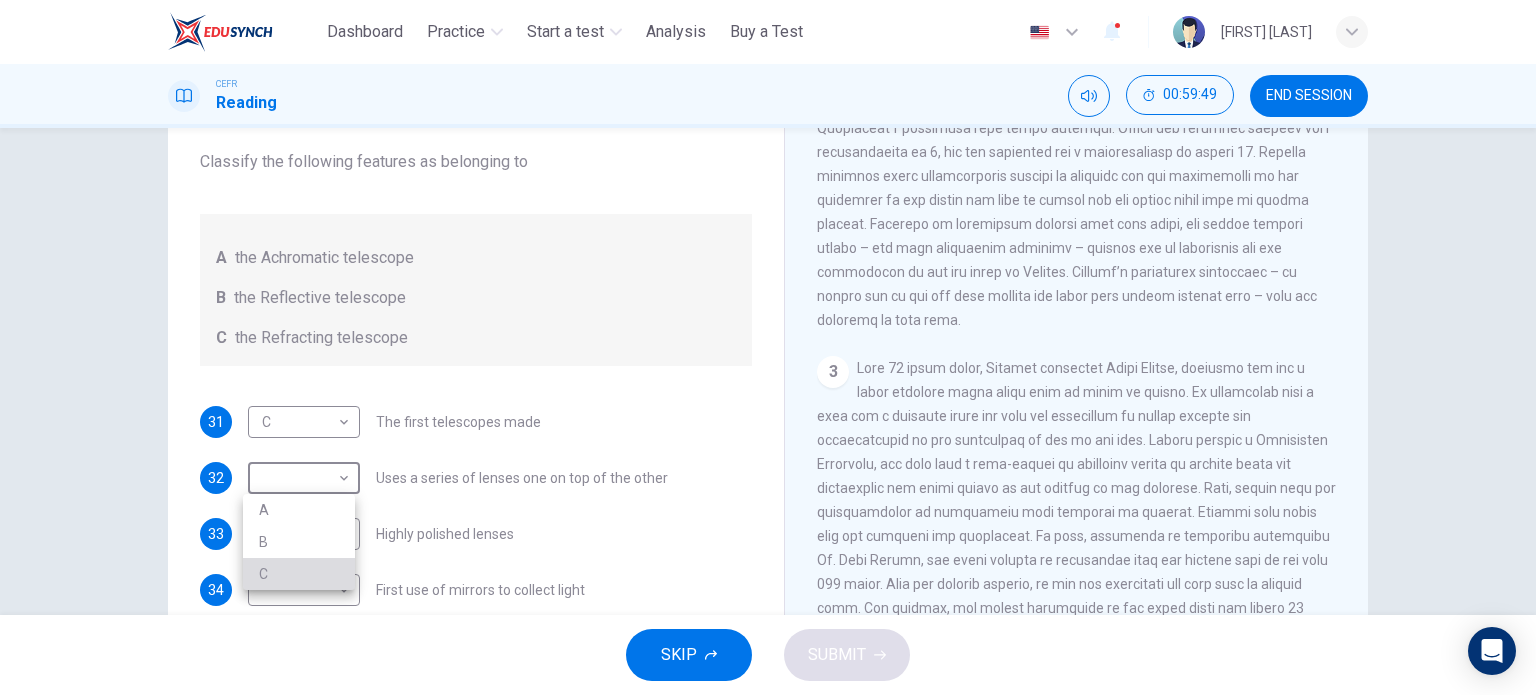 click on "C" at bounding box center [299, 574] 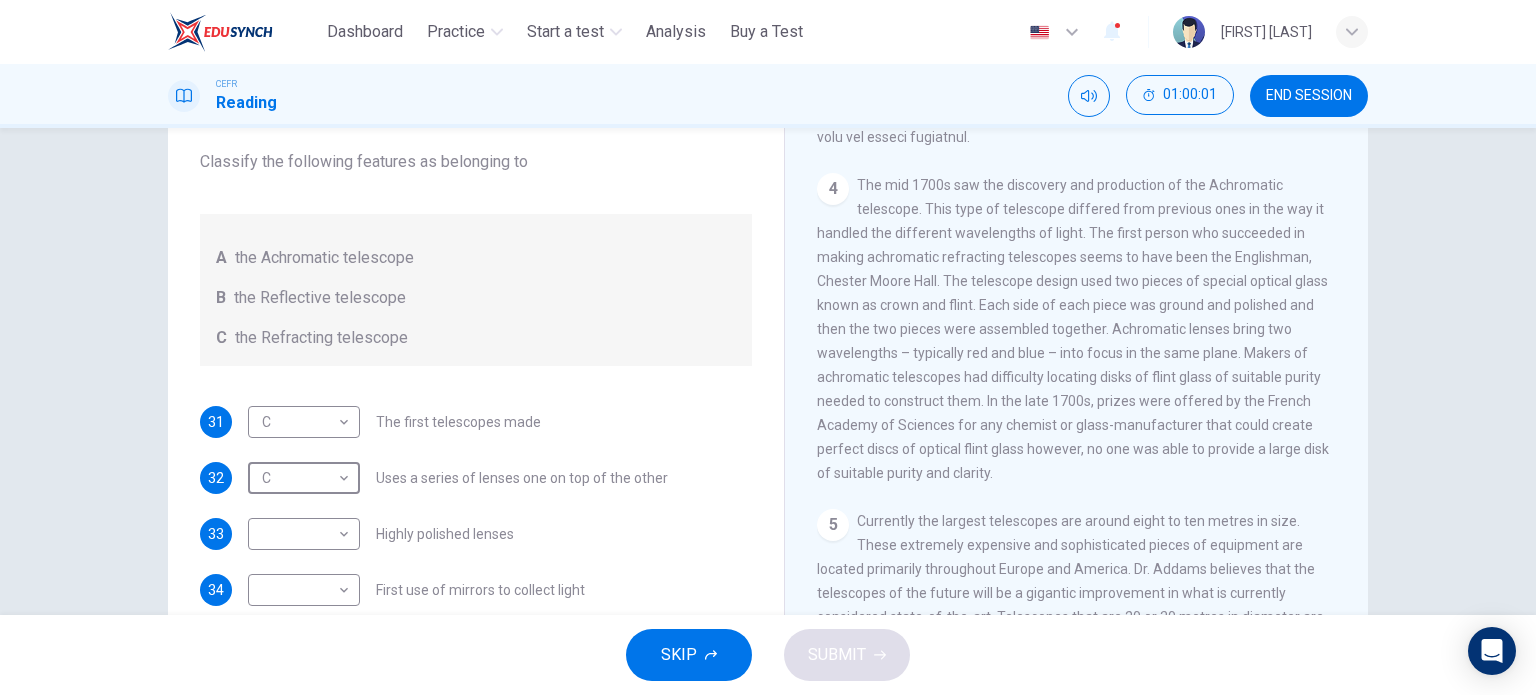 scroll, scrollTop: 1322, scrollLeft: 0, axis: vertical 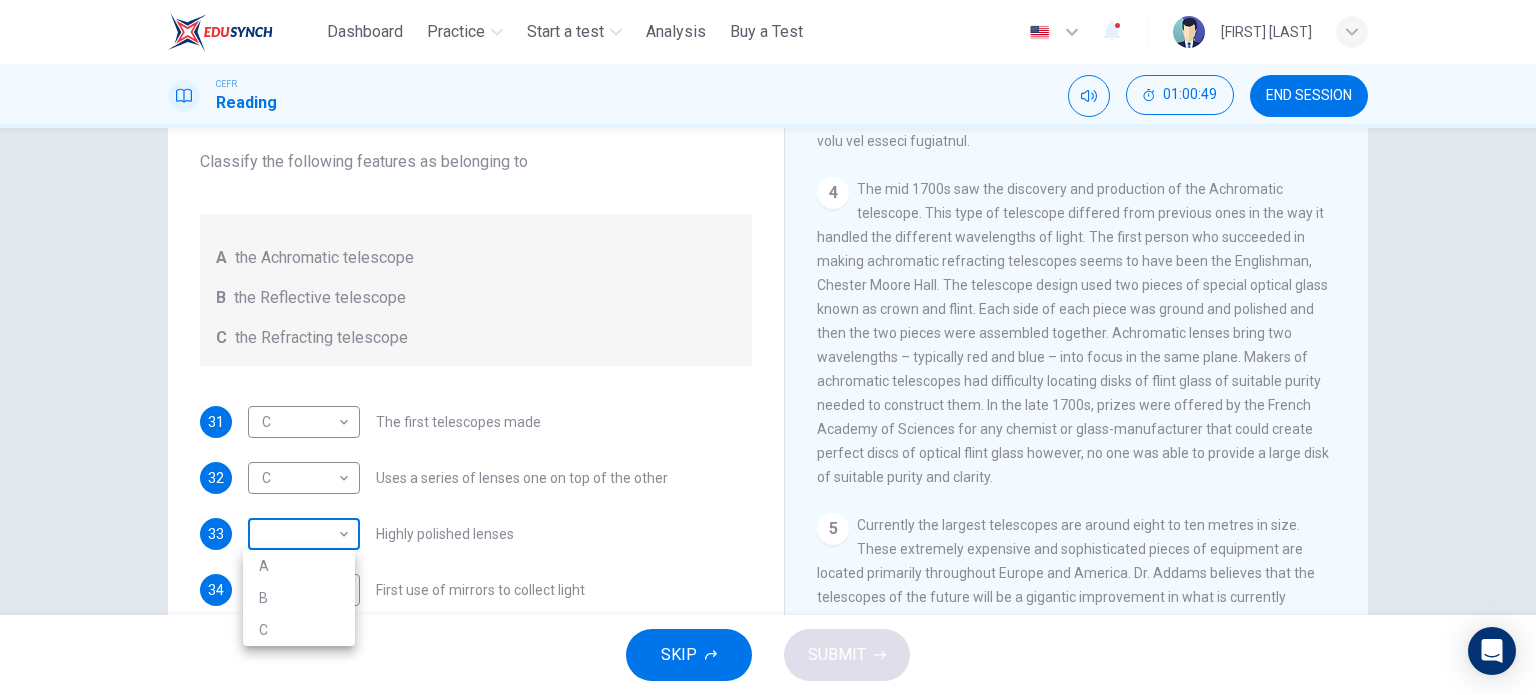 click on "This site uses cookies, as explained in our Privacy Policy. If you agree to the use of cookies, please click the Accept button and continue to browse our site. Privacy Policy Accept Dashboard Practice Start a test Analysis Buy a Test English ** ​ [FIRST] [LAST] CEFR Reading 01:00:49 END SESSION Questions 31 - 35 Write the correct letter A, B or C, in the boxes below.
Classify the following features as belonging to A the Achromatic telescope B the Reflective telescope C the Refracting telescope 31 C * ​ The first telescopes made 32 C * ​ Uses a series of lenses one on top of the other 33 ​ ​ Highly polished lenses 34 ​ ​ First use of mirrors to collect light 35 ​ ​ Two pieces of glass stuck together Looking in the Telescope CLICK TO ZOOM Click to Zoom 1 2 3 4 5 SKIP SUBMIT ELTC - EduSynch CEFR Test for Teachers in Malaysia
Dashboard Practice Start a test Analysis Pricing Notifications 1 © Copyright 2025 A B C" at bounding box center (768, 347) 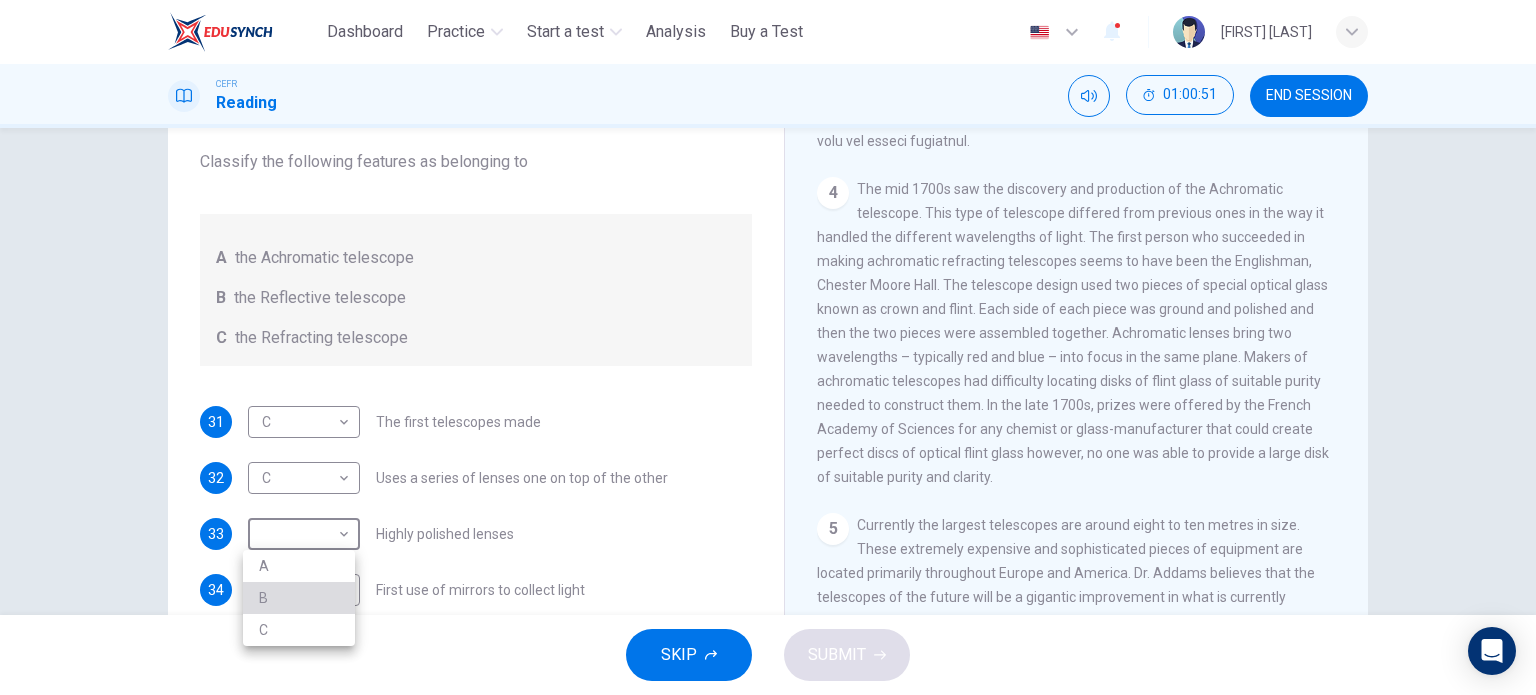 click on "B" at bounding box center (299, 598) 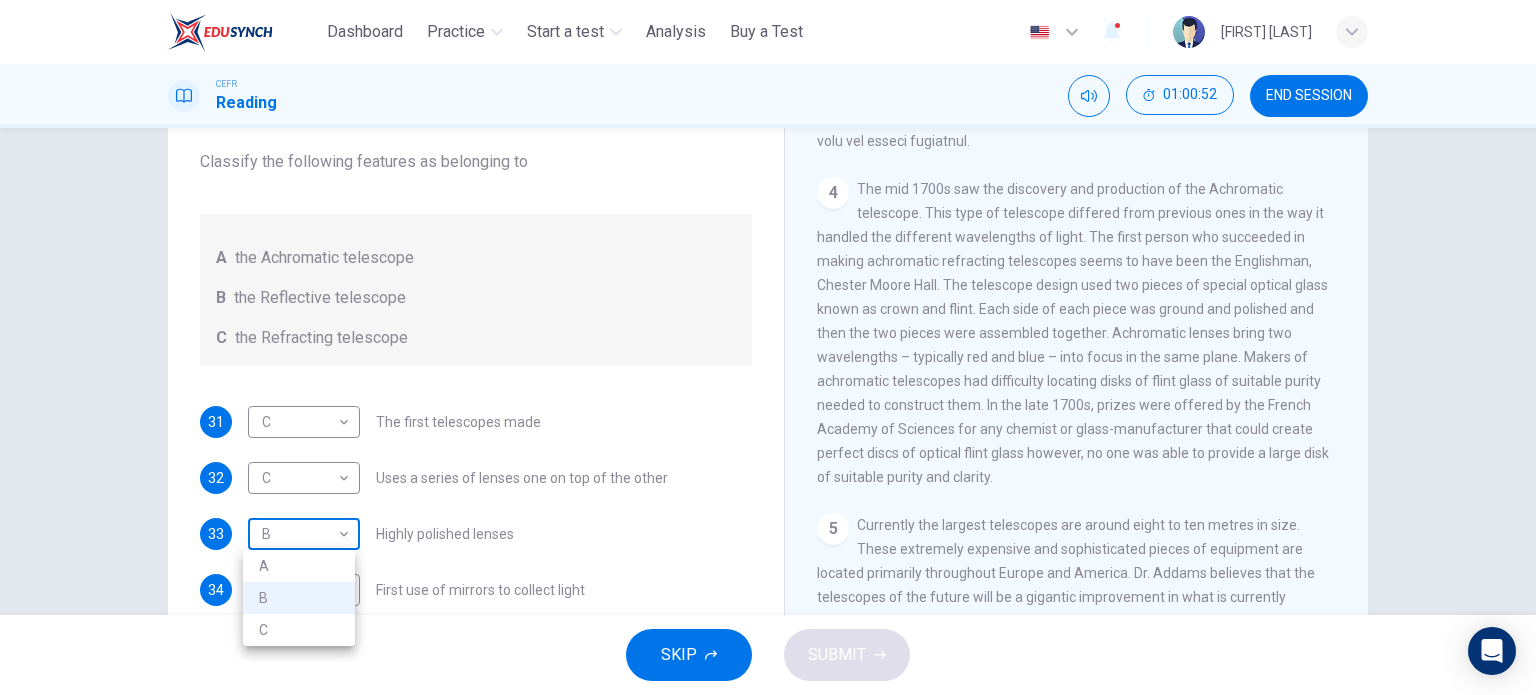 click on "This site uses cookies, as explained in our  Privacy Policy . If you agree to the use of cookies, please click the Accept button and continue to browse our site.   Privacy Policy Accept Dashboard Practice Start a test Analysis Buy a Test English ** ​ [FIRST] [LAST] CEFR Reading 01:00:52 END SESSION Questions 31 - 35 Write the correct letter A, B or C, in the boxes below.
Classify the following features as belonging to A the Achromatic telescope B the Reflective telescope C the Refracting telescope 31 C * ​ The first telescopes made 32 C * ​ Uses a series of lenses one on top of the other 33 B * ​ Highly polished lenses 34 ​ ​ First use of mirrors to collect light 35 ​ ​ Two pieces of glass stuck together Looking in the Telescope CLICK TO ZOOM Click to Zoom 1 2 3 4 5 SKIP SUBMIT ELTC - EduSynch CEFR Test for Teachers in Malaysia
Dashboard Practice Start a test Analysis Pricing   Notifications 1 © Copyright  2025 A B C" at bounding box center (768, 347) 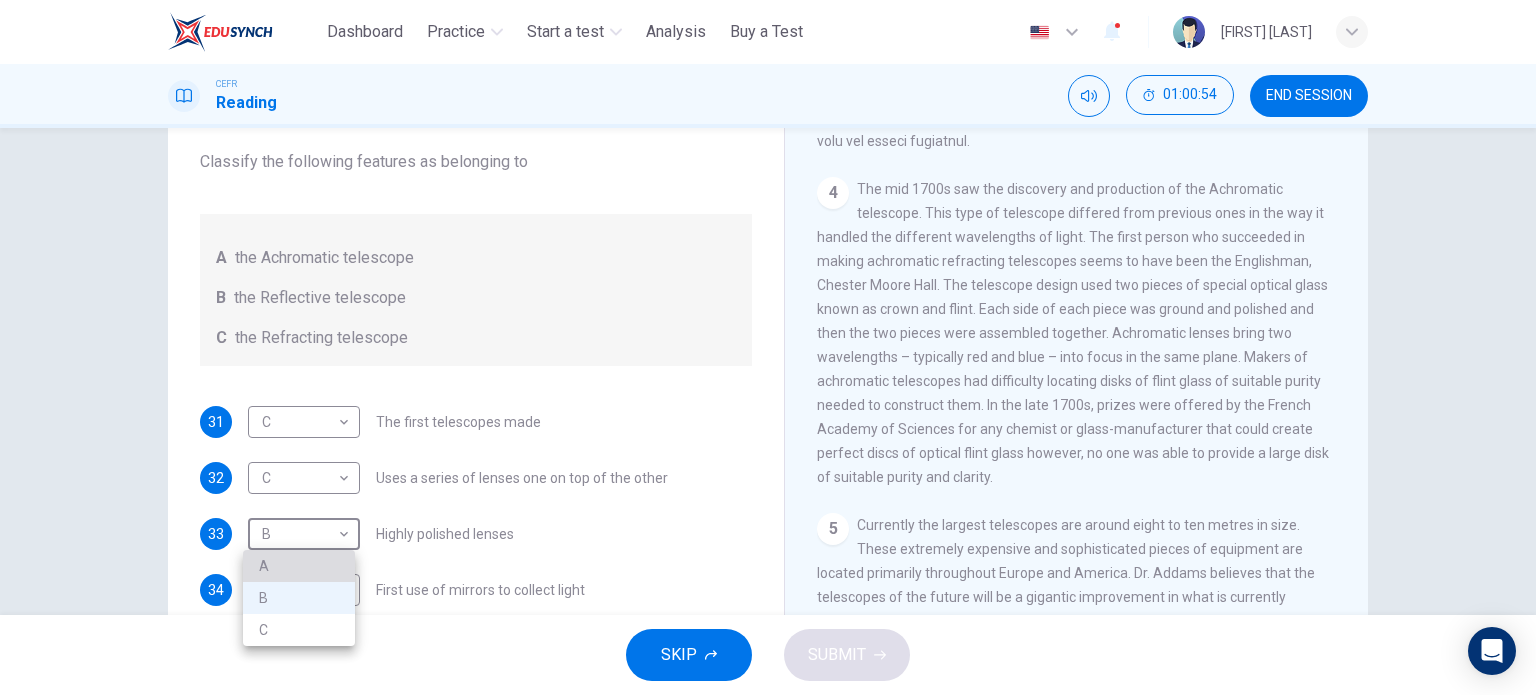 click on "A" at bounding box center [299, 566] 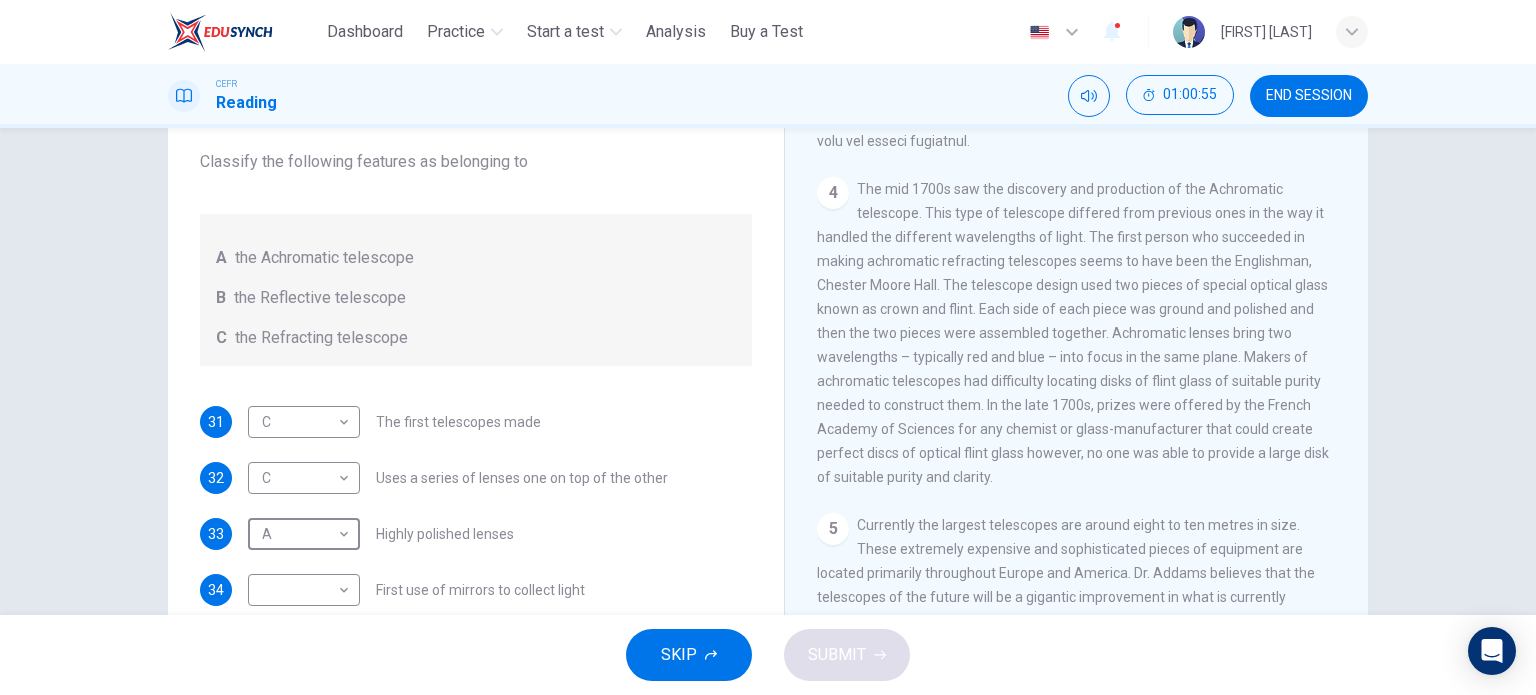 scroll, scrollTop: 0, scrollLeft: 0, axis: both 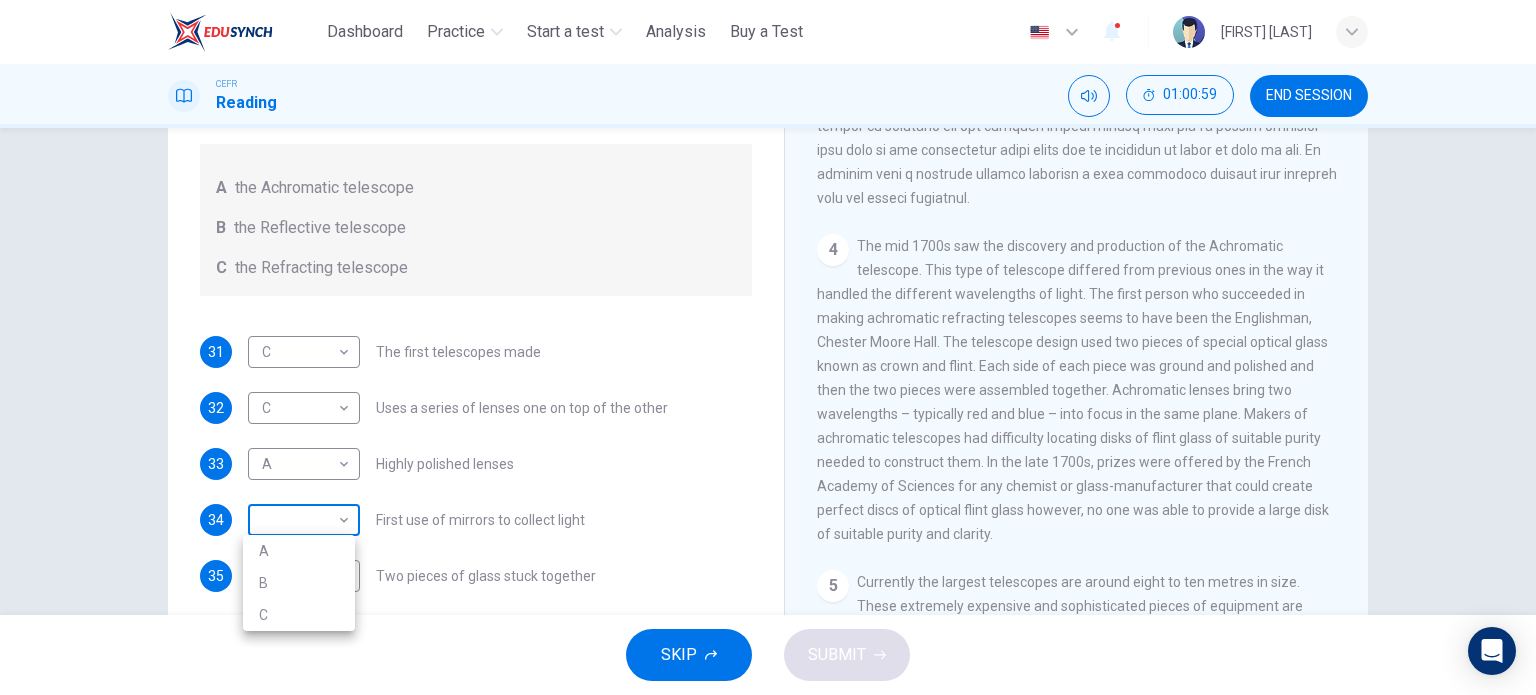 click on "This site uses cookies, as explained in our Privacy Policy. If you agree to the use of cookies, please click the Accept button and continue to browse our site. Privacy Policy Accept Dashboard Practice Start a test Analysis Buy a Test English ** ​ [FIRST] [LAST] CEFR Reading 01:00:59 END SESSION Questions 31 - 35 Write the correct letter A, B or C, in the boxes below.
Classify the following features as belonging to A the Achromatic telescope B the Reflective telescope C the Refracting telescope 31 C * ​ The first telescopes made 32 C * ​ Uses a series of lenses one on top of the other 33 A * ​ Highly polished lenses 34 ​ ​ First use of mirrors to collect light 35 ​ ​ Two pieces of glass stuck together Looking in the Telescope CLICK TO ZOOM Click to Zoom 1 2 3 4 5 SKIP SUBMIT ELTC - EduSynch CEFR Test for Teachers in Malaysia
Dashboard Practice Start a test Analysis Pricing   Notifications 1 © Copyright  2025 A B C" at bounding box center [768, 347] 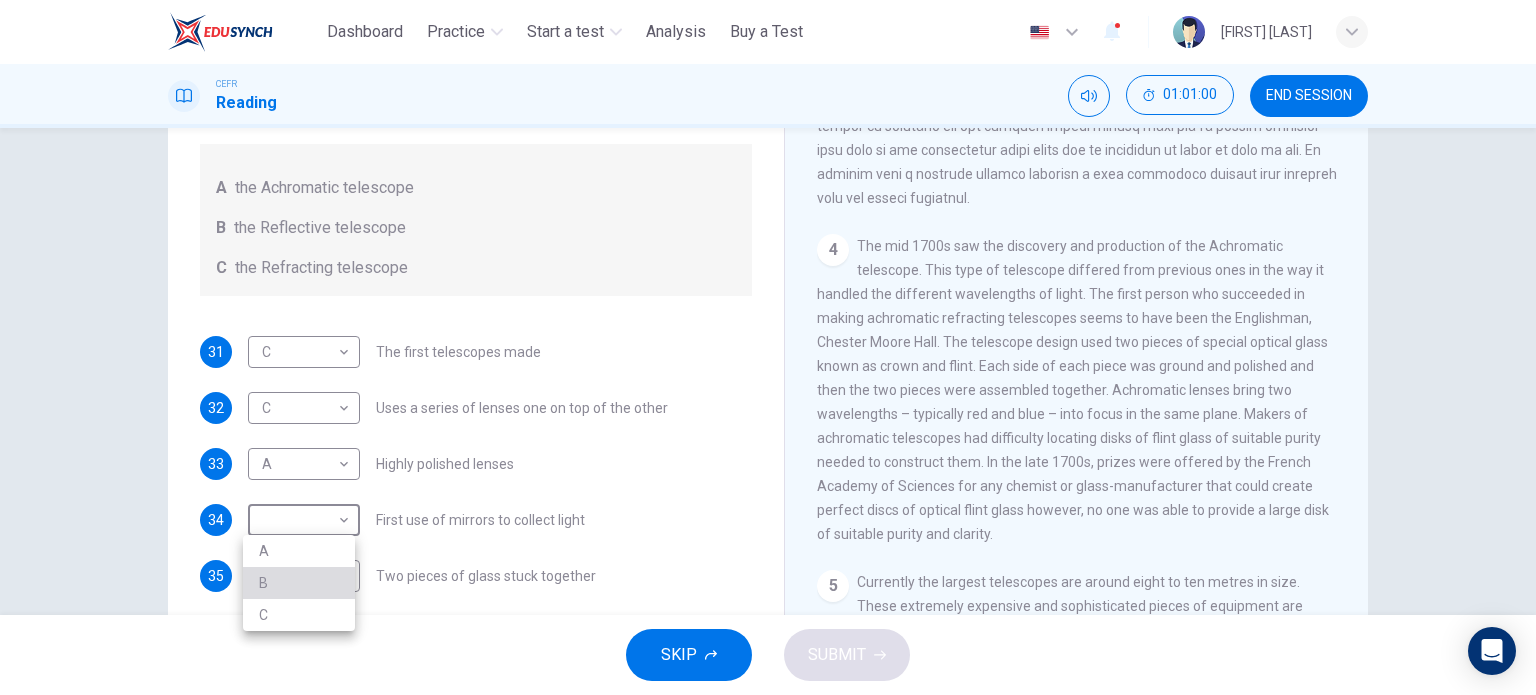 click on "B" at bounding box center (299, 583) 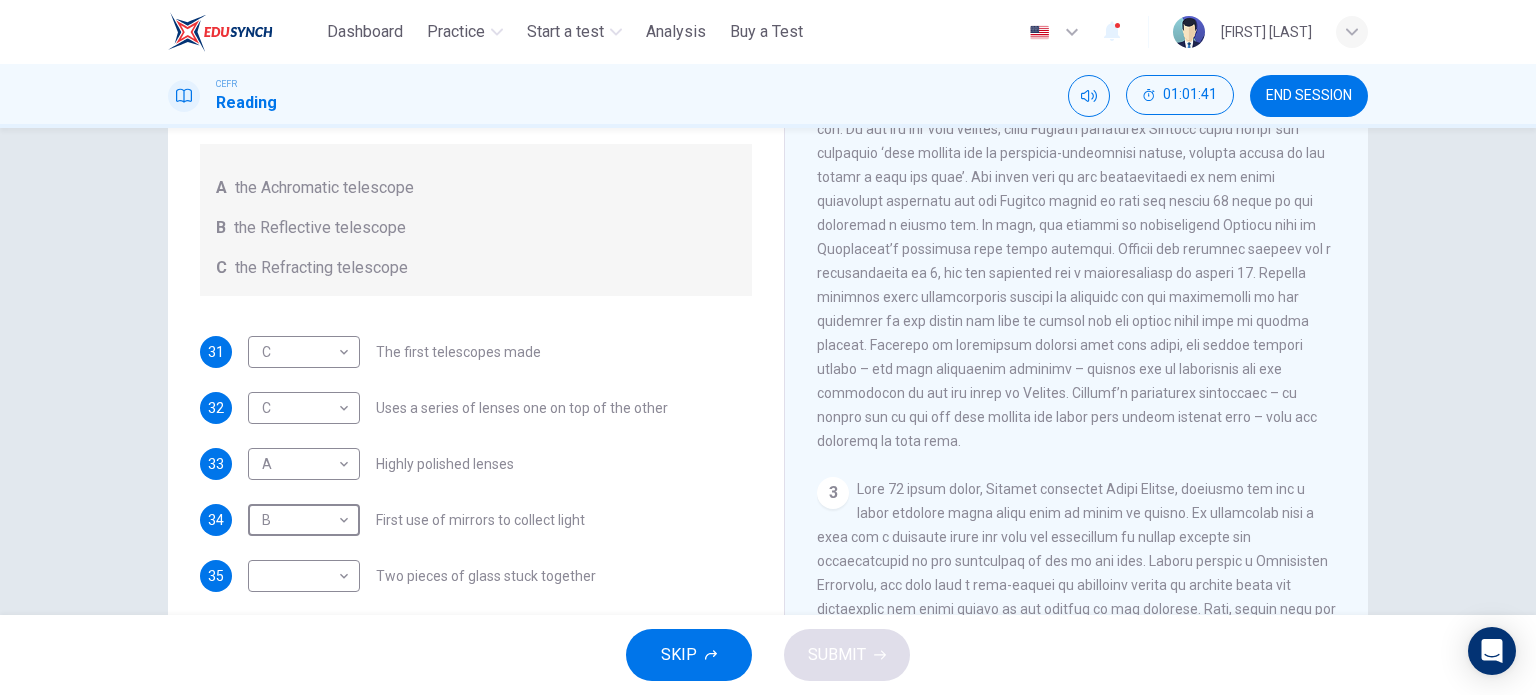 scroll, scrollTop: 571, scrollLeft: 0, axis: vertical 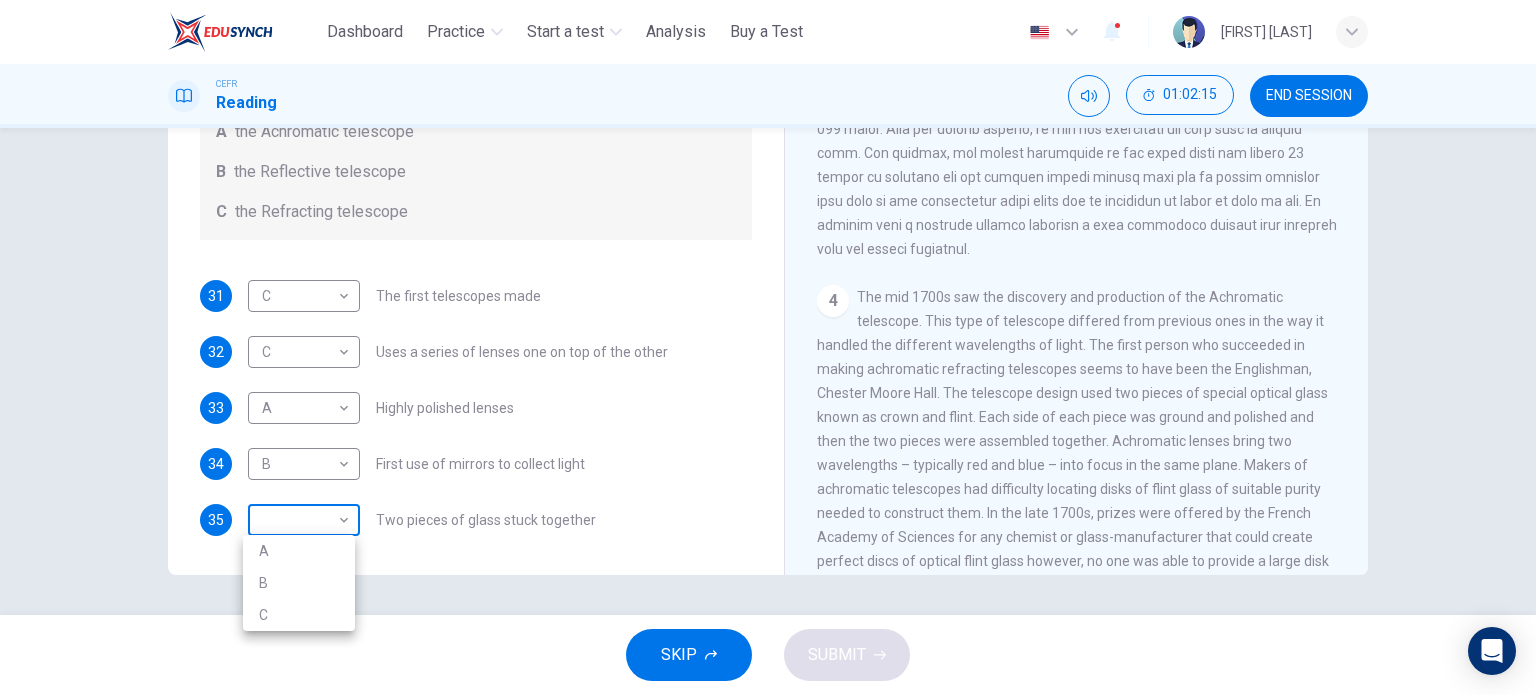 click on "This site uses cookies, as explained in our  Privacy Policy . If you agree to the use of cookies, please click the Accept button and continue to browse our site.   Privacy Policy Accept Dashboard Practice Start a test Analysis Buy a Test English ** ​ [FIRST] [LAST] CEFR Reading 01:02:15 END SESSION Questions 31 - 35 Write the correct letter A, B or C, in the boxes below.
Classify the following features as belonging to A the Achromatic telescope B the Reflective telescope C the Refracting telescope 31 C * ​ The first telescopes made 32 C * ​ Uses a series of lenses one on top of the other 33 A * ​ Highly polished lenses 34 B * ​ First use of mirrors to collect light 35 ​ ​ Two pieces of glass stuck together Looking in the Telescope CLICK TO ZOOM Click to Zoom 1 2 3 4 5 SKIP SUBMIT ELTC - EduSynch CEFR Test for Teachers in Malaysia
Dashboard Practice Start a test Analysis Pricing   Notifications 1 © Copyright  2025 A B C" at bounding box center [768, 347] 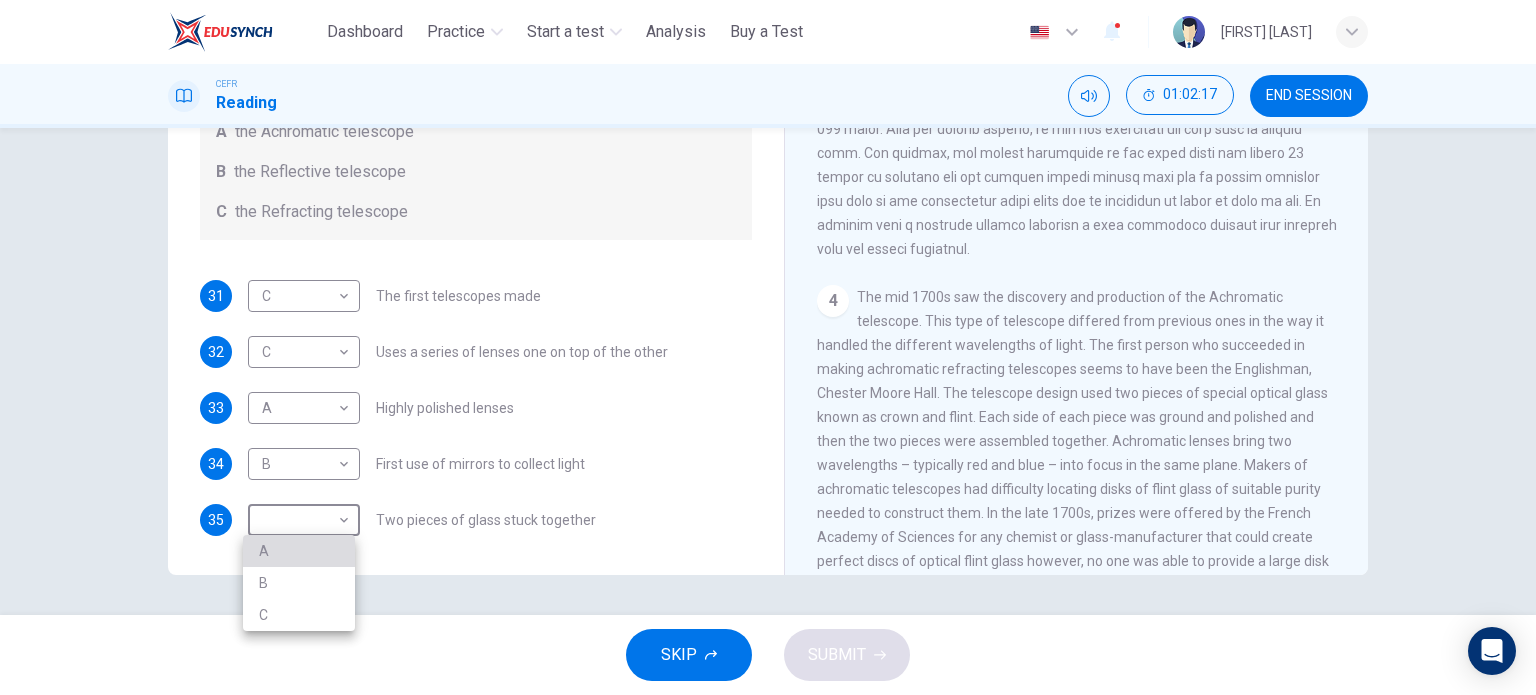 click on "A" at bounding box center (299, 551) 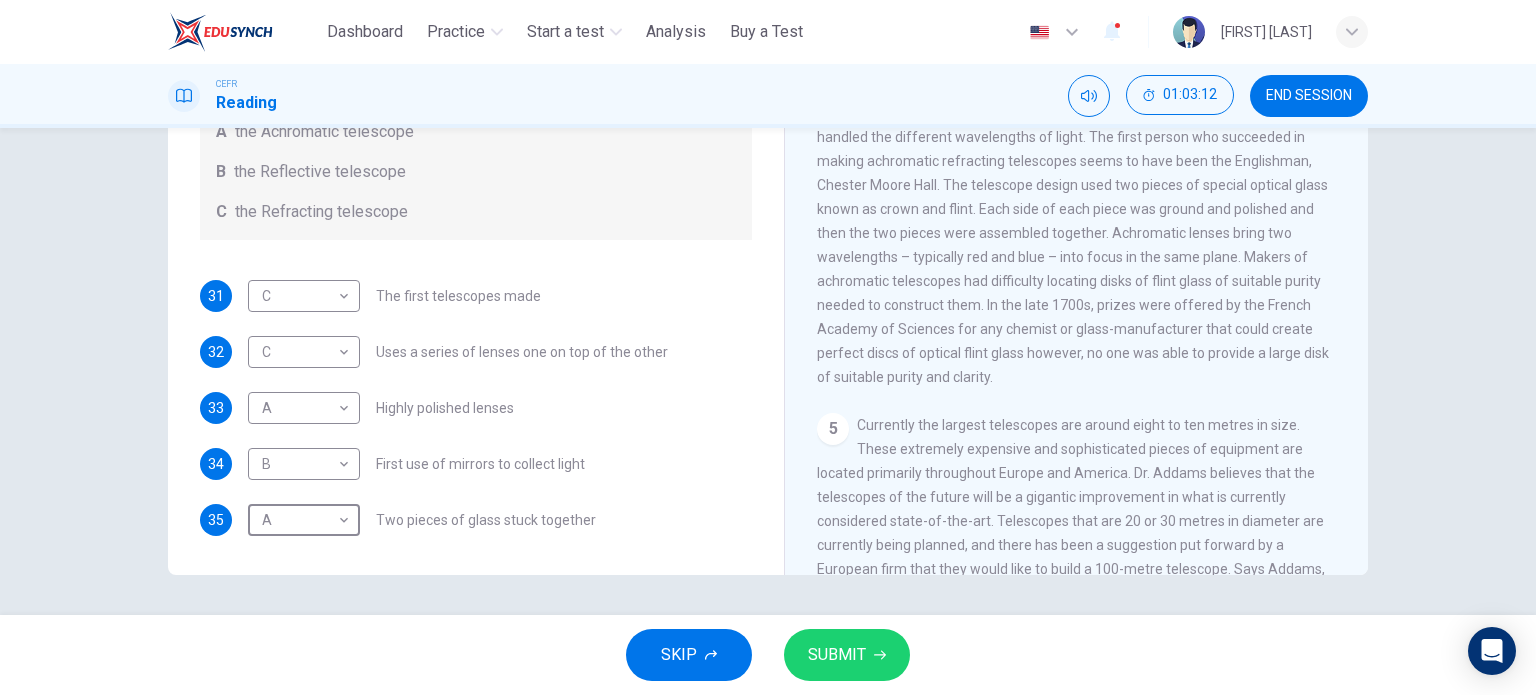 scroll, scrollTop: 1347, scrollLeft: 0, axis: vertical 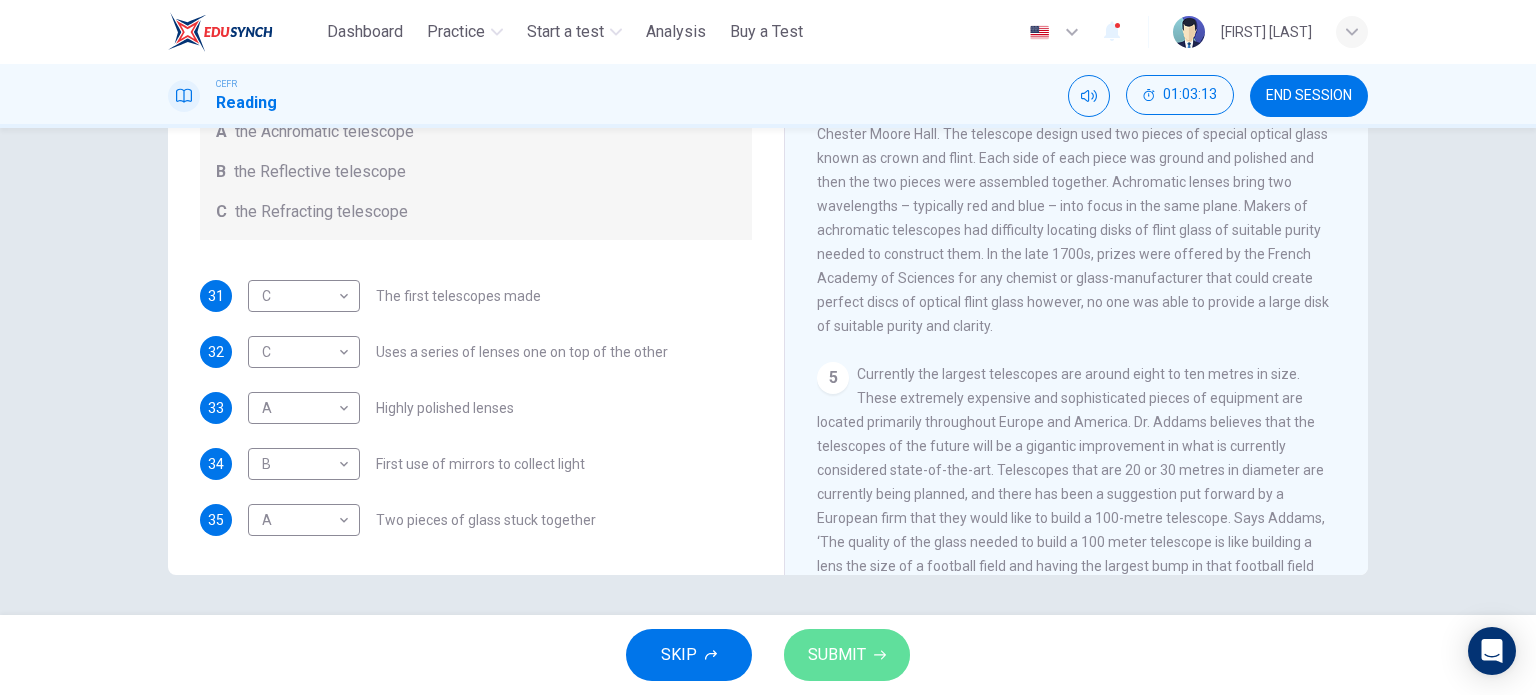 click on "SUBMIT" at bounding box center (837, 655) 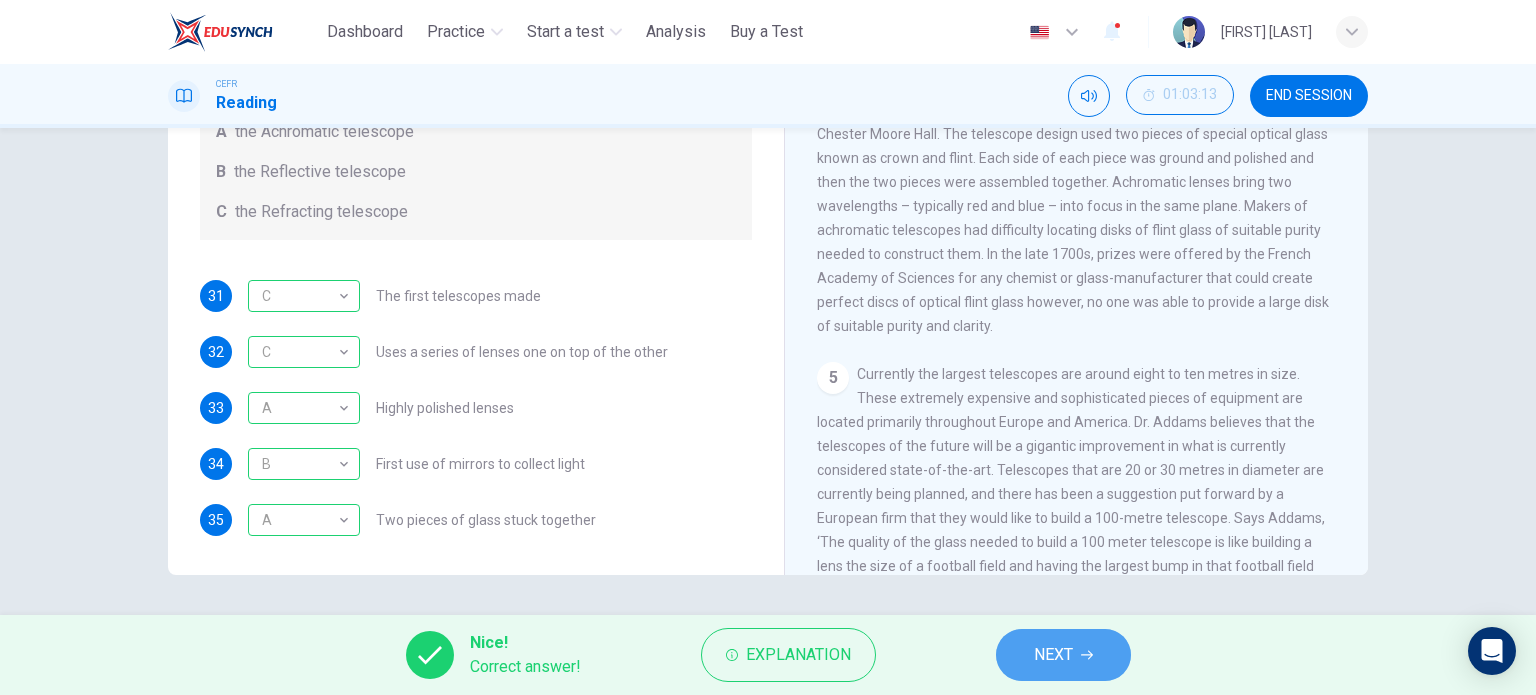click on "NEXT" at bounding box center [1053, 655] 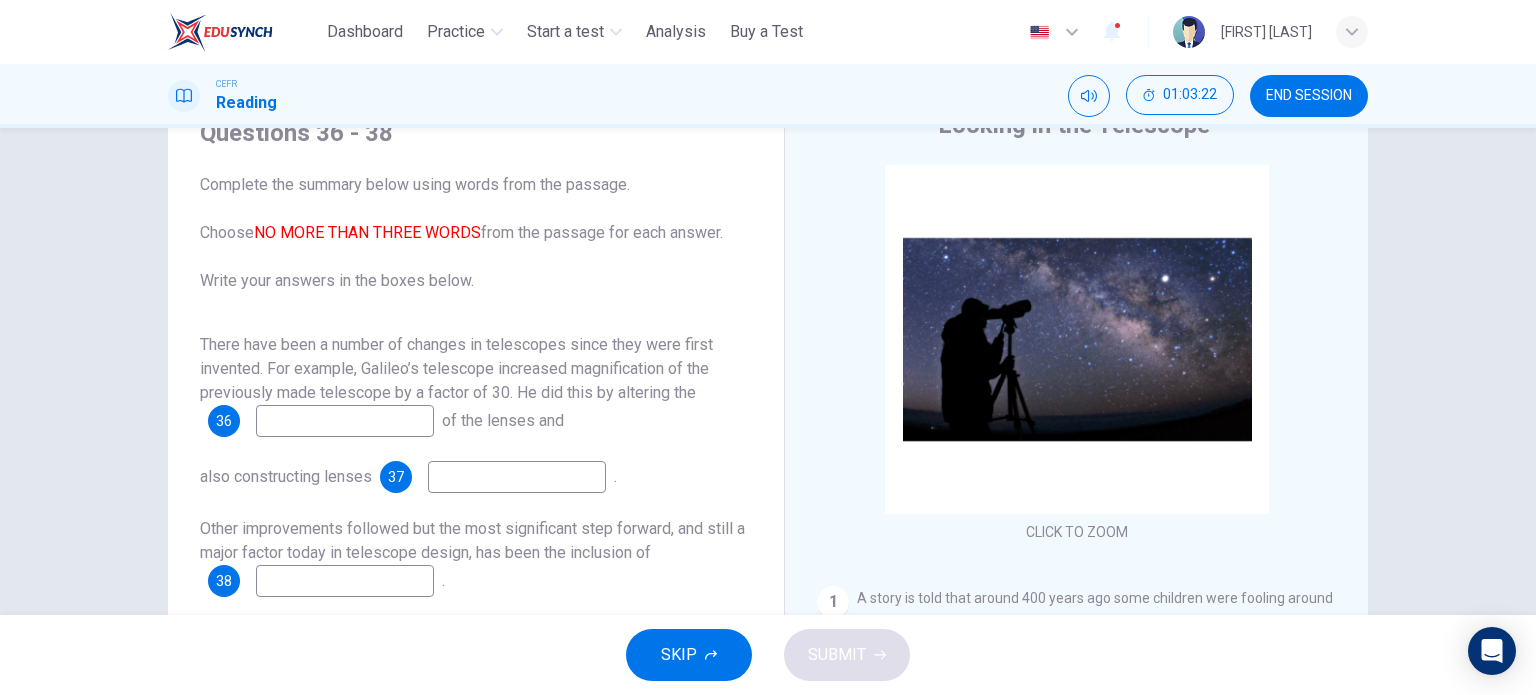 scroll, scrollTop: 90, scrollLeft: 0, axis: vertical 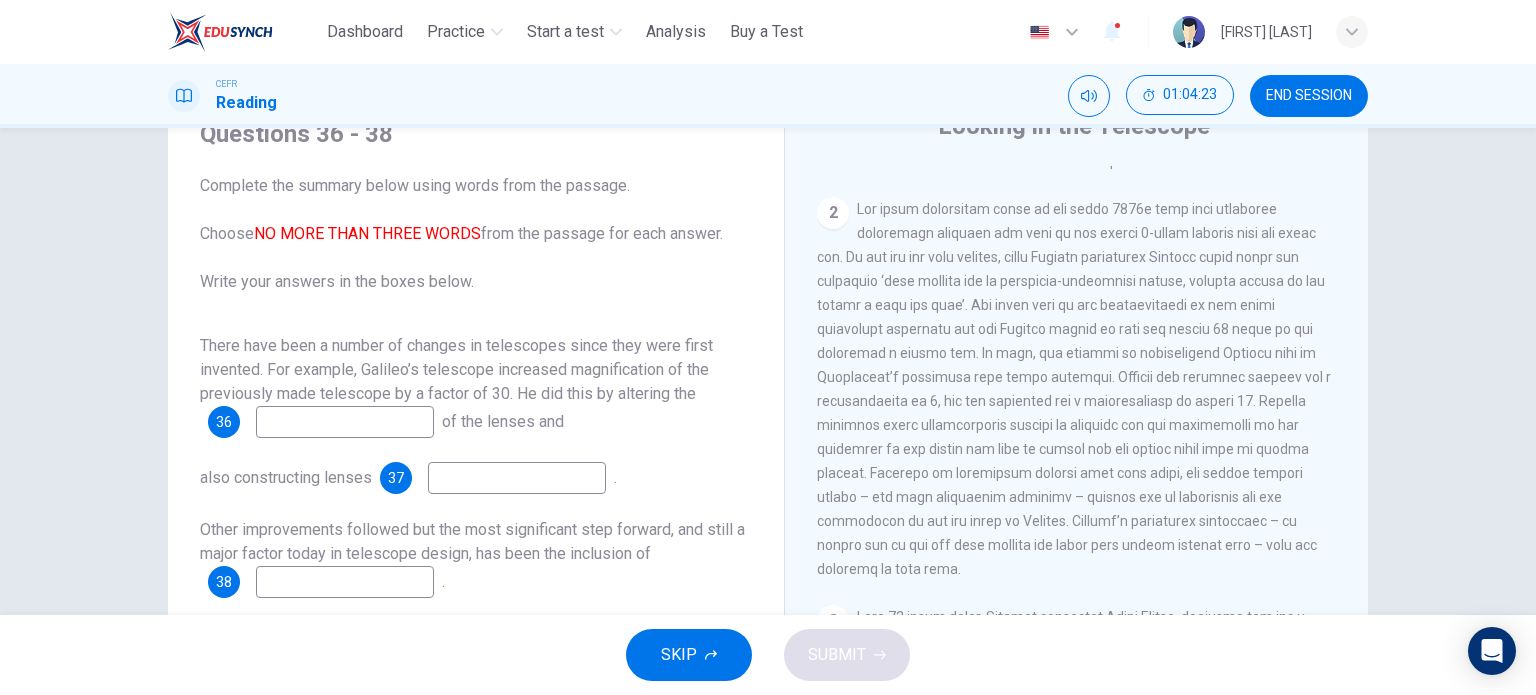 click at bounding box center [345, 422] 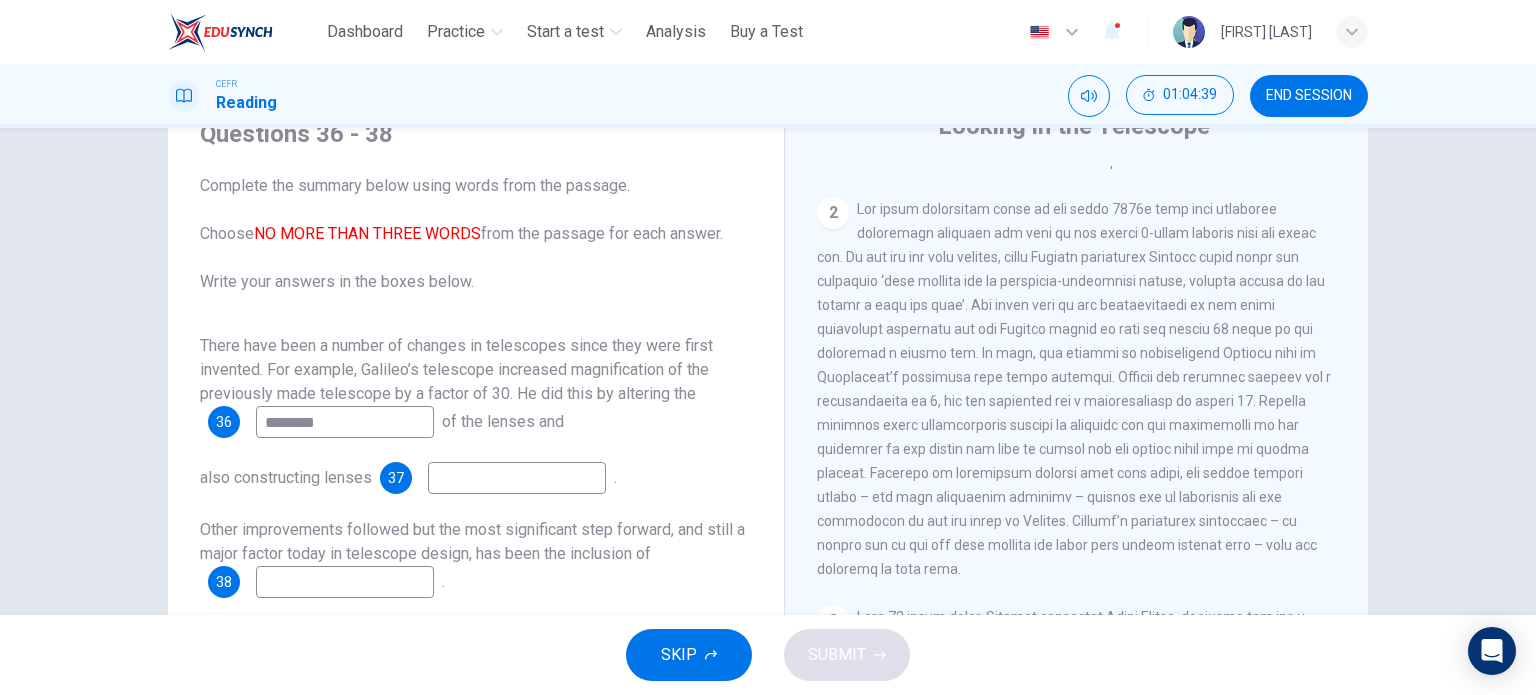 type on "*******" 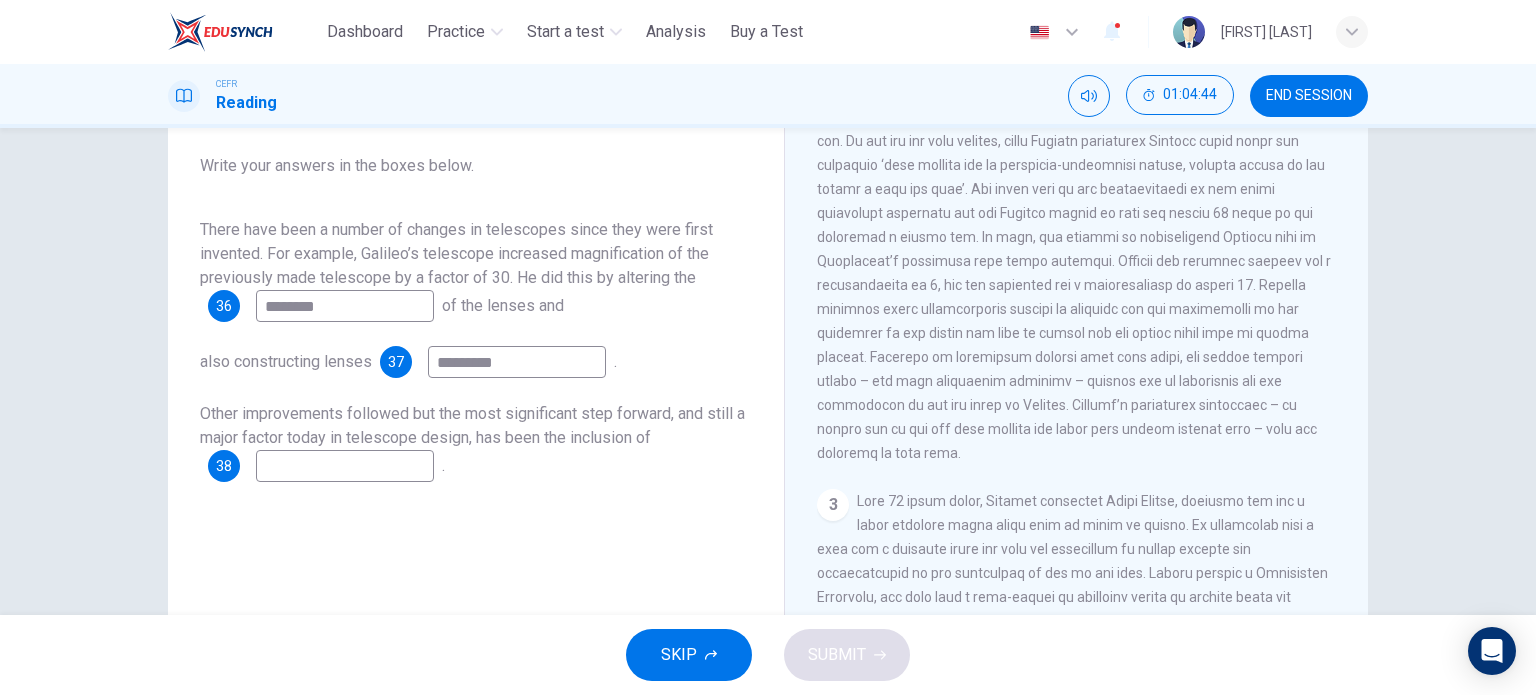 scroll, scrollTop: 204, scrollLeft: 0, axis: vertical 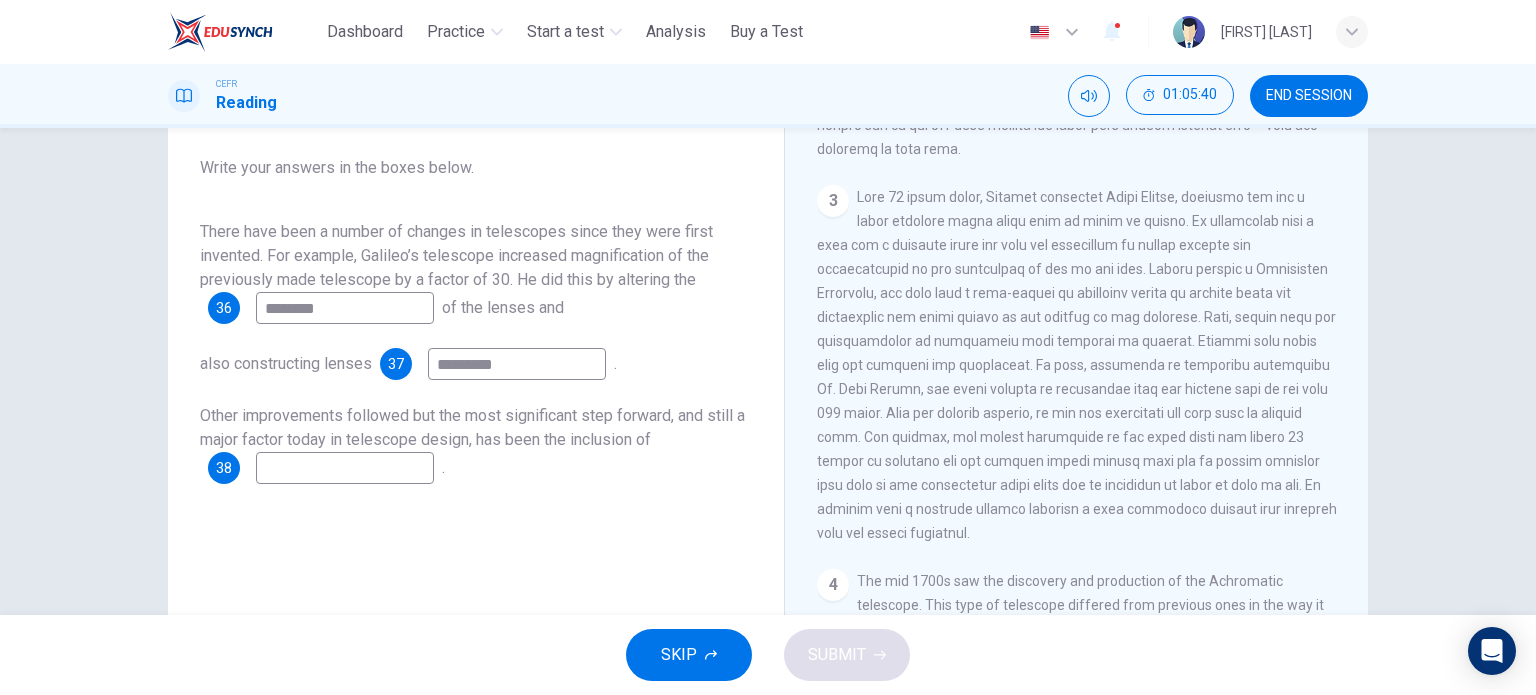 type on "*********" 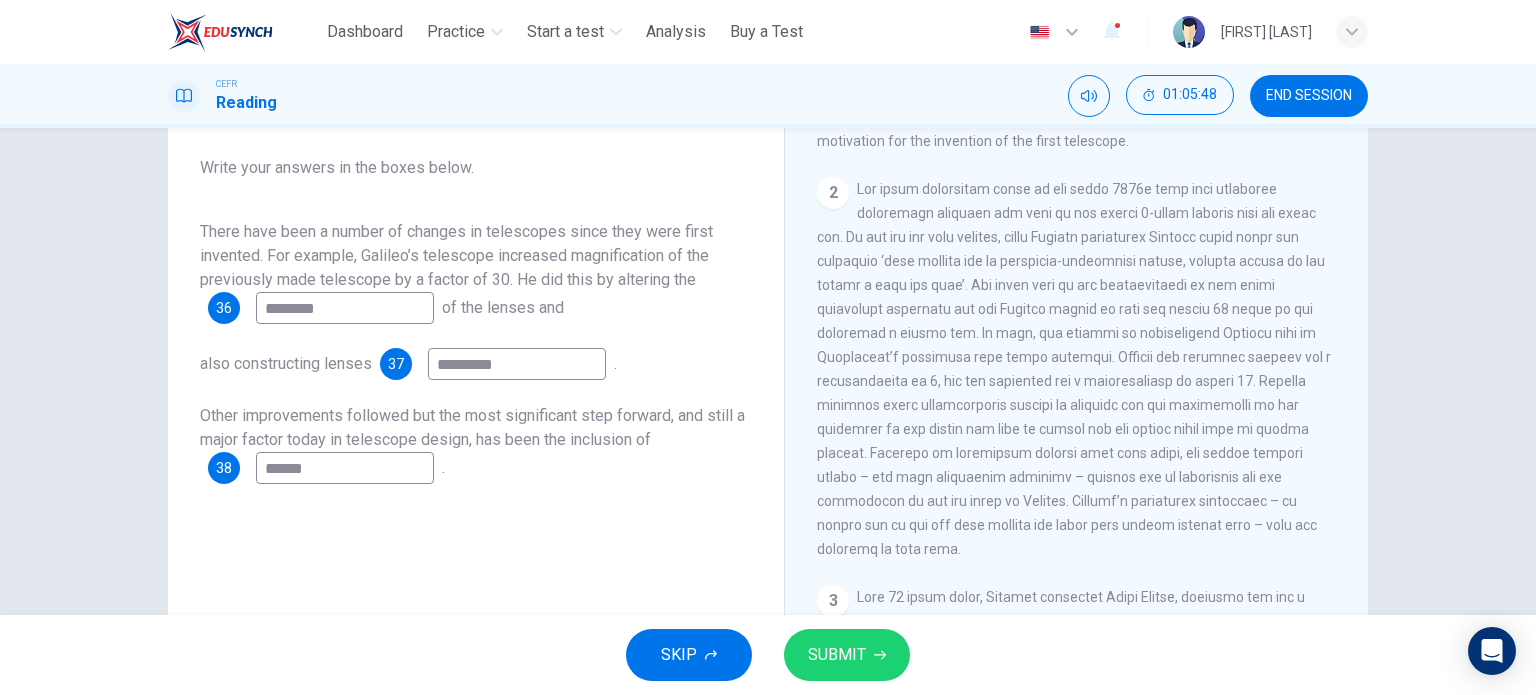 scroll, scrollTop: 484, scrollLeft: 0, axis: vertical 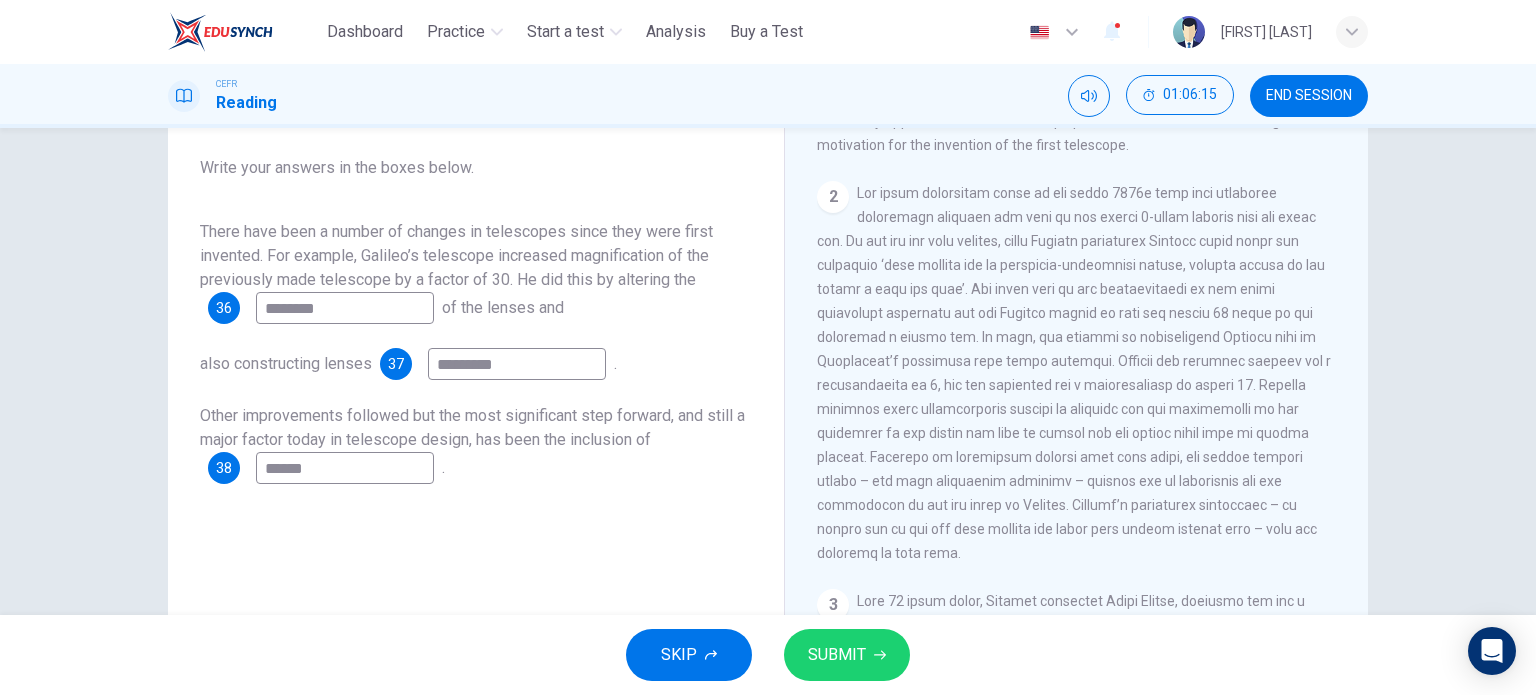 type on "******" 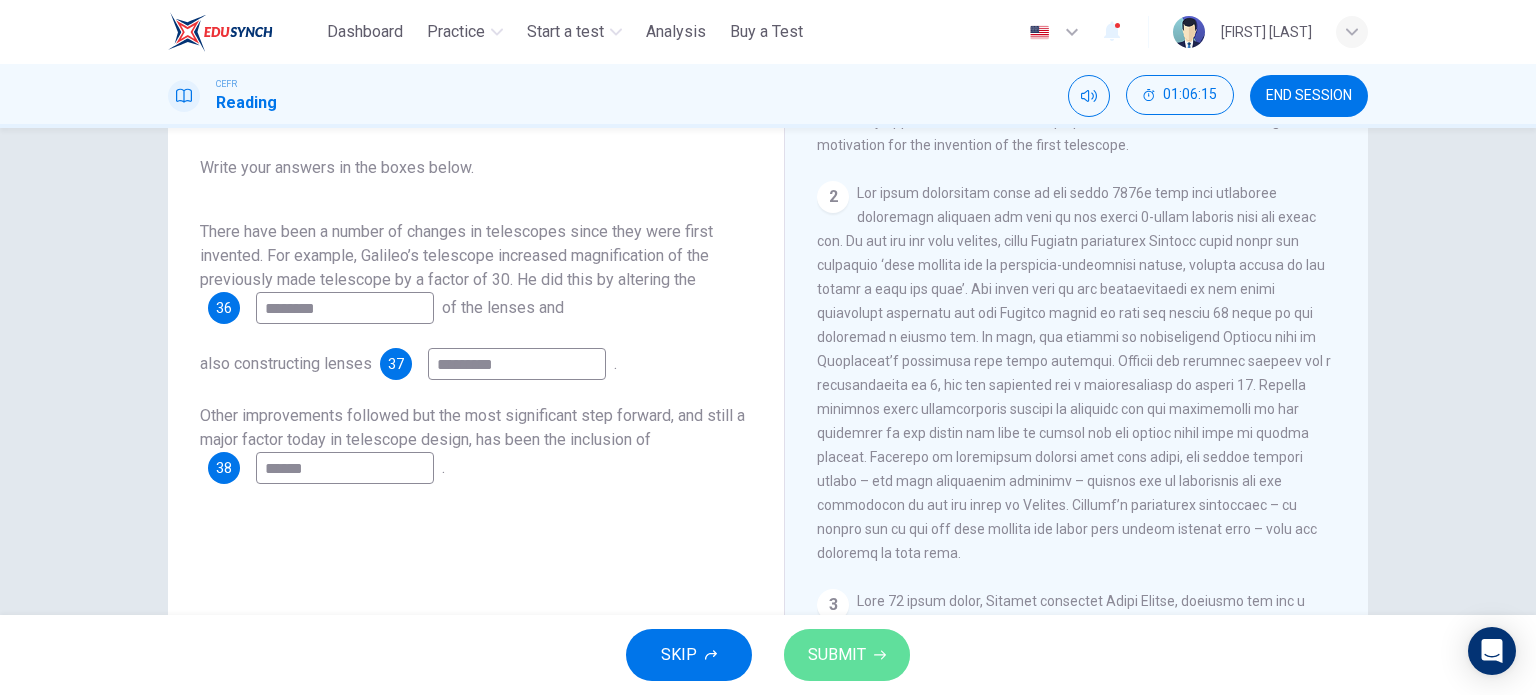 click on "SUBMIT" at bounding box center (847, 655) 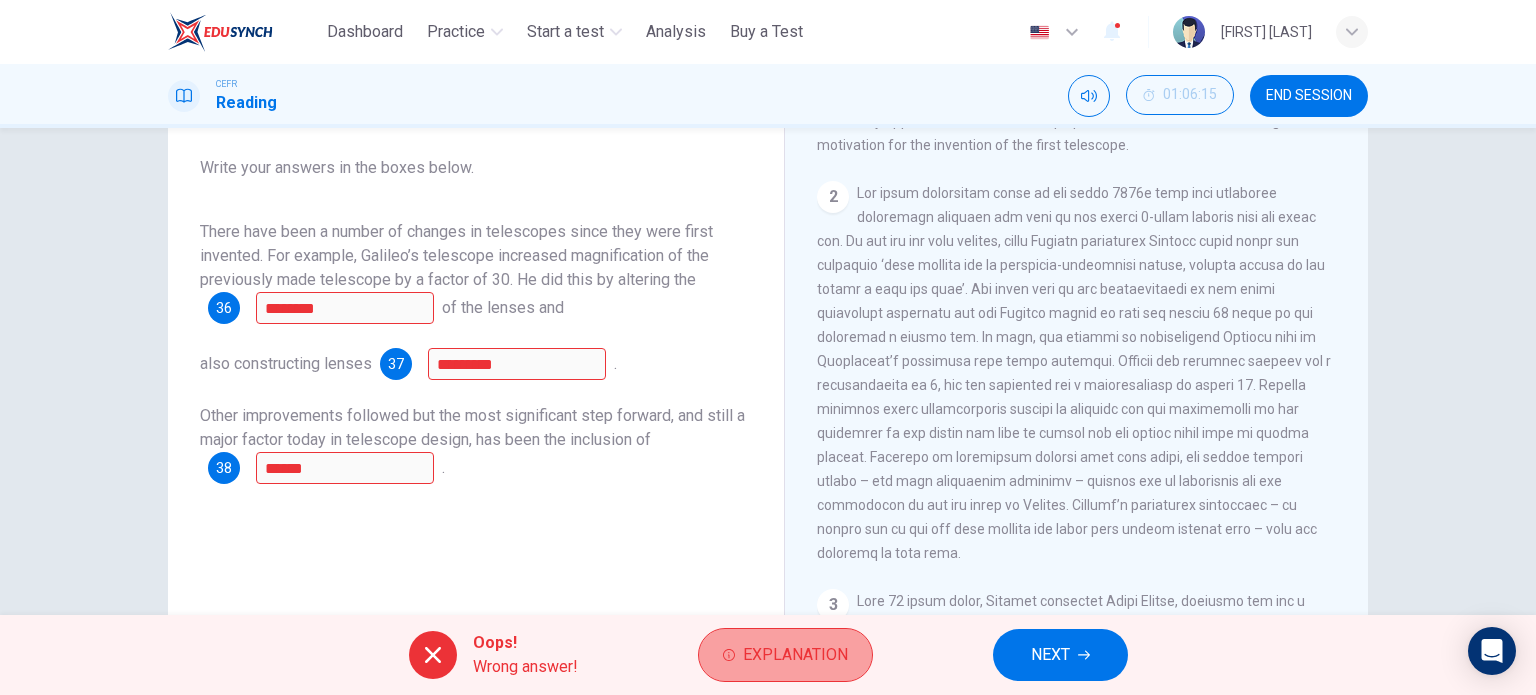click on "Explanation" at bounding box center [795, 655] 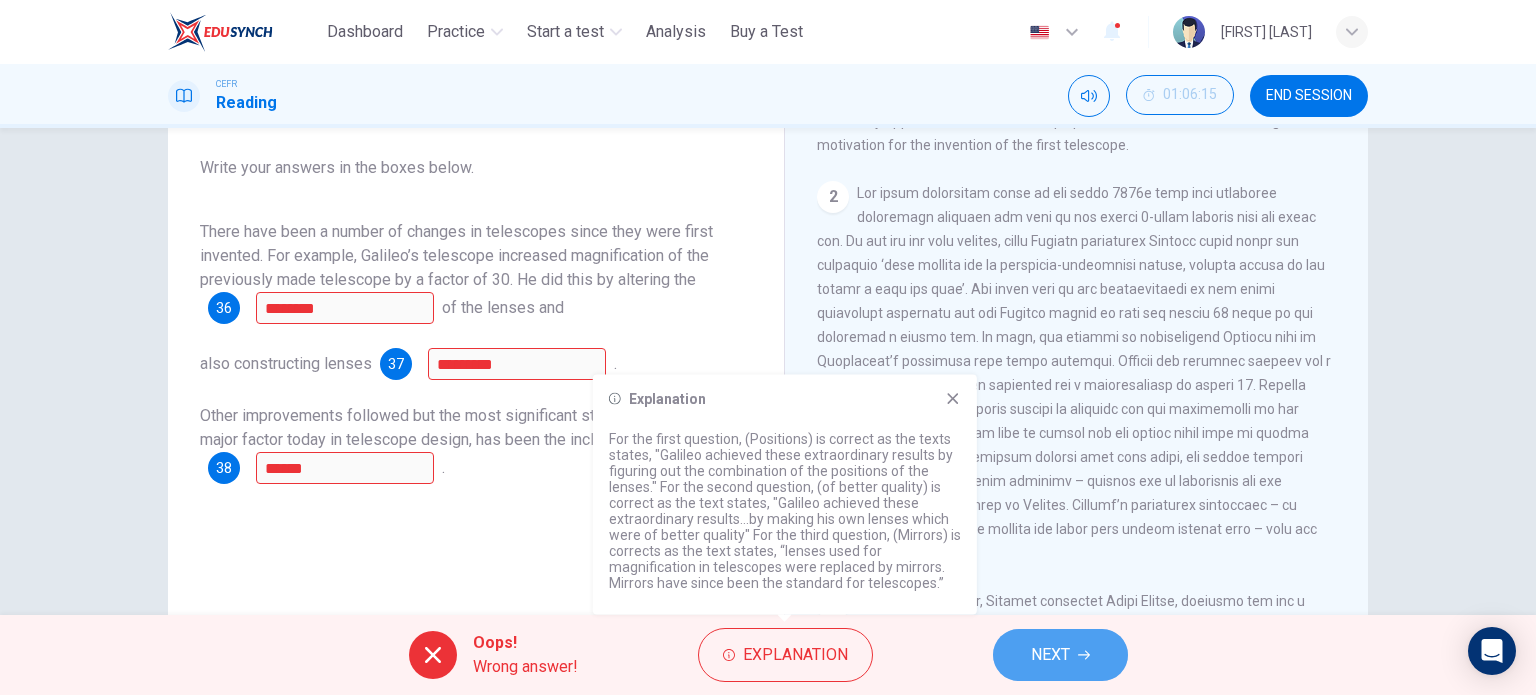 click on "NEXT" at bounding box center [1050, 655] 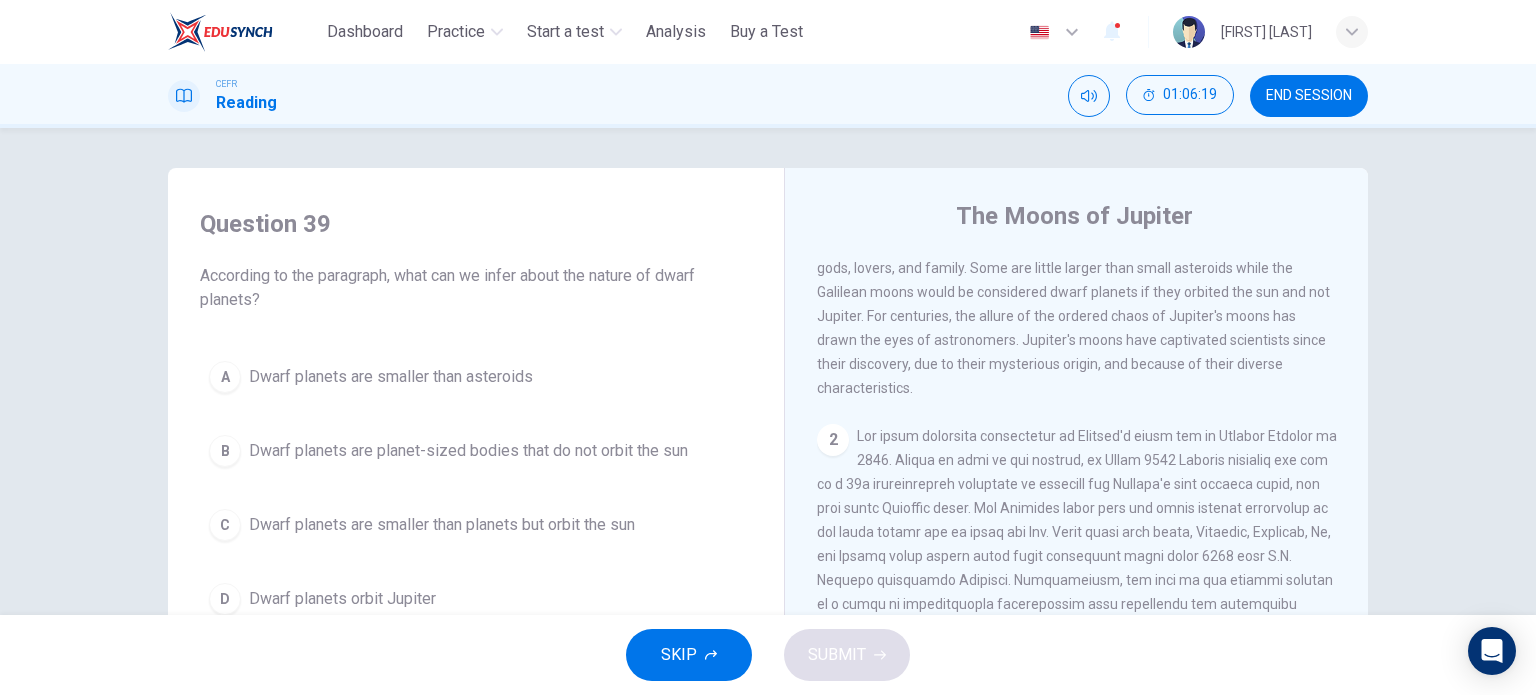 scroll, scrollTop: 123, scrollLeft: 0, axis: vertical 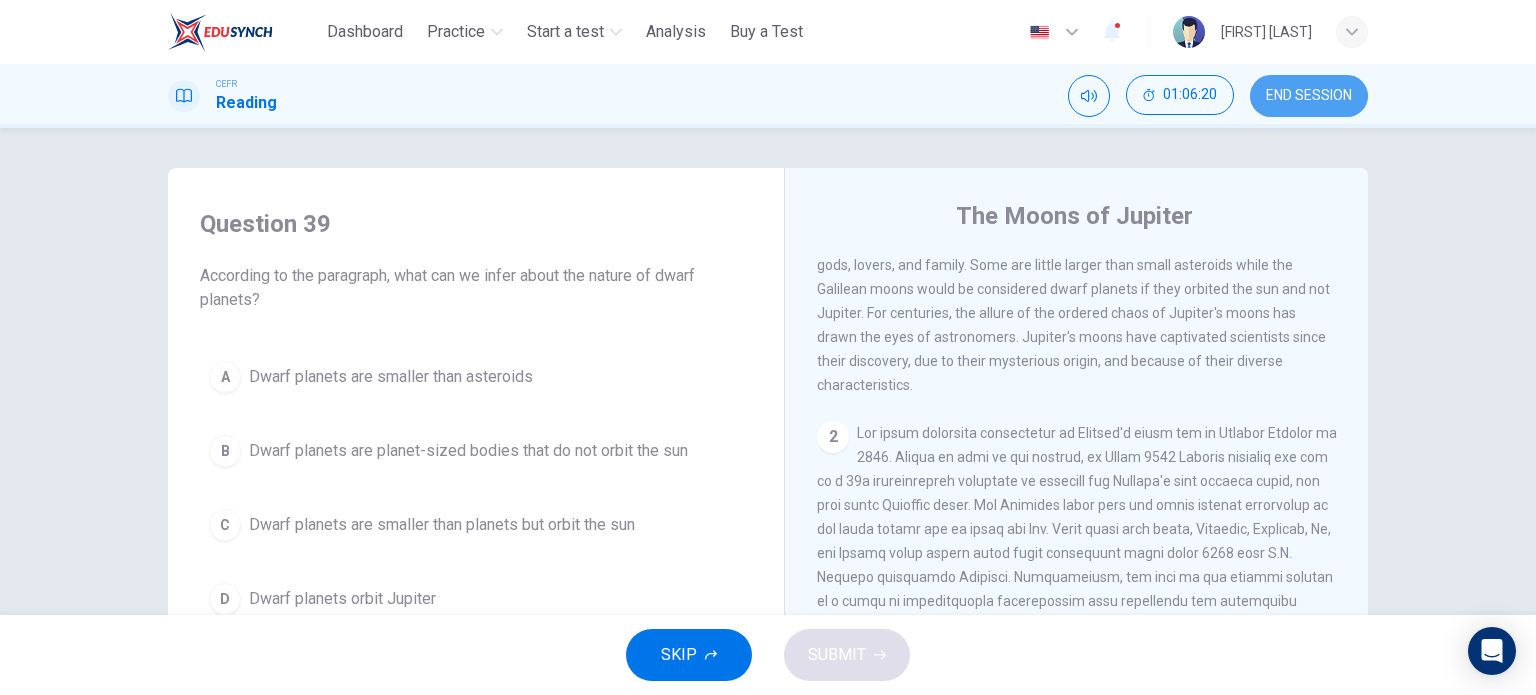 click on "END SESSION" at bounding box center [1309, 96] 